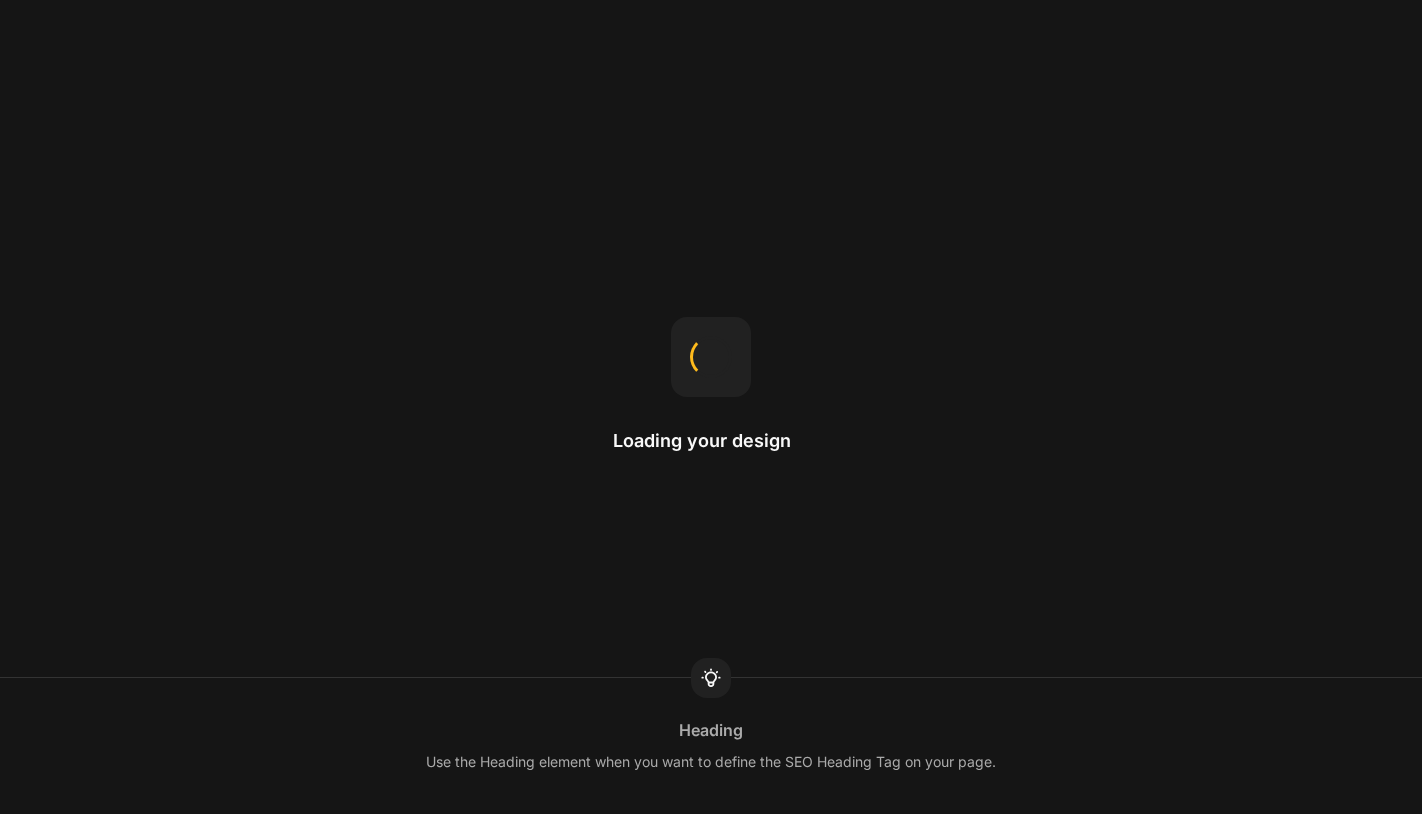 scroll, scrollTop: 0, scrollLeft: 0, axis: both 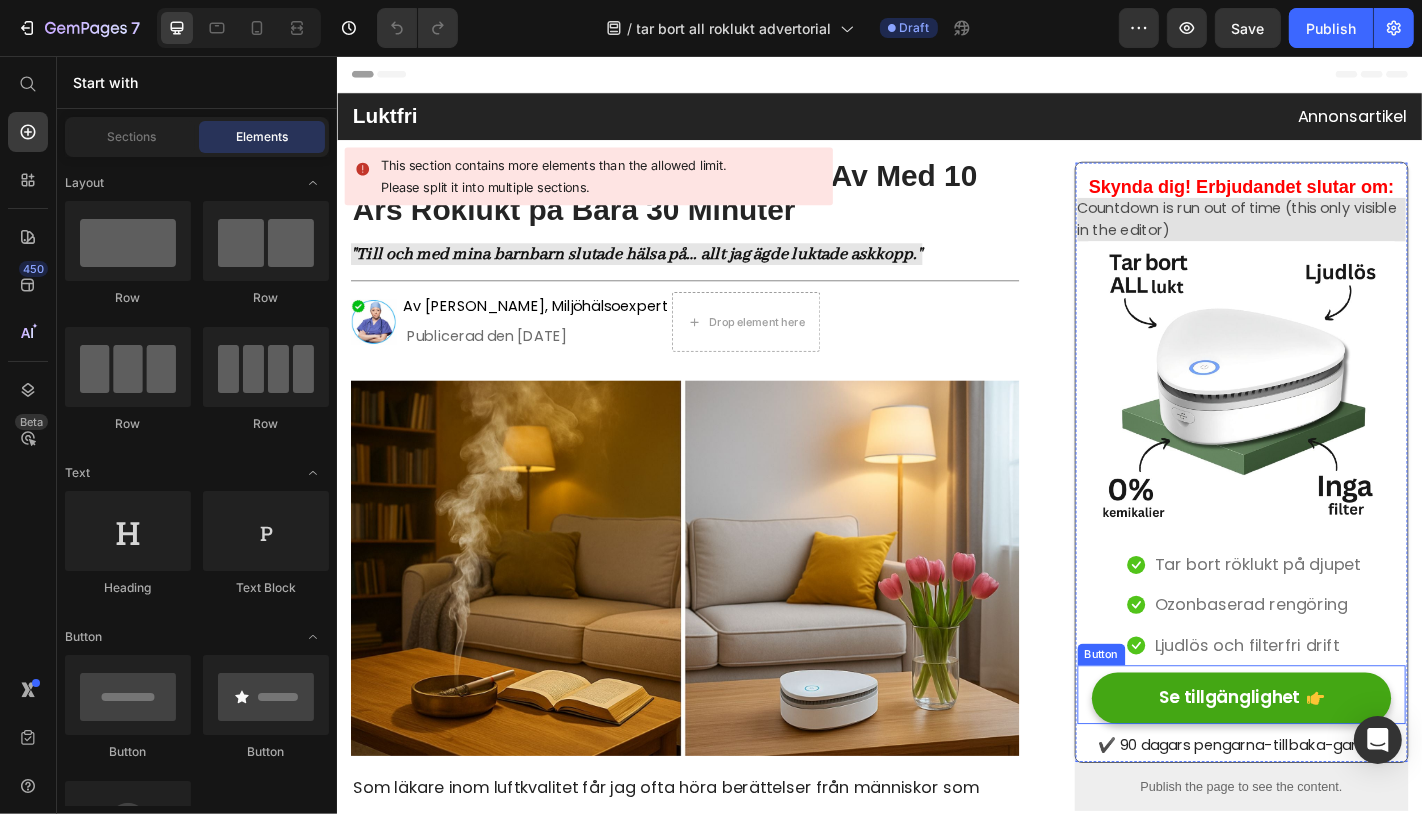 click on "Se tillgänglighet [PERSON_NAME]" at bounding box center (1336, 762) 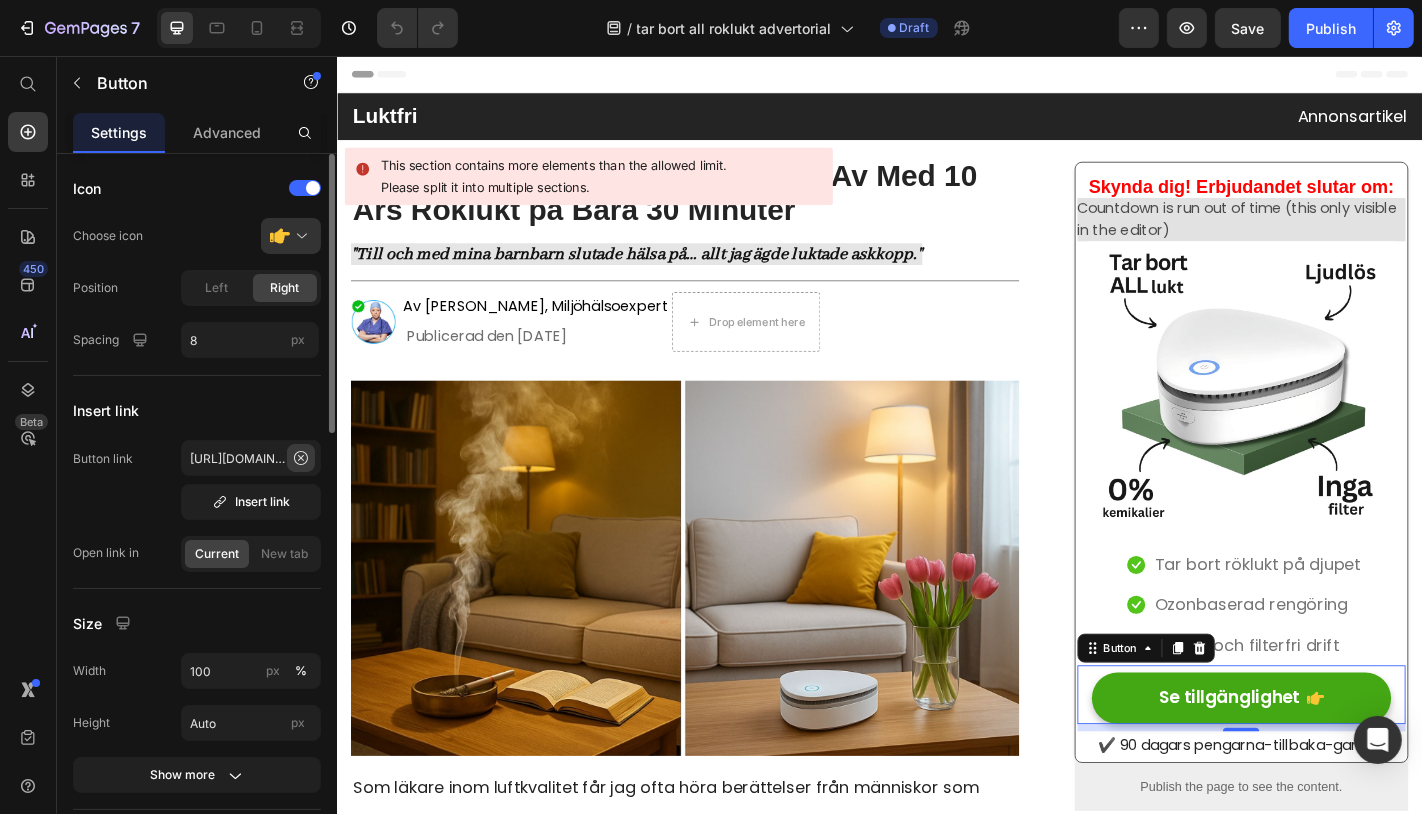 click 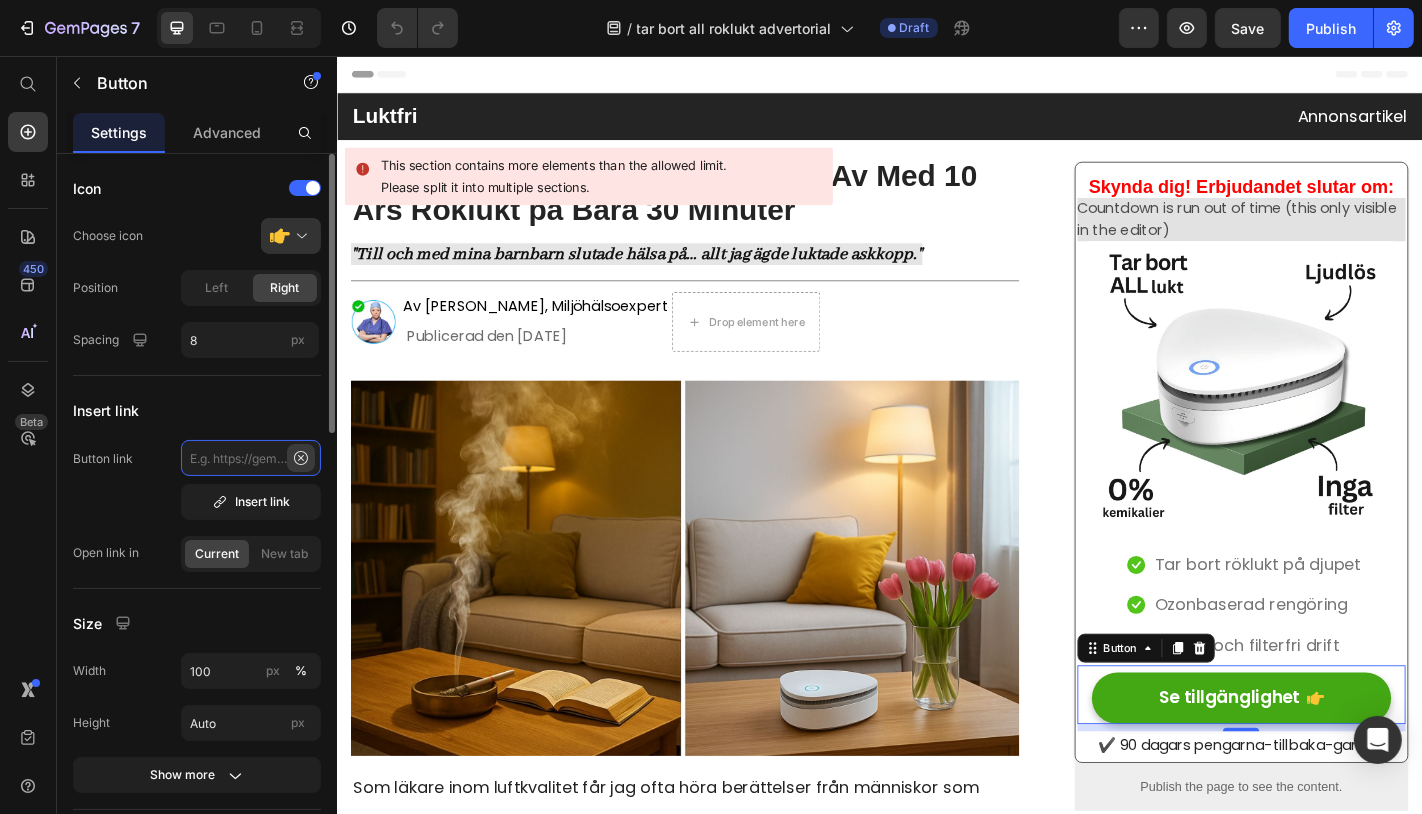 scroll, scrollTop: 0, scrollLeft: 0, axis: both 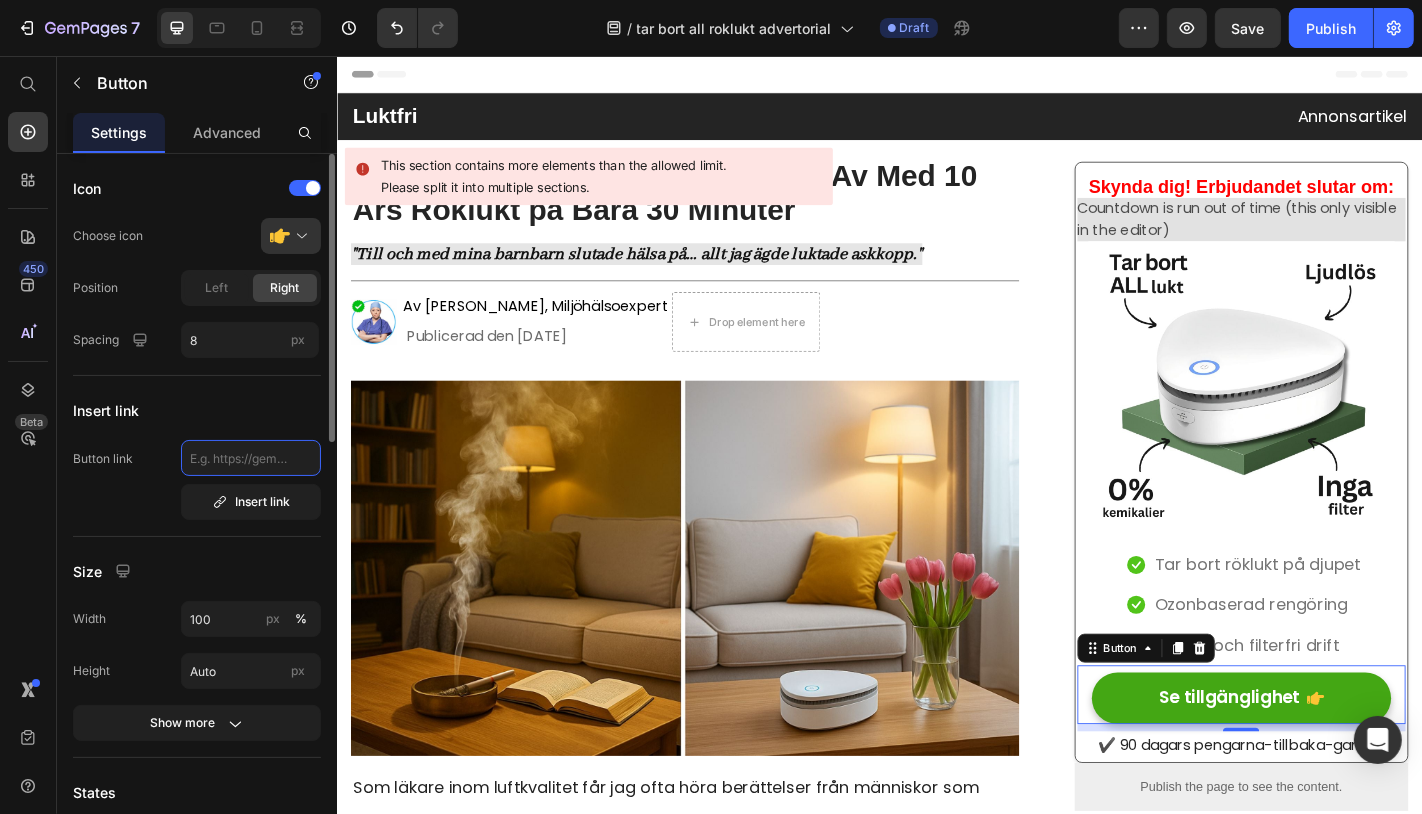 paste on "[URL][DOMAIN_NAME]" 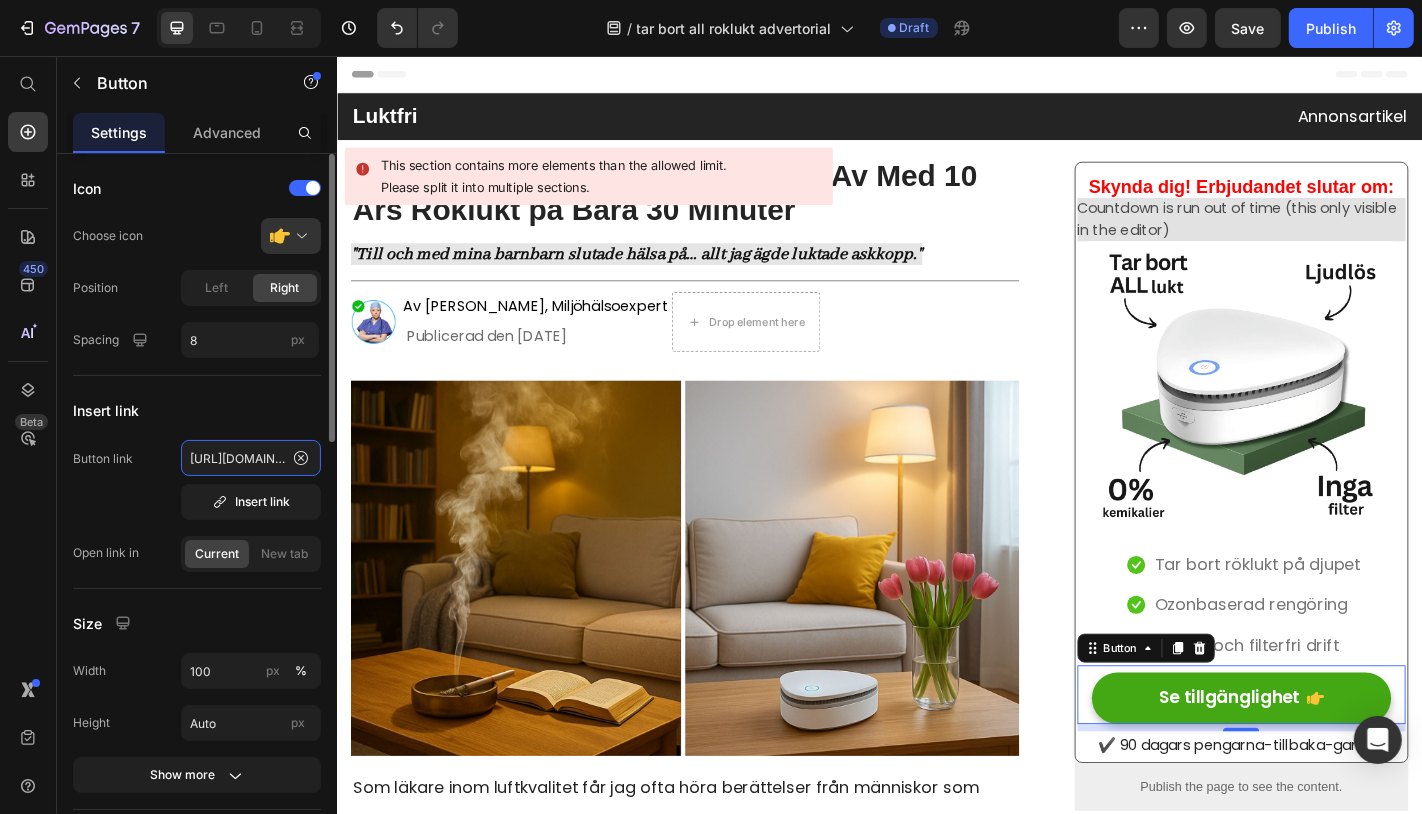 scroll, scrollTop: 0, scrollLeft: 356, axis: horizontal 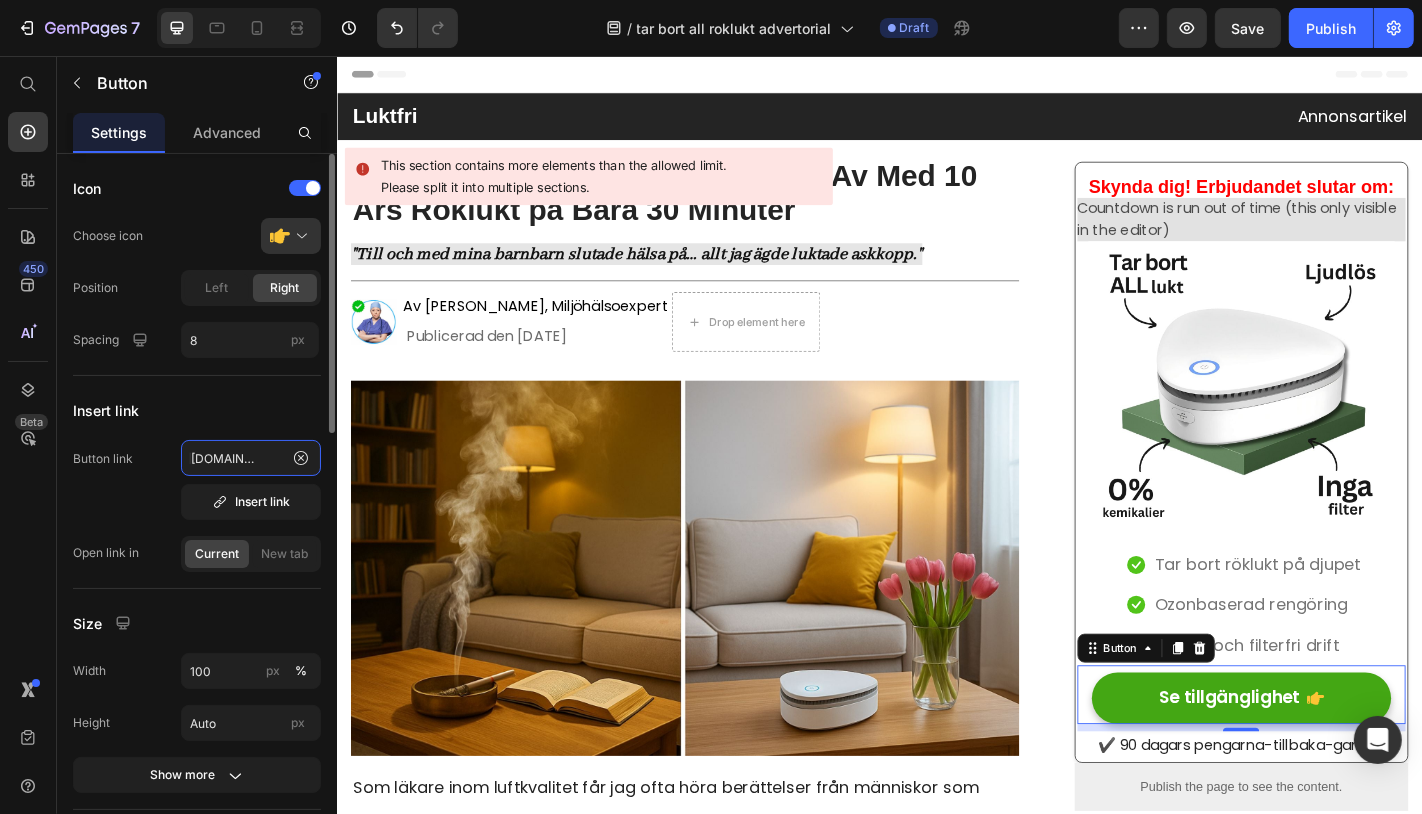 type on "[URL][DOMAIN_NAME]" 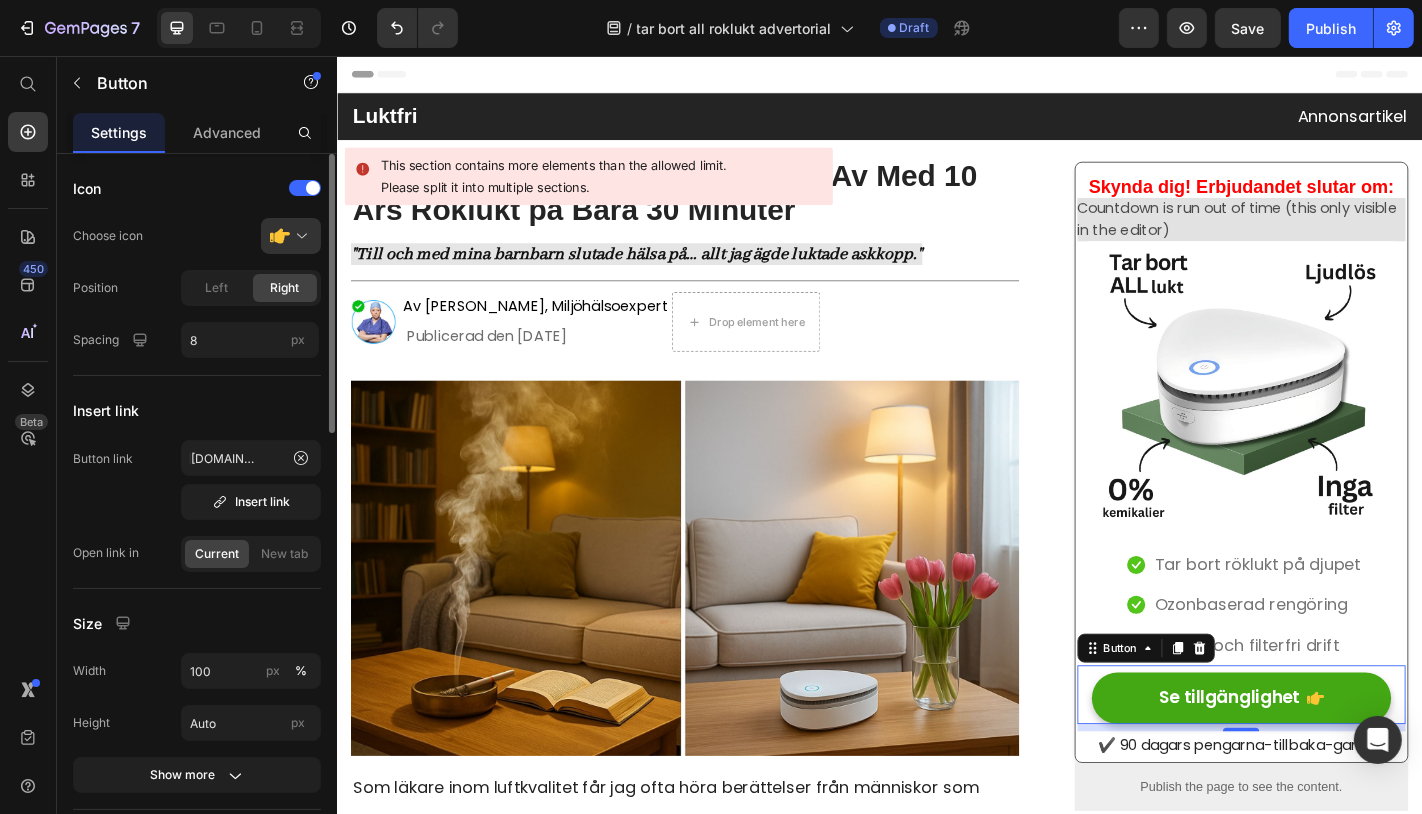 scroll, scrollTop: 0, scrollLeft: 0, axis: both 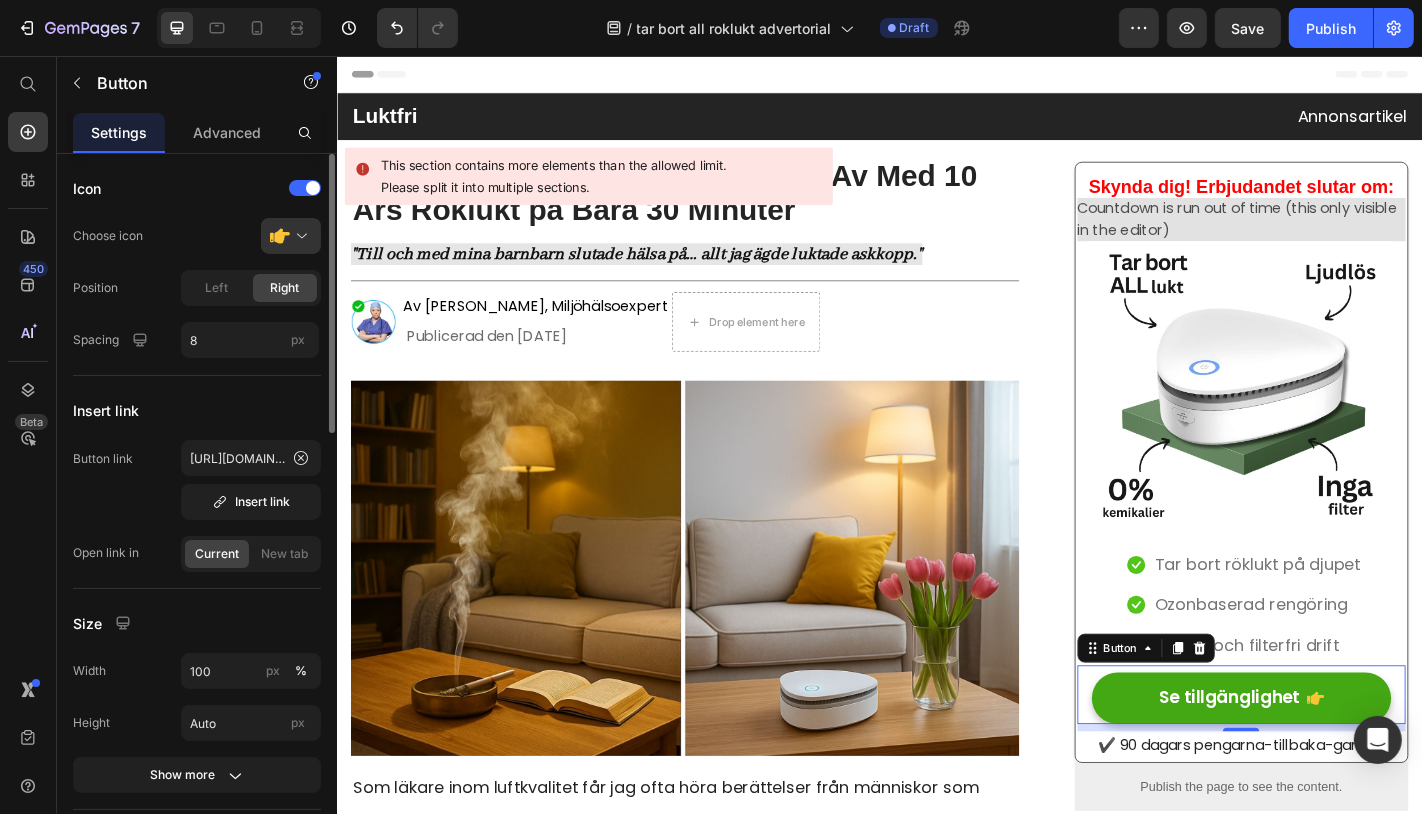 click on "Button link [URL][DOMAIN_NAME]  Insert link" at bounding box center (197, 480) 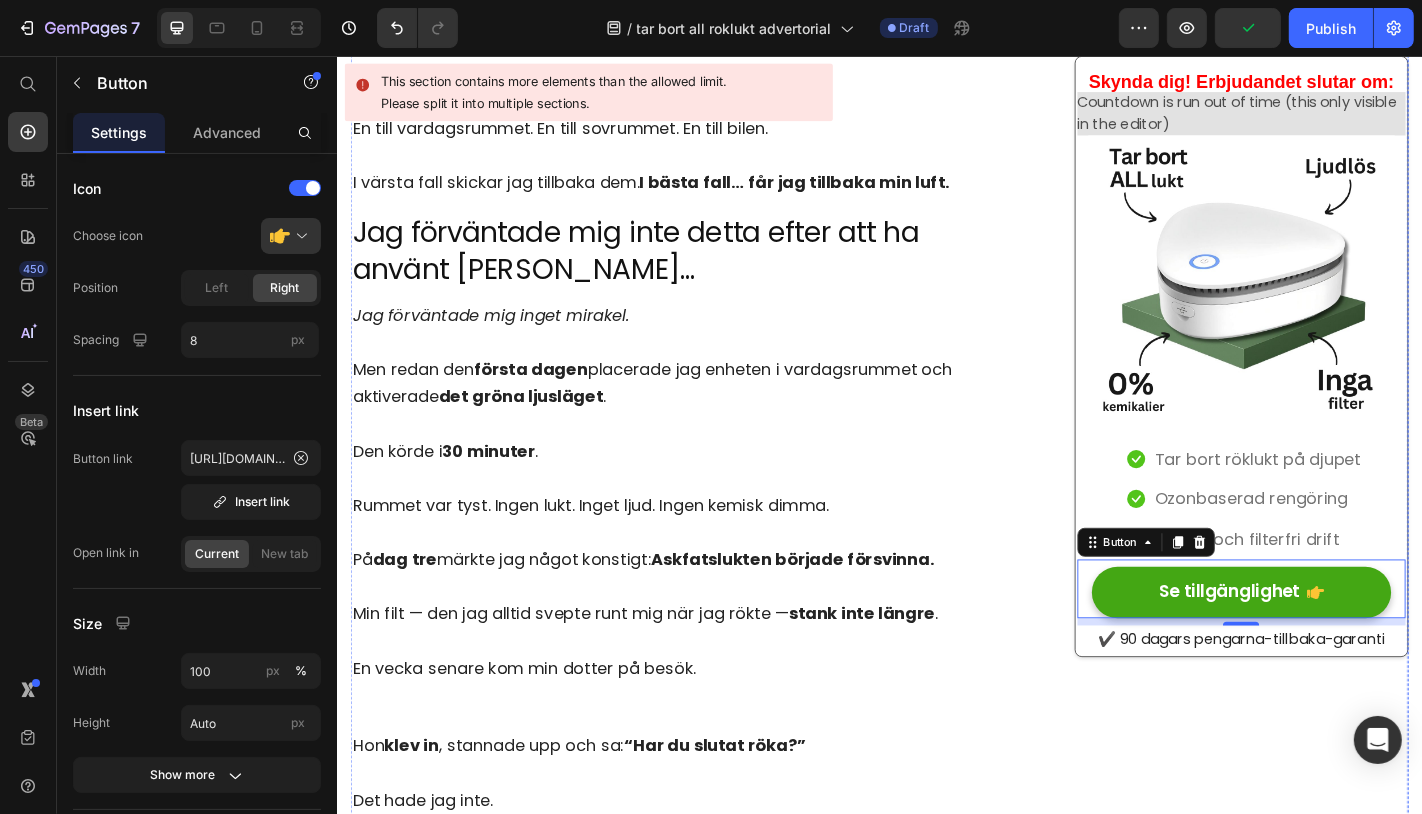 scroll, scrollTop: 5790, scrollLeft: 0, axis: vertical 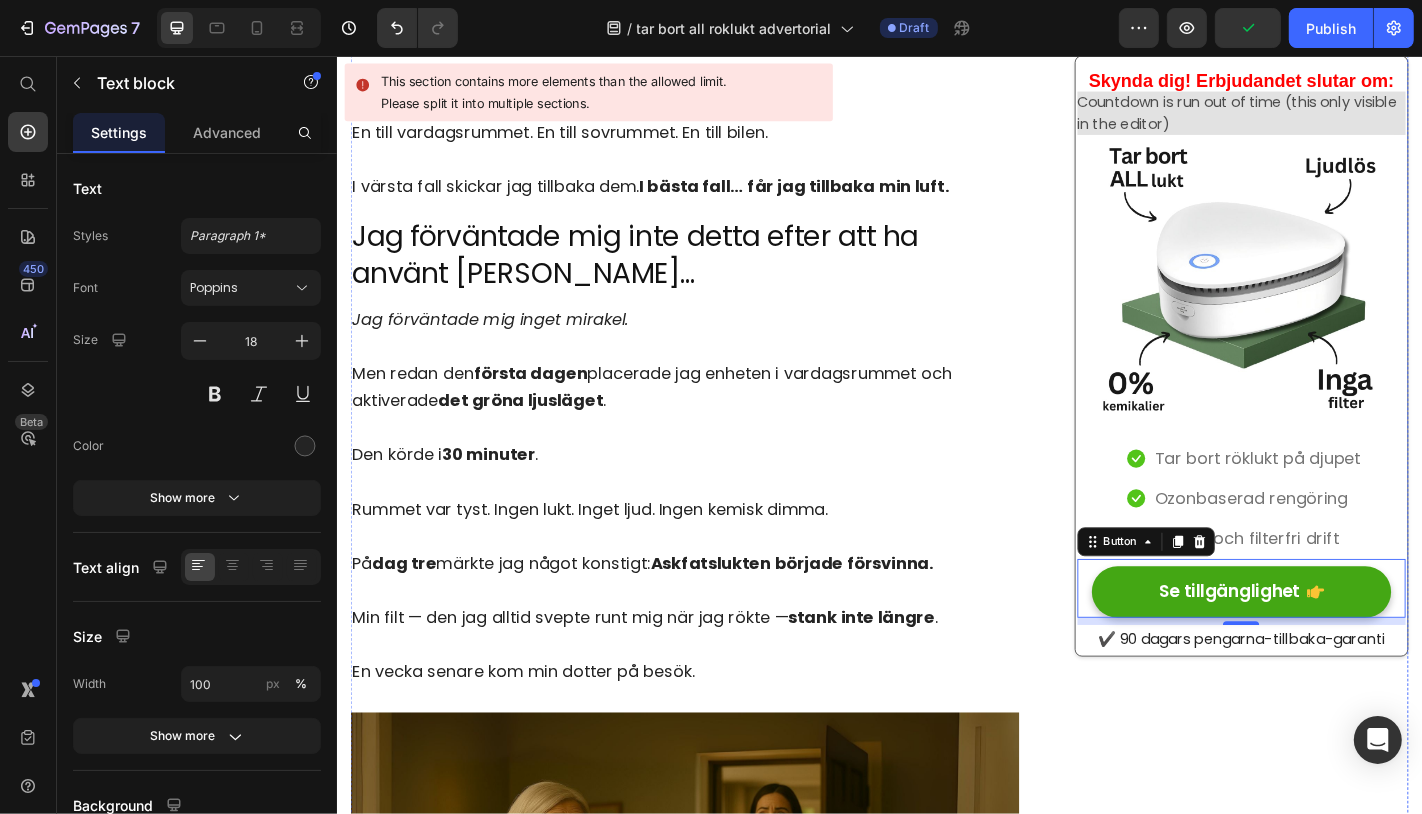 click on "Luktfri" at bounding box center (514, -913) 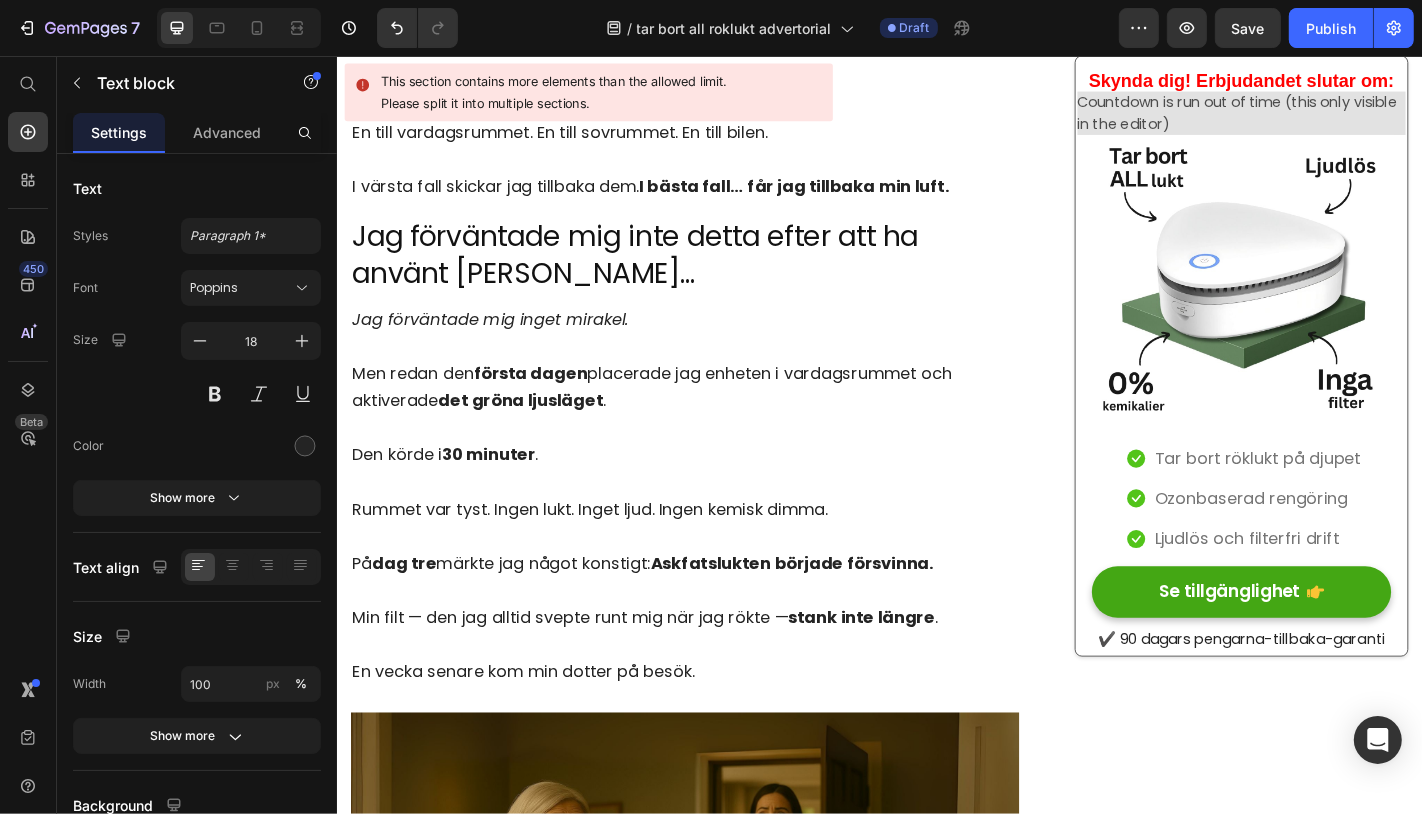 click on "Luktfri" at bounding box center [514, -913] 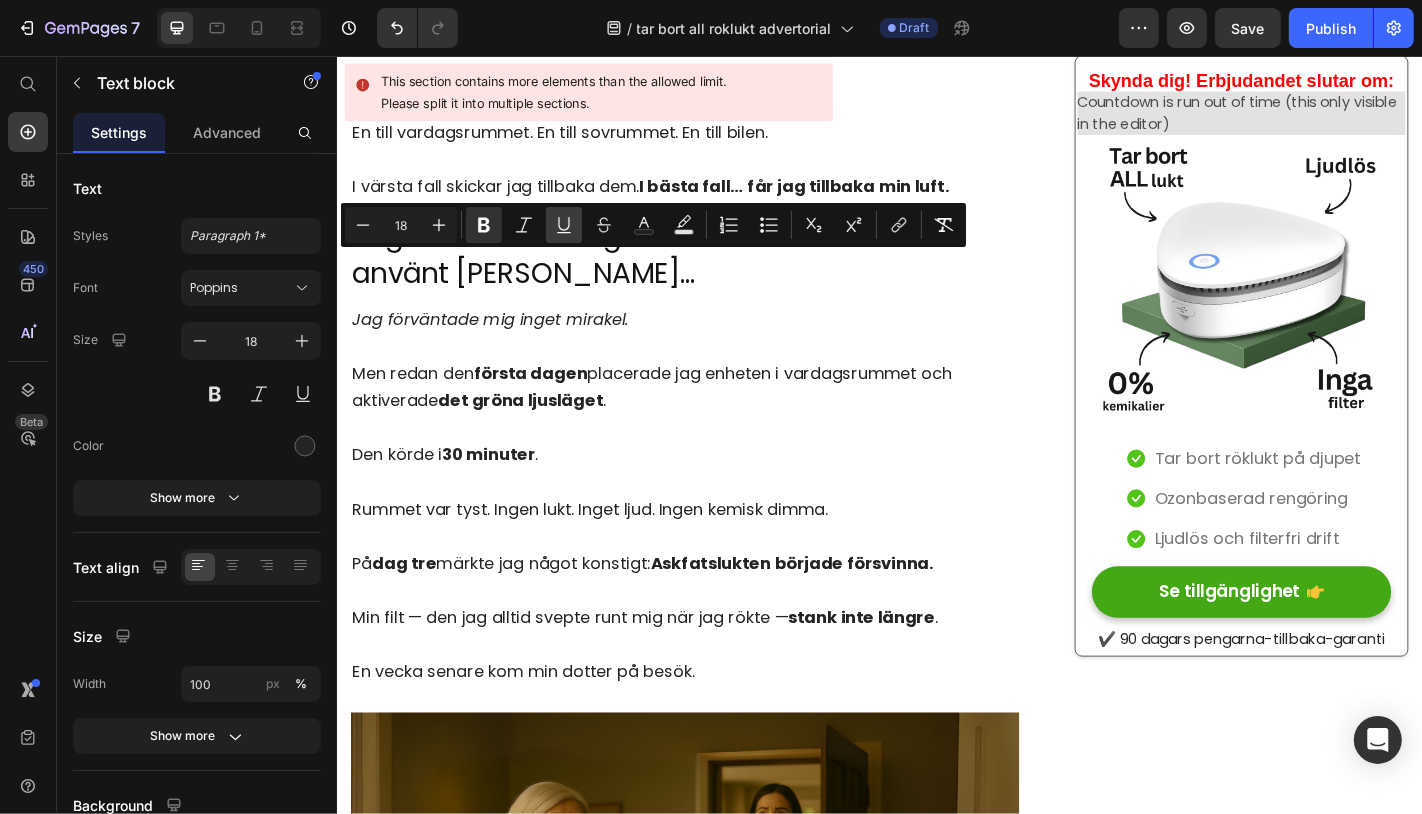click 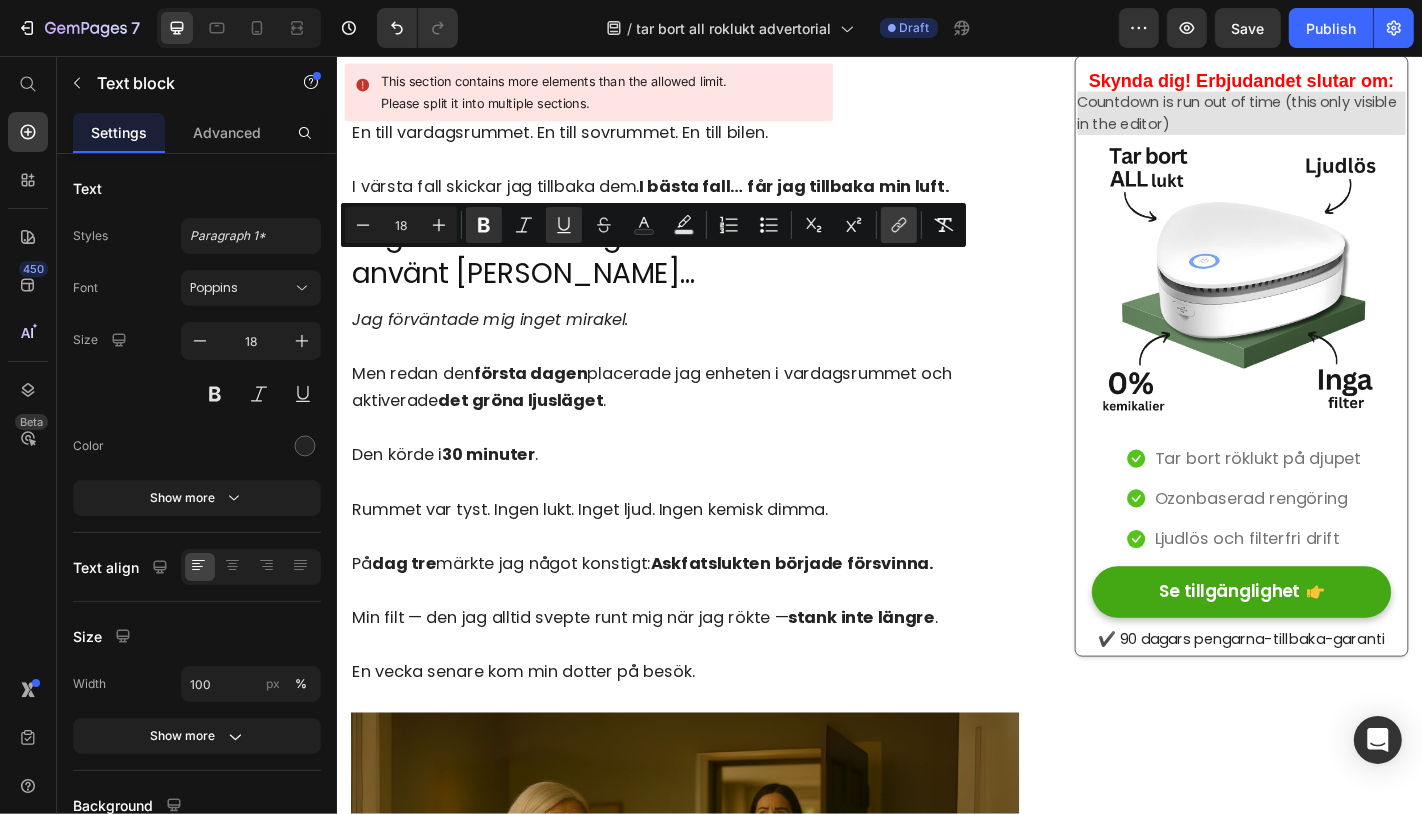 click 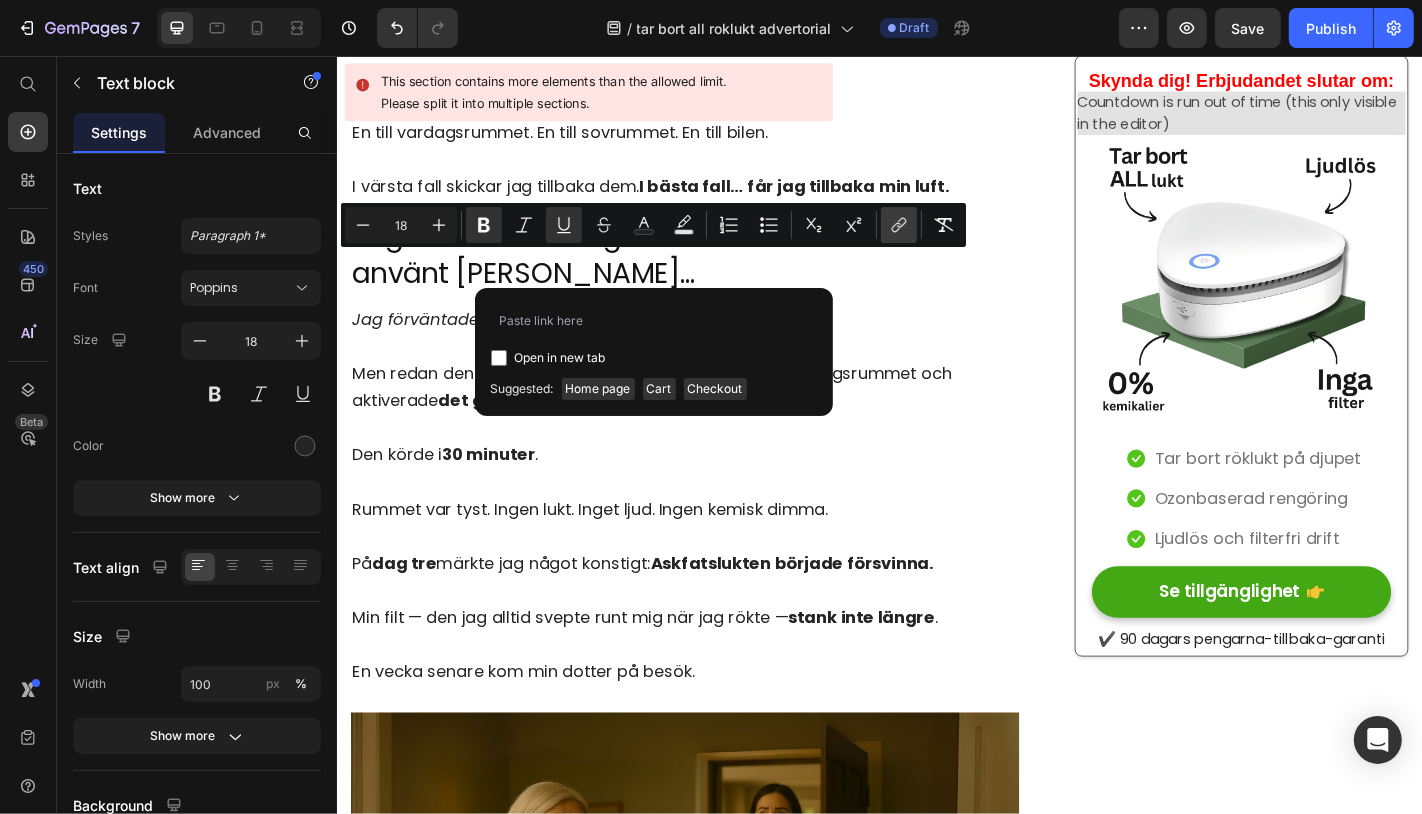 type on "[URL][DOMAIN_NAME]" 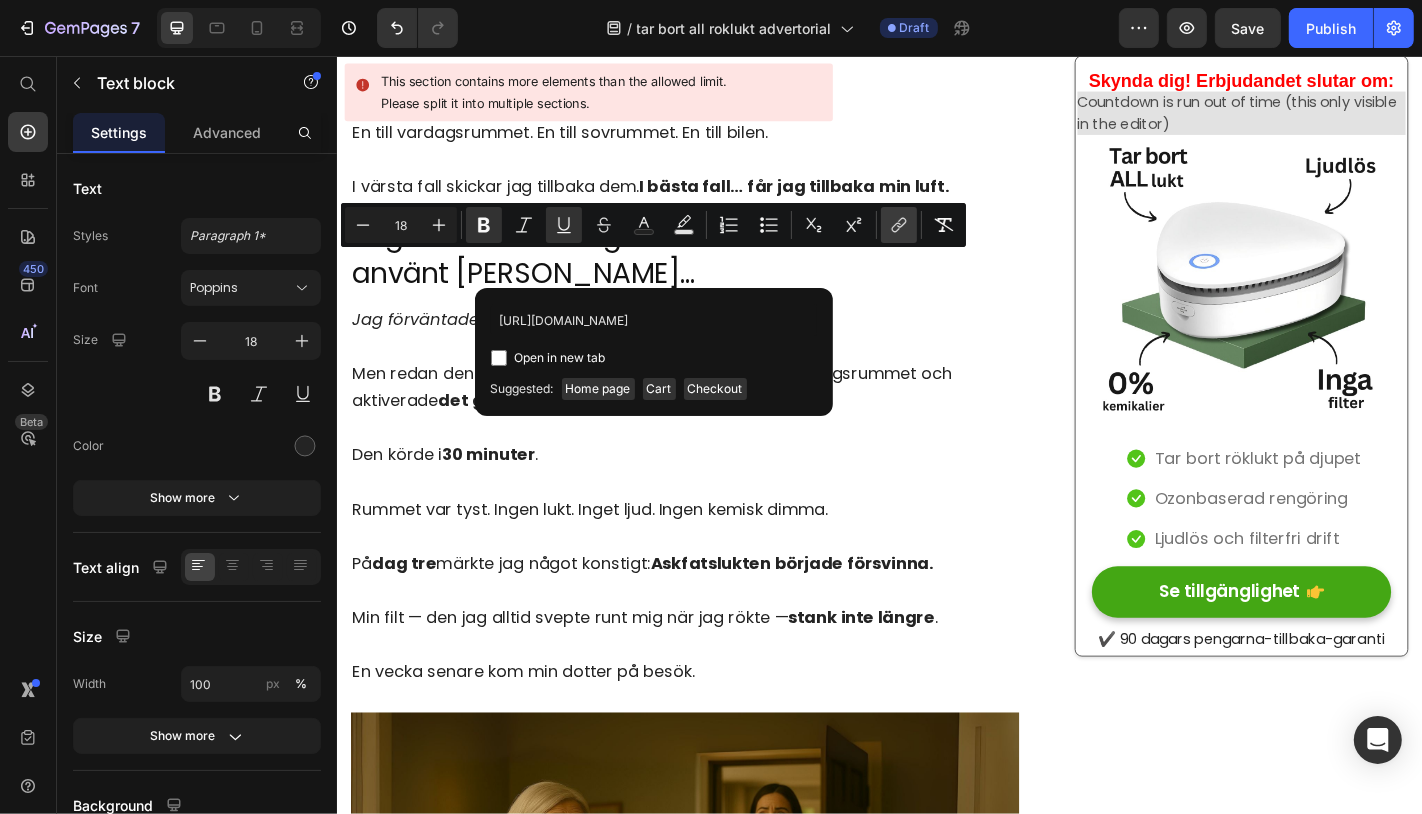 scroll, scrollTop: 0, scrollLeft: 229, axis: horizontal 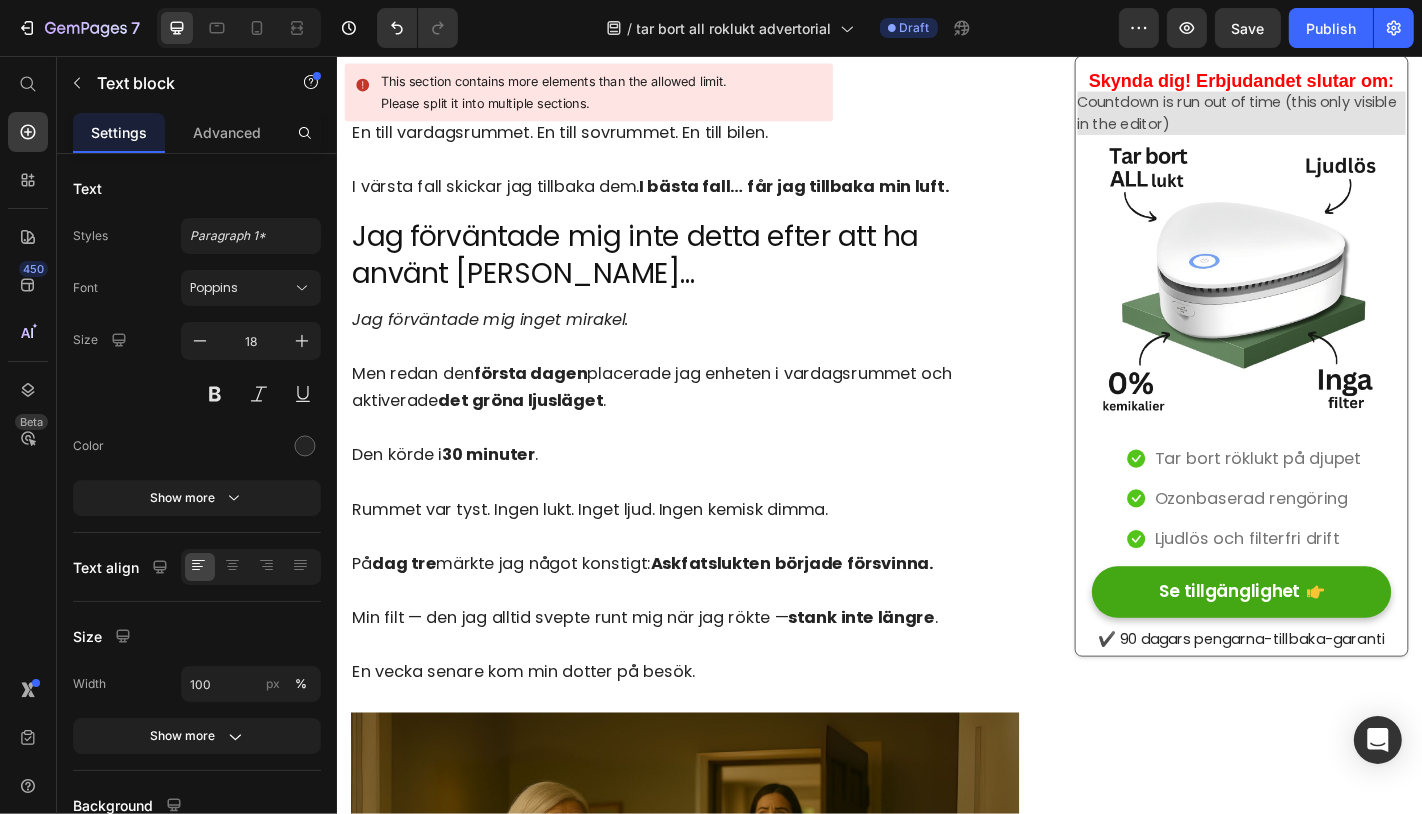click on "Men jag klickade vidare... och såg recensionerna. Och då förstod jag – det här kunde vara annorlunda." at bounding box center [720, -747] 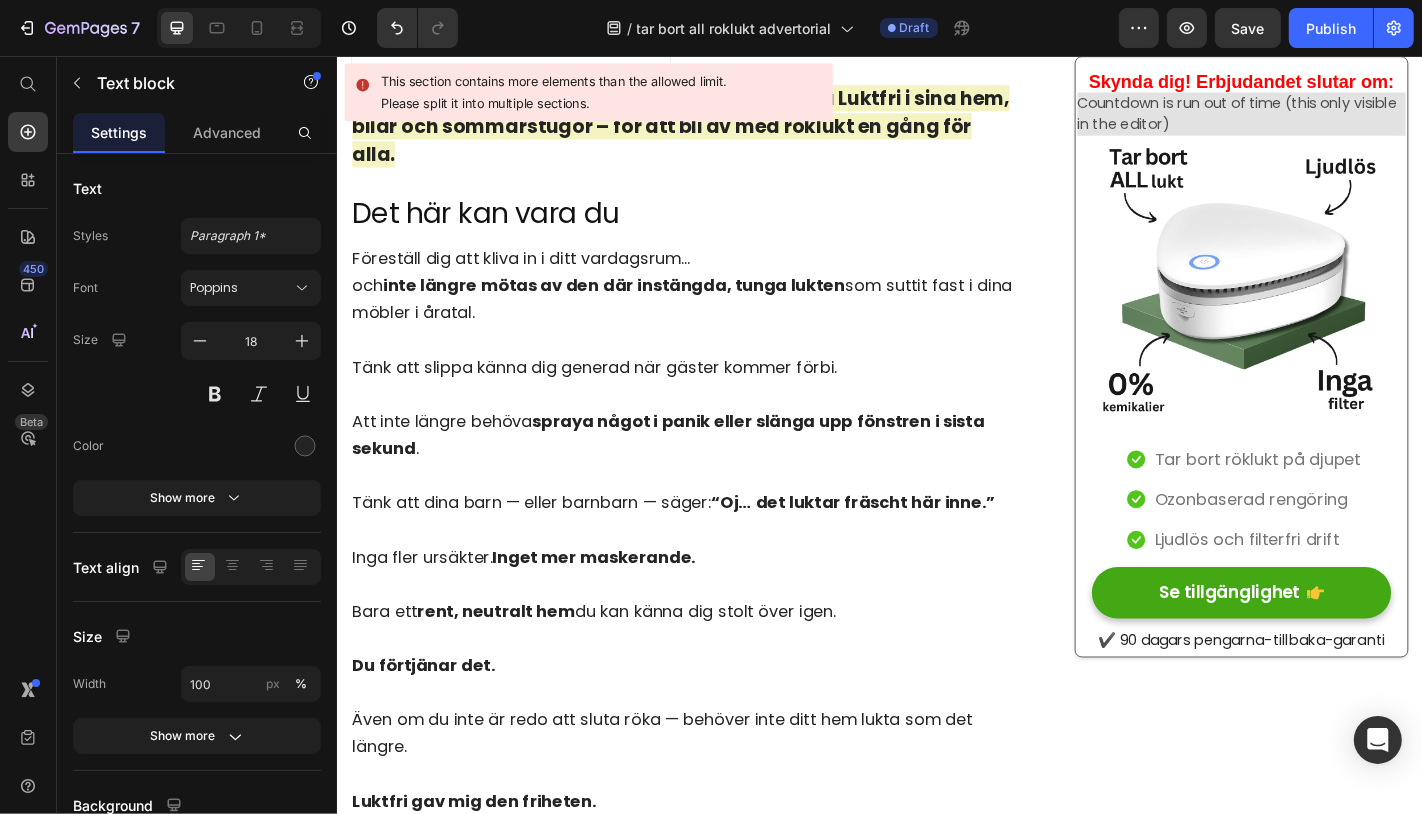 scroll, scrollTop: 10400, scrollLeft: 0, axis: vertical 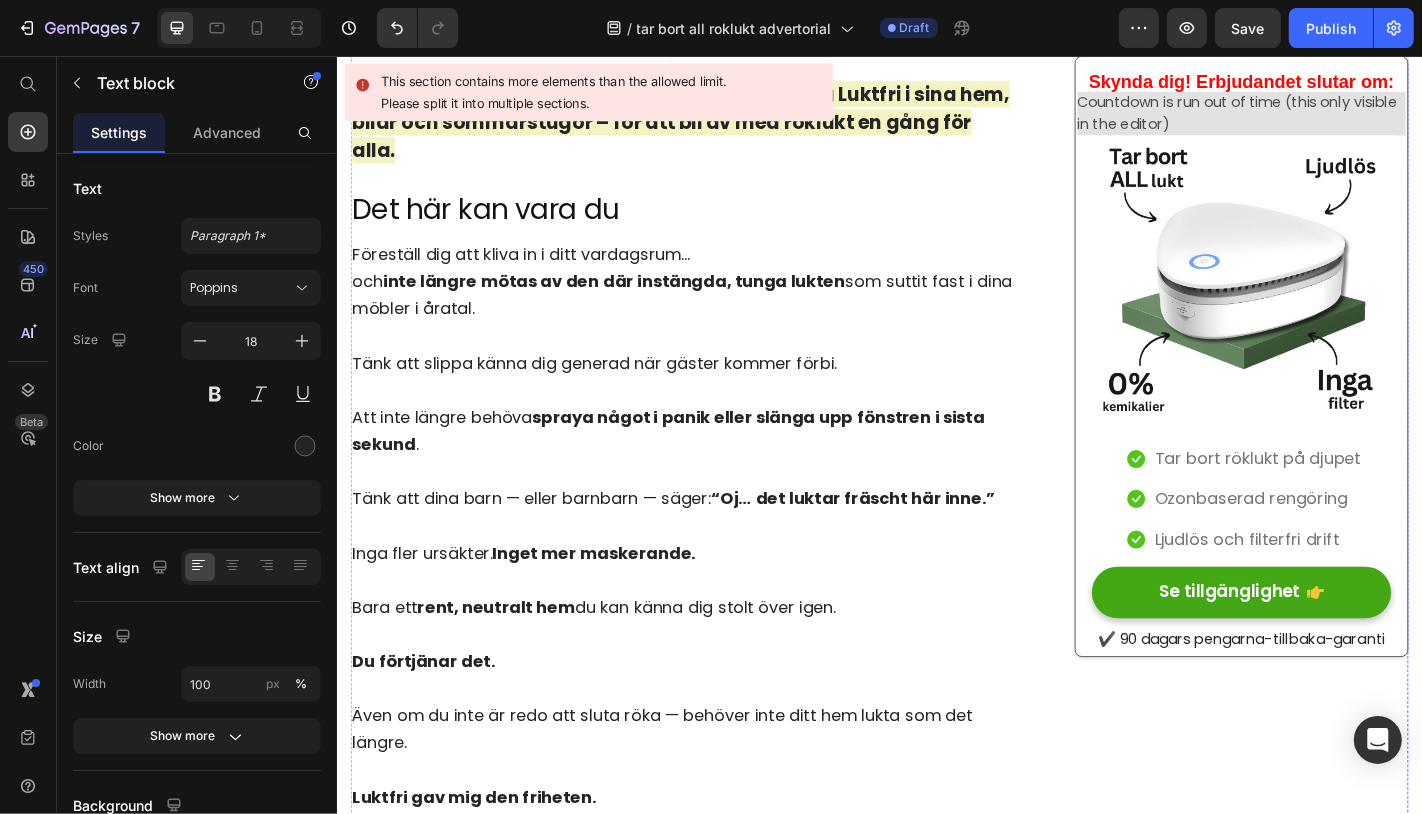 click on "Begränsat lagererbjudande: [PERSON_NAME] här för att se tillgänglighet" at bounding box center (720, -2090) 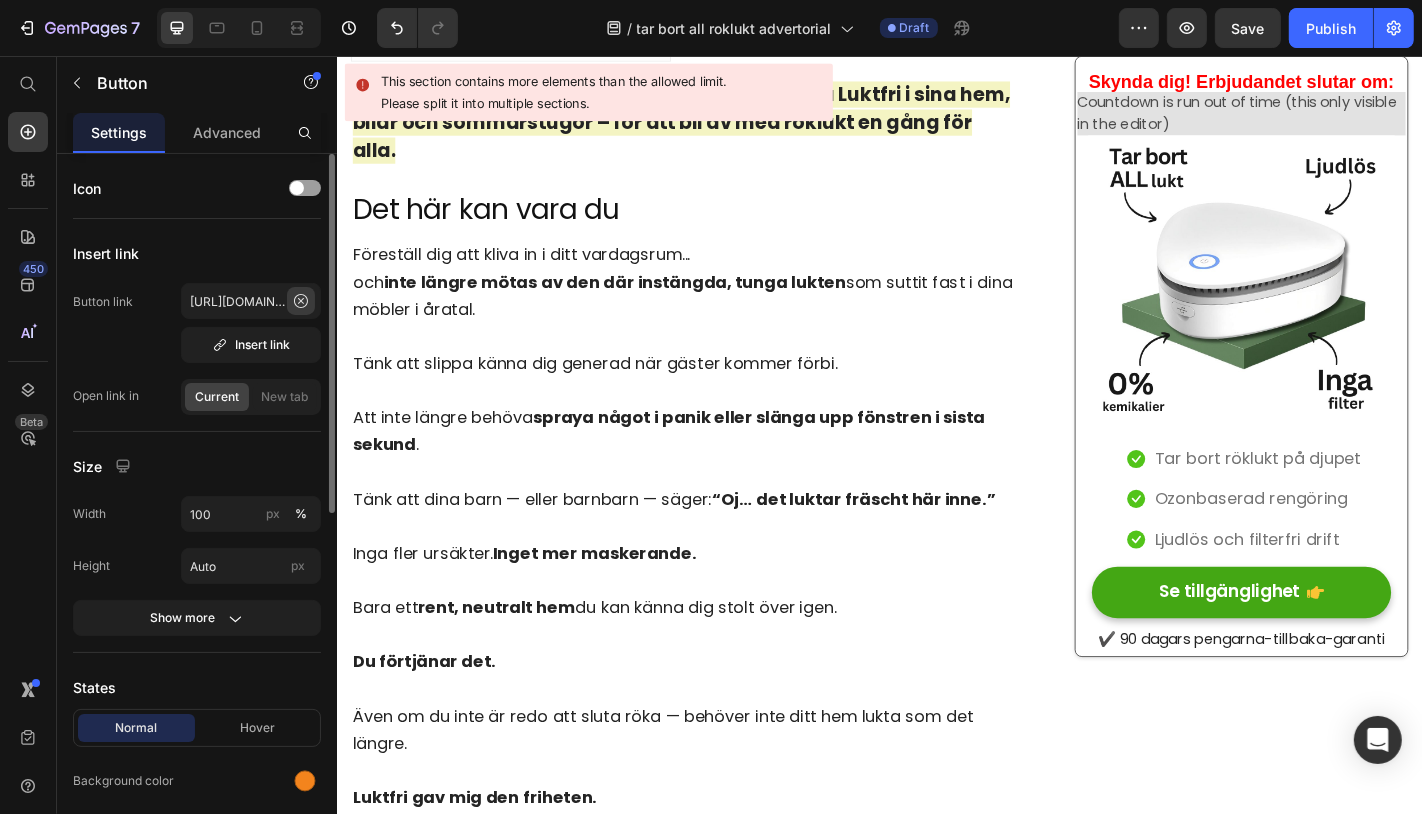 click 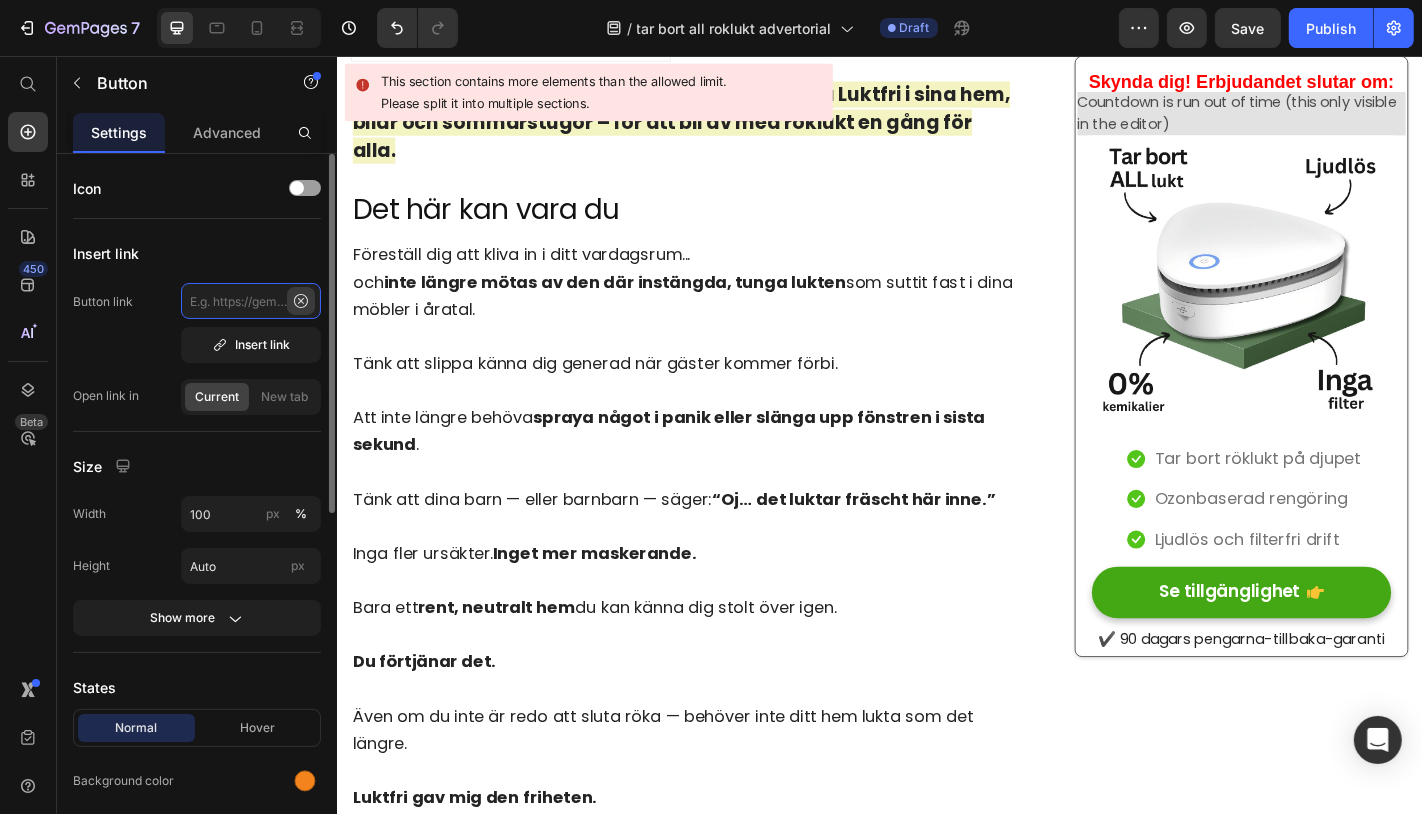 scroll, scrollTop: 0, scrollLeft: 0, axis: both 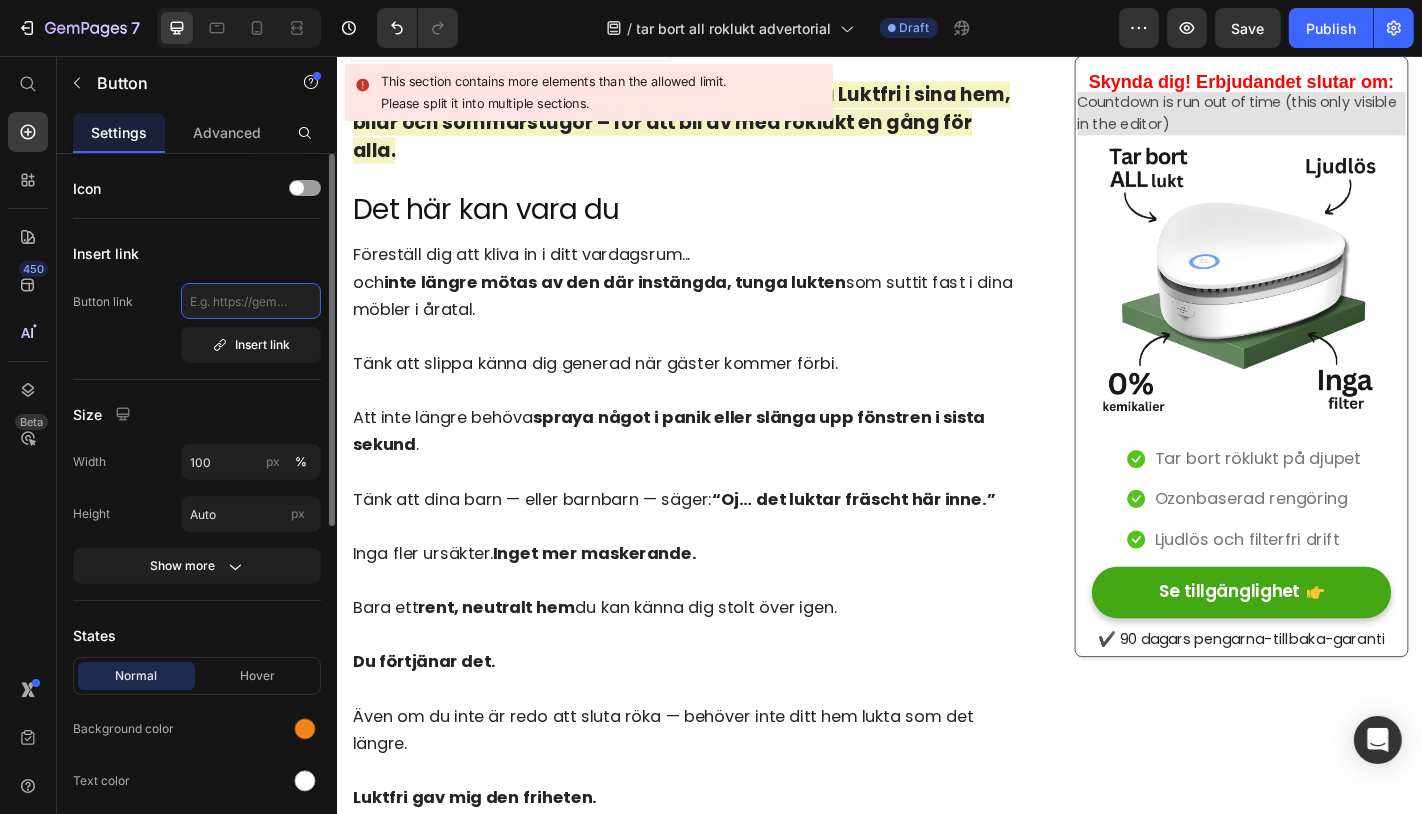 click 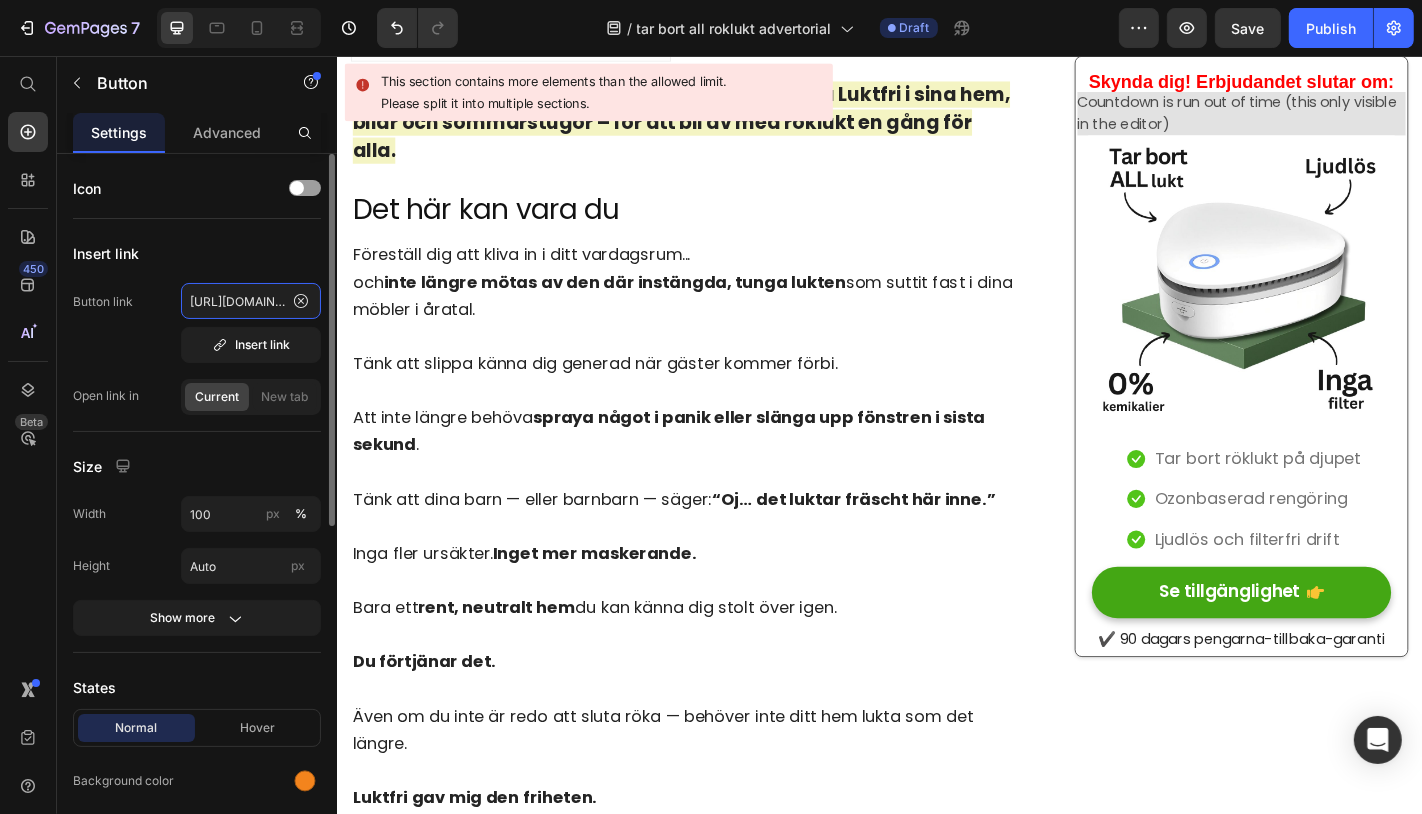 scroll, scrollTop: 0, scrollLeft: 356, axis: horizontal 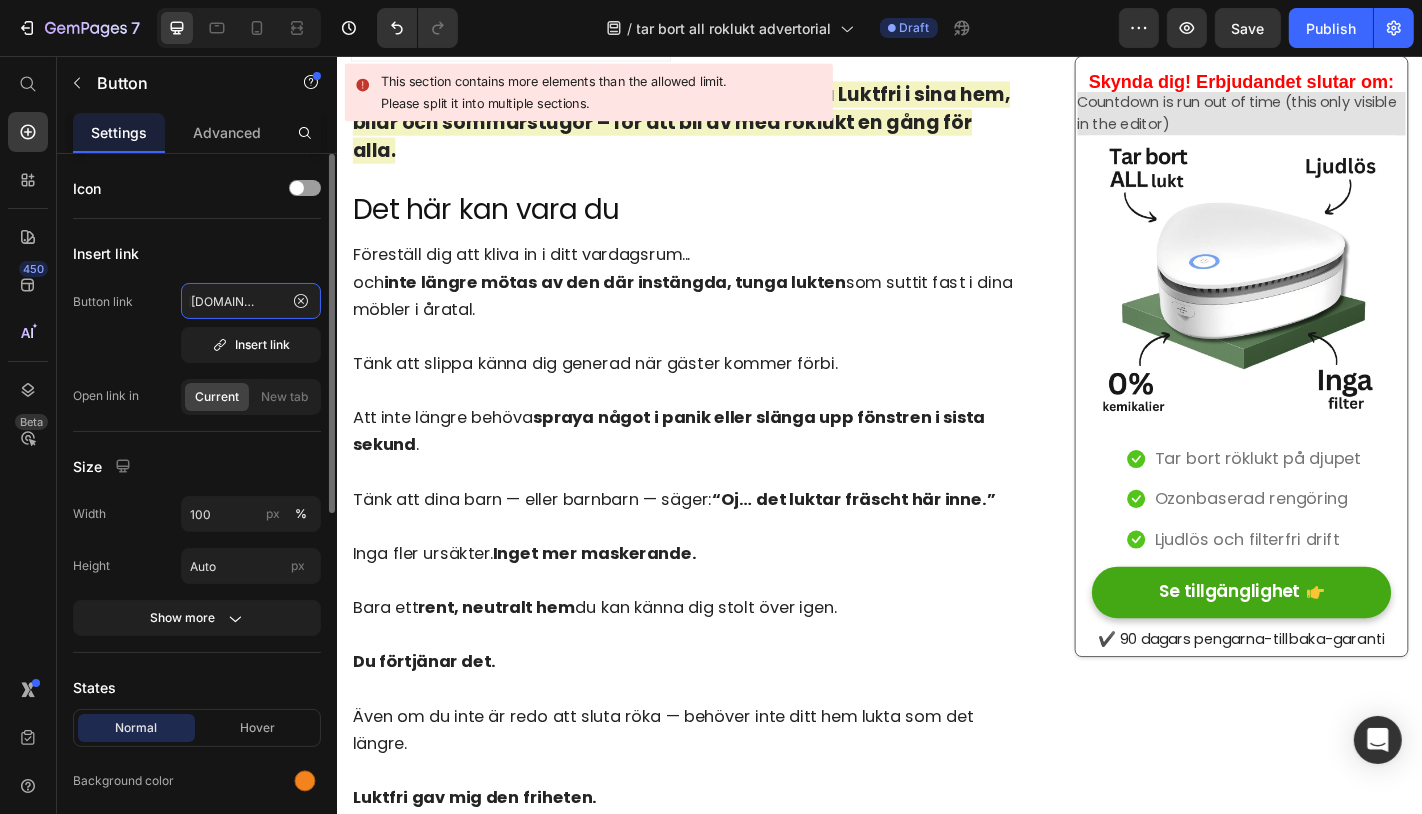 type on "[URL][DOMAIN_NAME]" 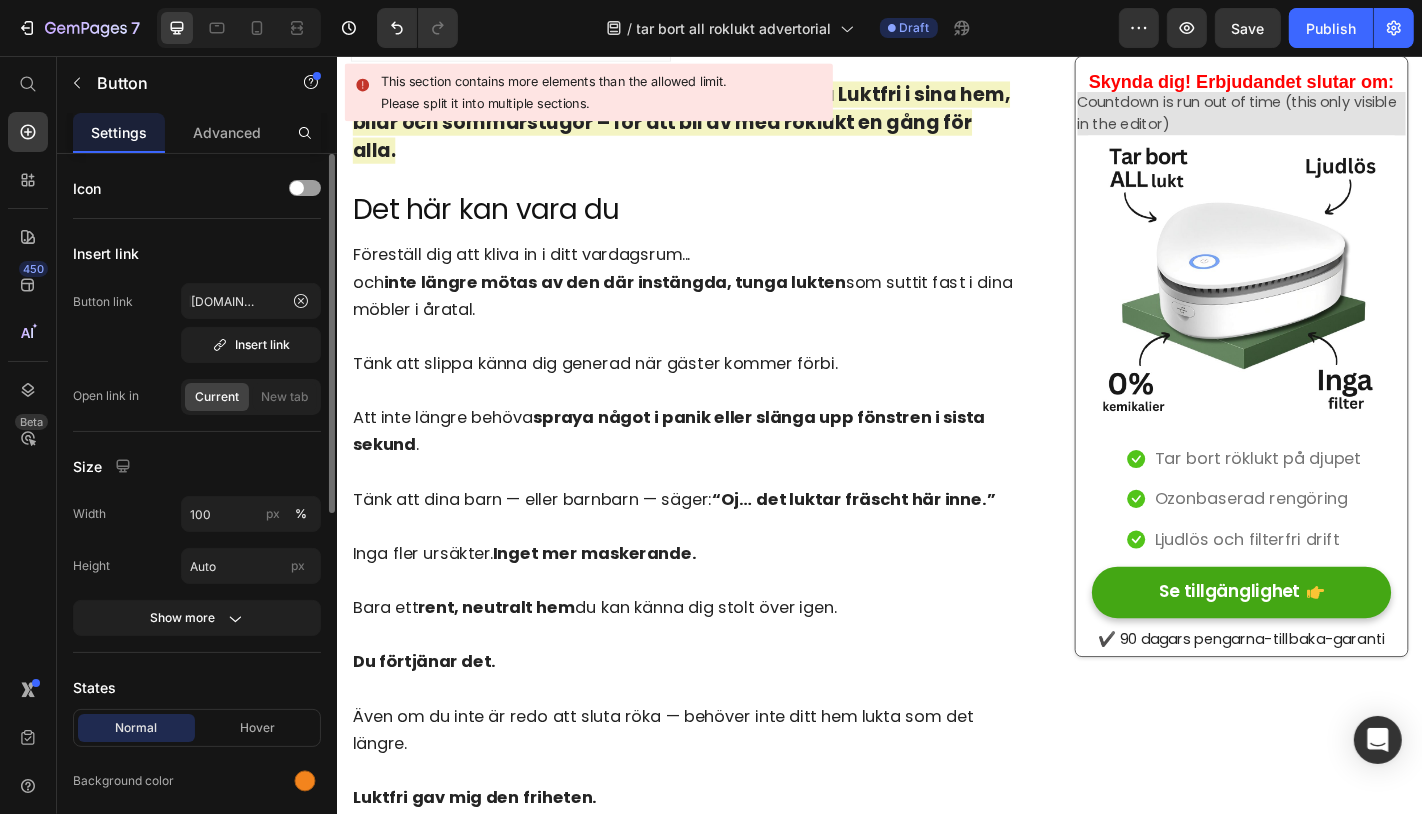 scroll, scrollTop: 0, scrollLeft: 0, axis: both 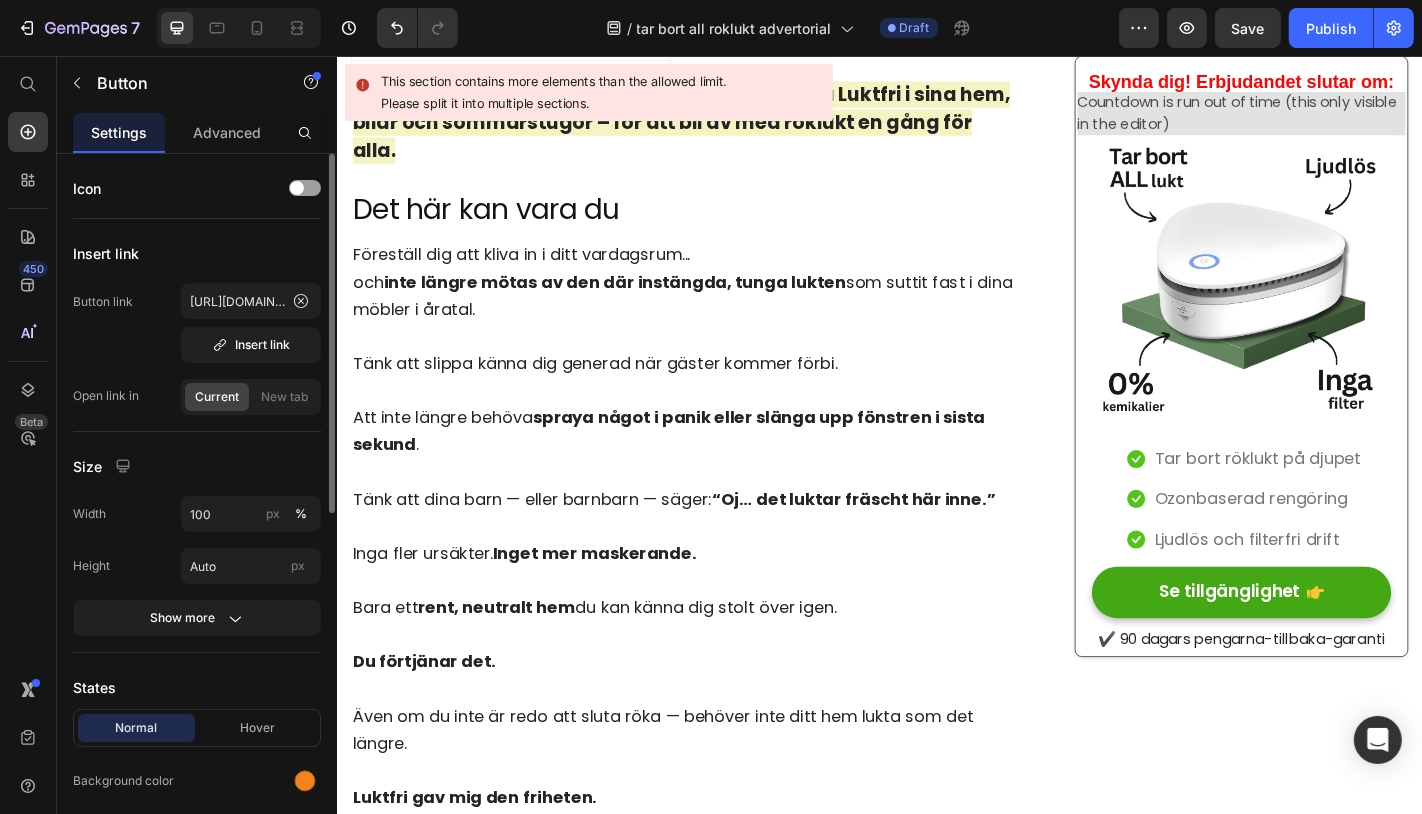 click on "Button link [URL][DOMAIN_NAME]  Insert link" at bounding box center (197, 323) 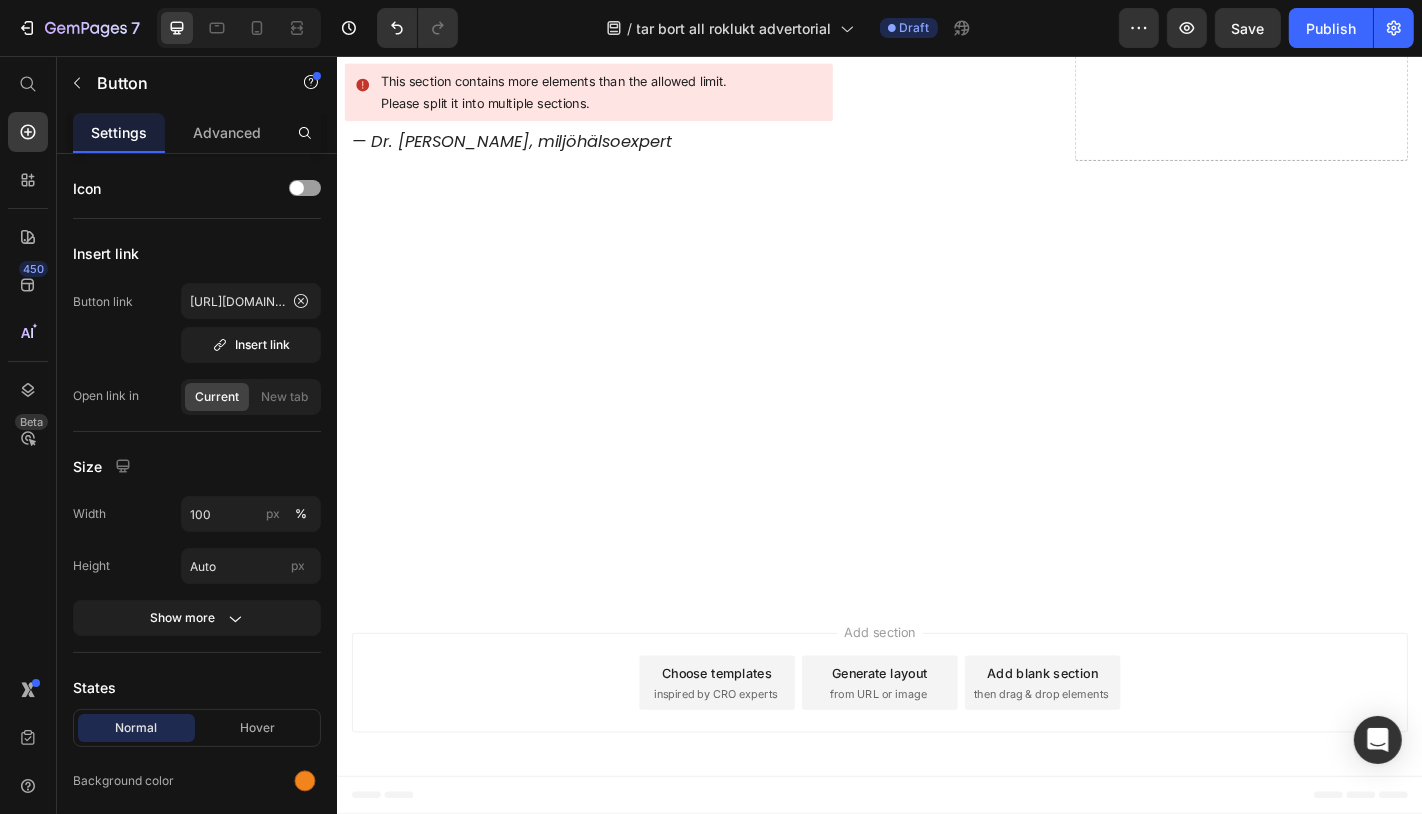 scroll, scrollTop: 15556, scrollLeft: 0, axis: vertical 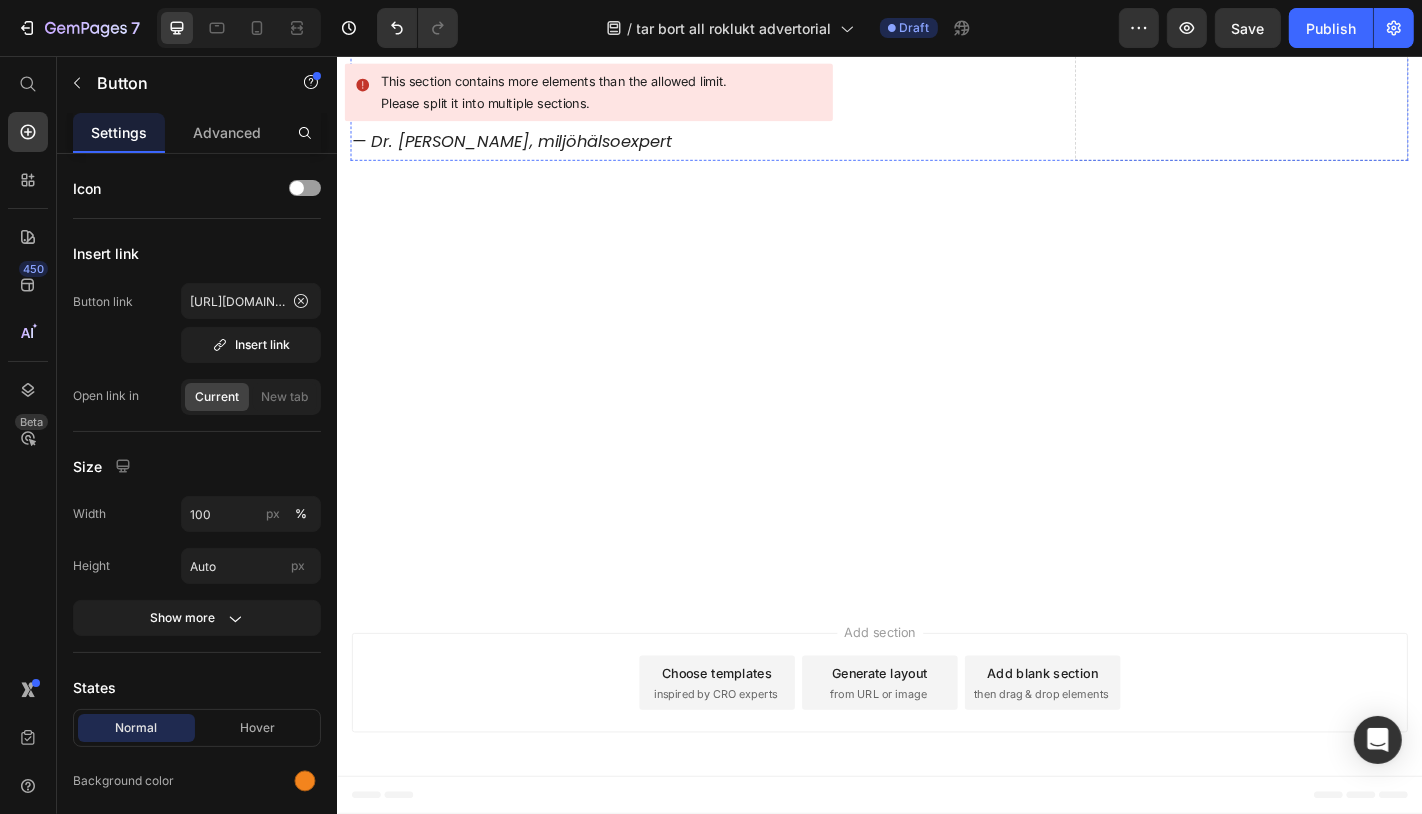 click on "Prova Luktfri utan risk" at bounding box center (720, -827) 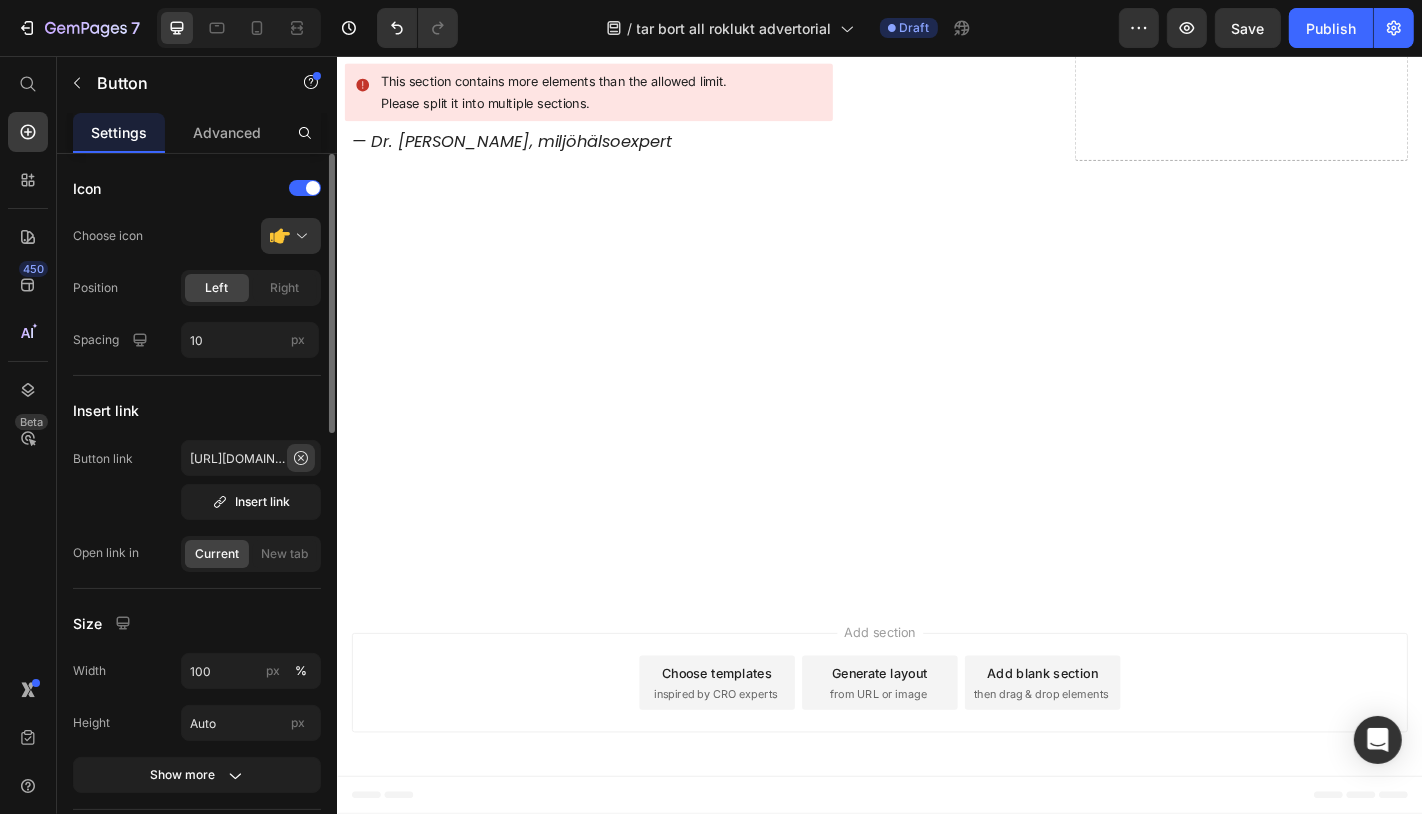 click 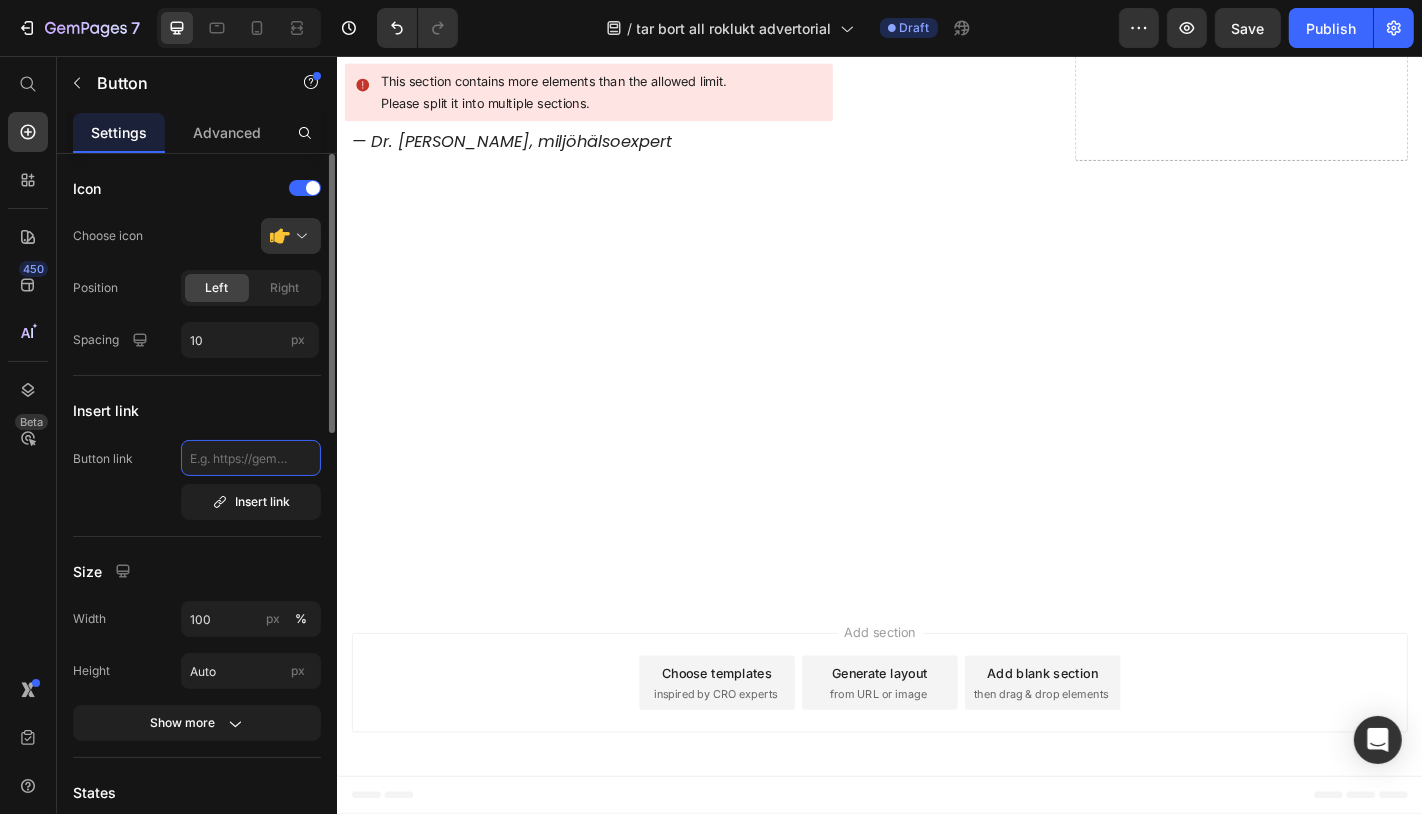 scroll, scrollTop: 0, scrollLeft: 0, axis: both 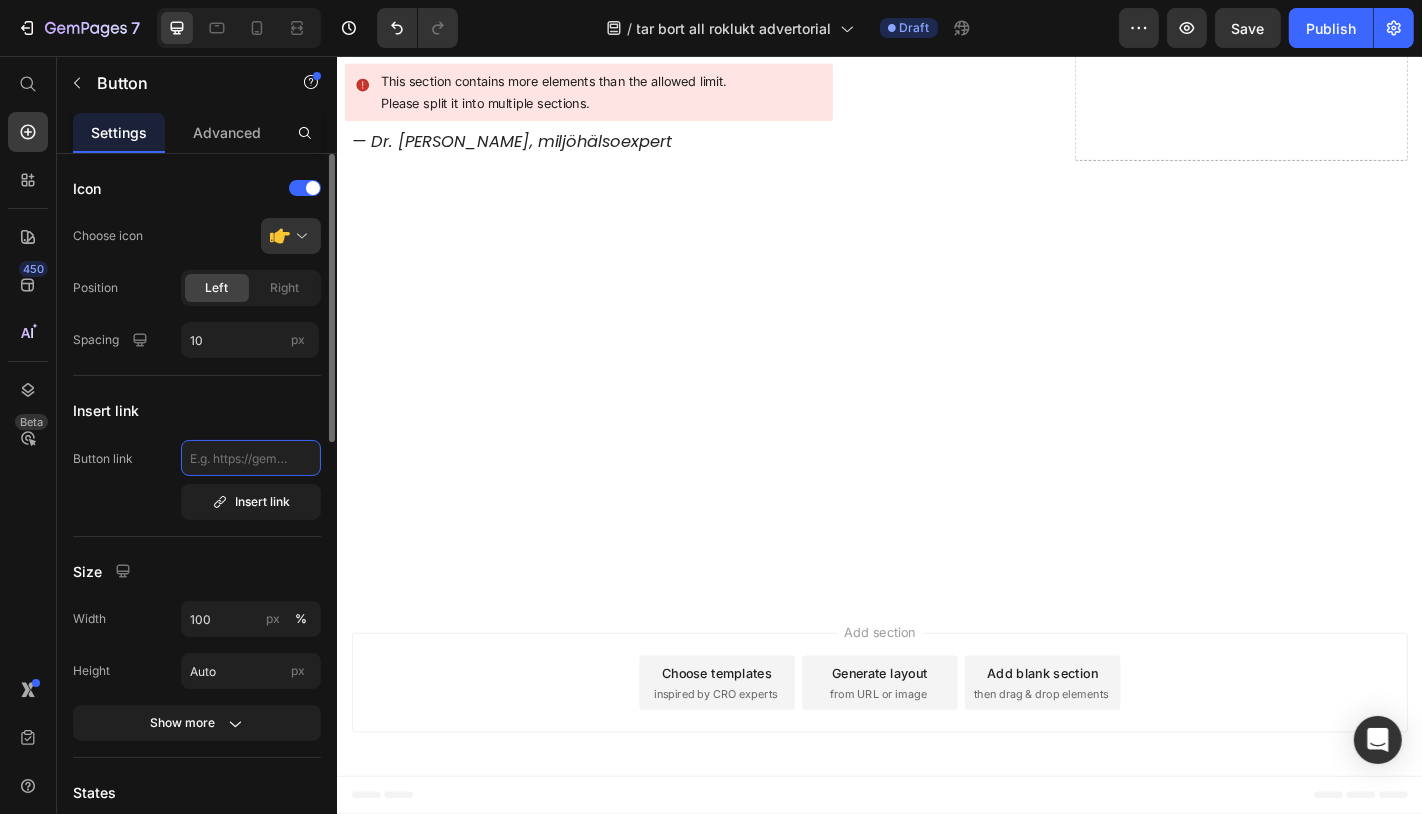 paste on "[URL][DOMAIN_NAME]" 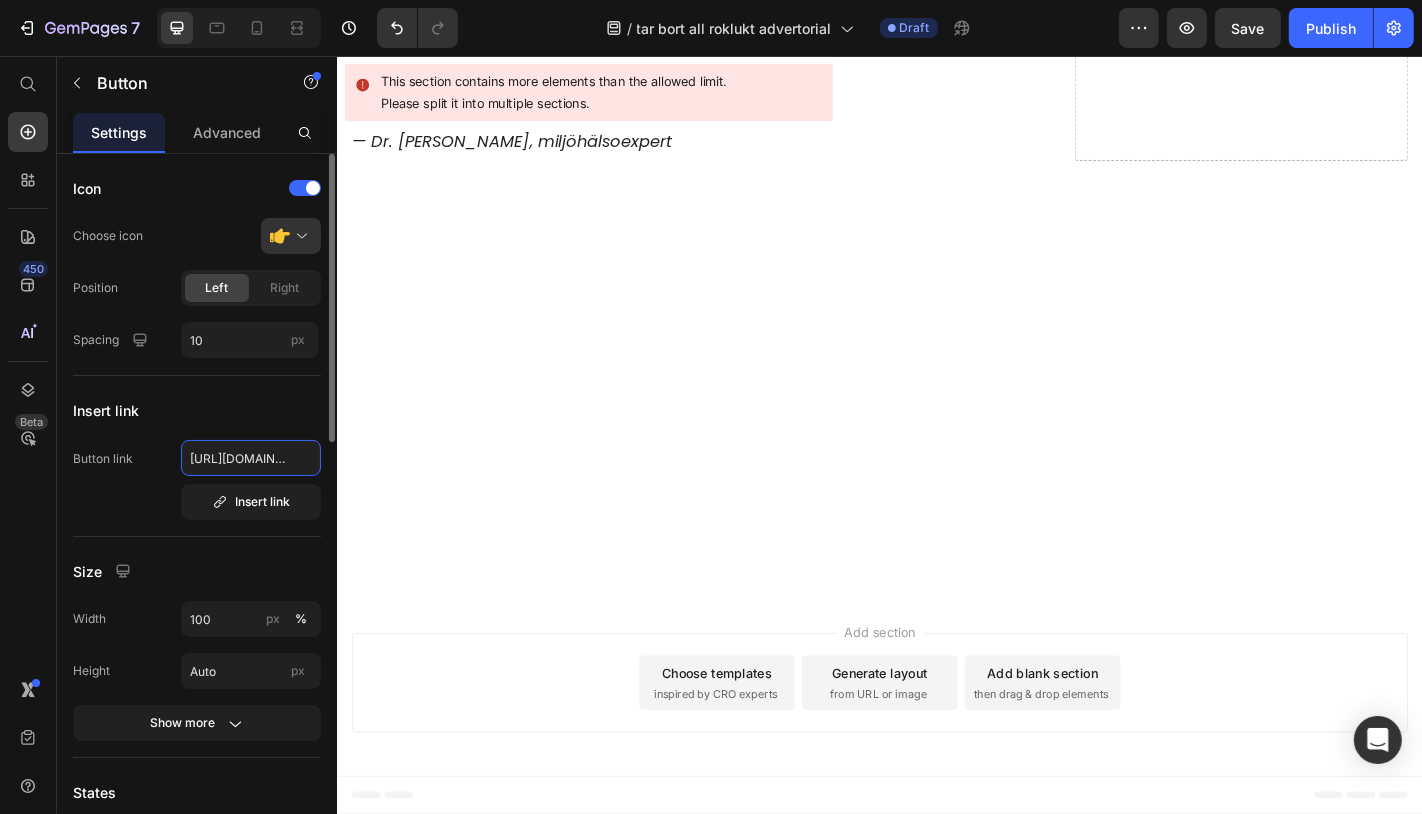 scroll, scrollTop: 0, scrollLeft: 356, axis: horizontal 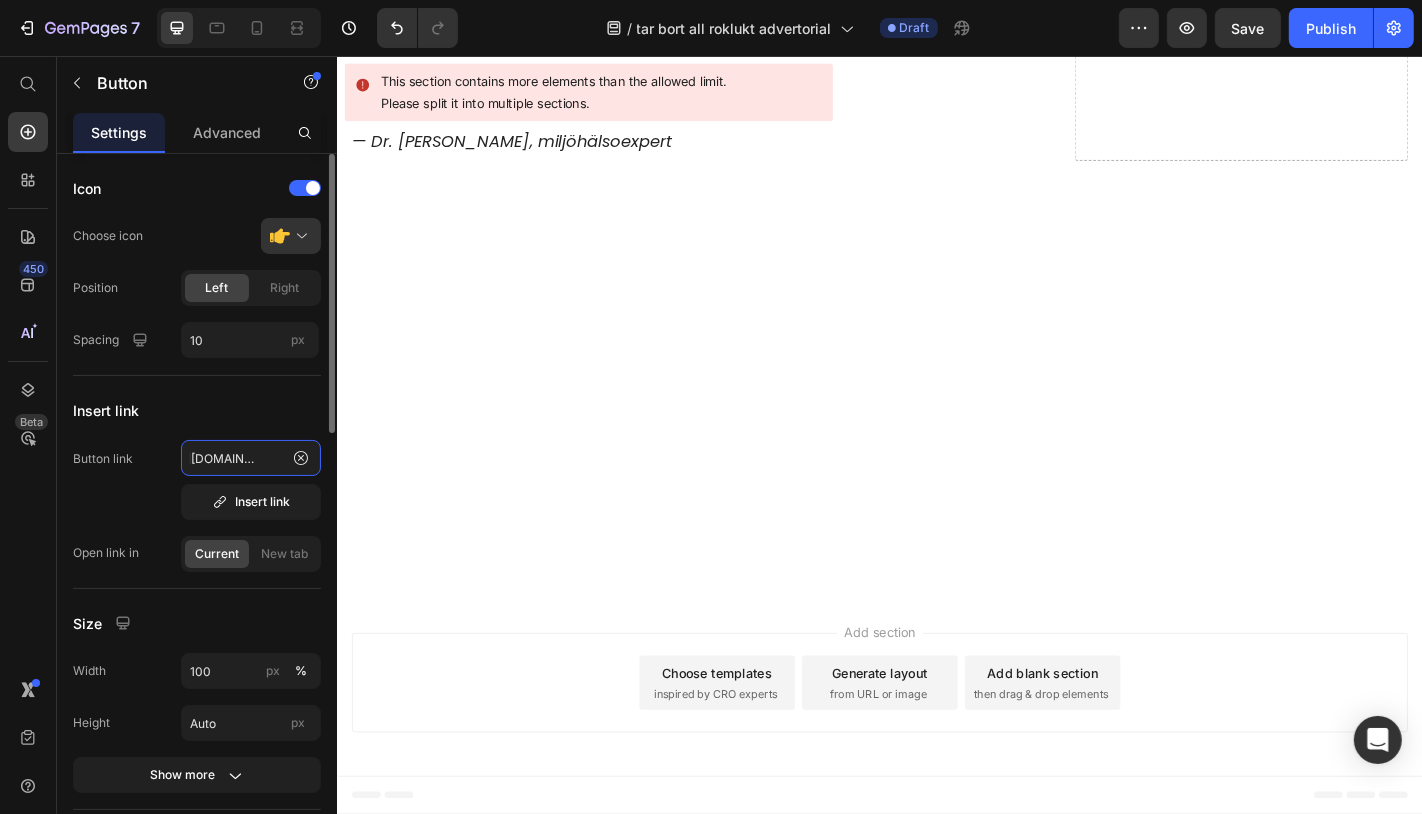 type on "[URL][DOMAIN_NAME]" 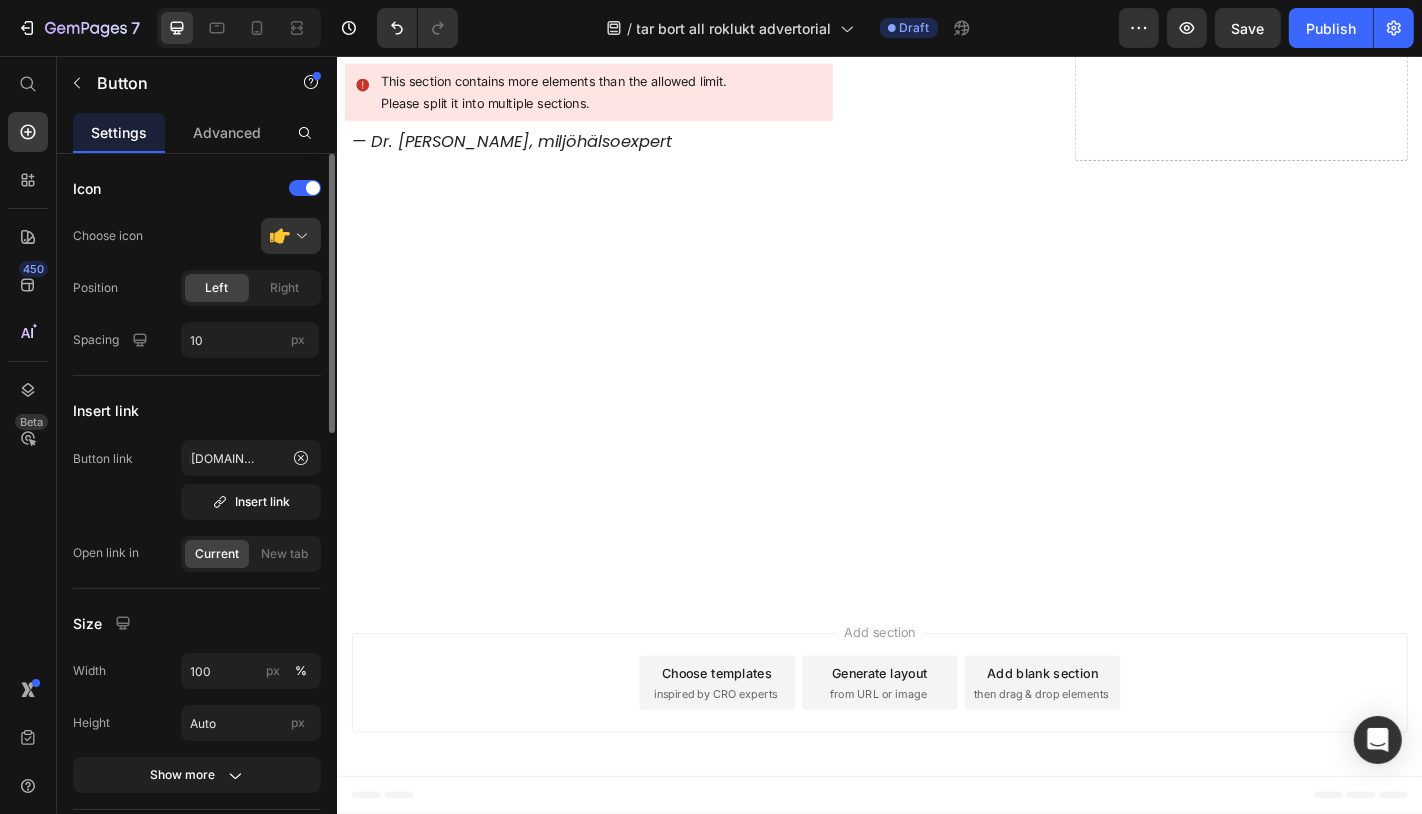 scroll, scrollTop: 0, scrollLeft: 0, axis: both 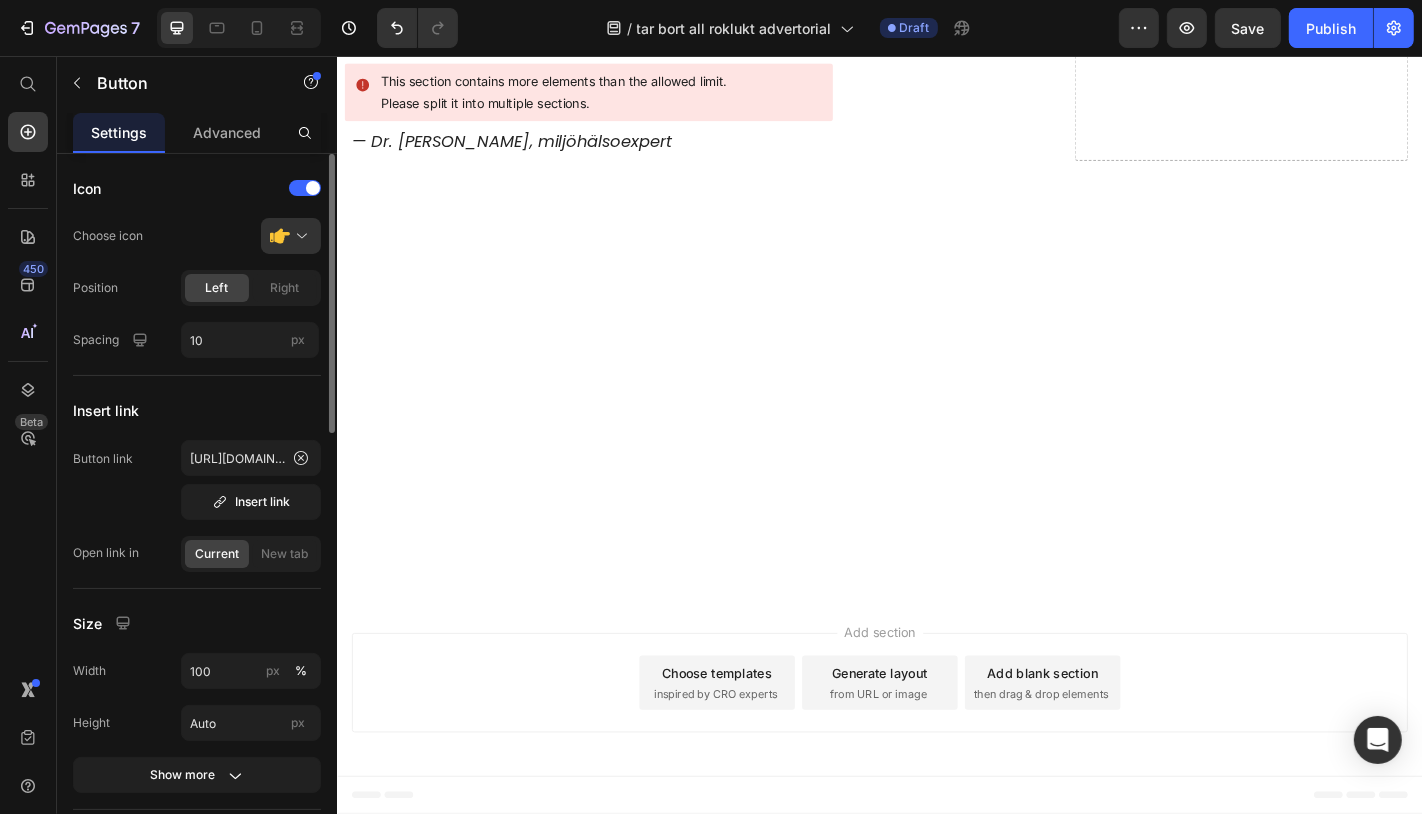 click on "Button link [URL][DOMAIN_NAME]  Insert link" at bounding box center [197, 480] 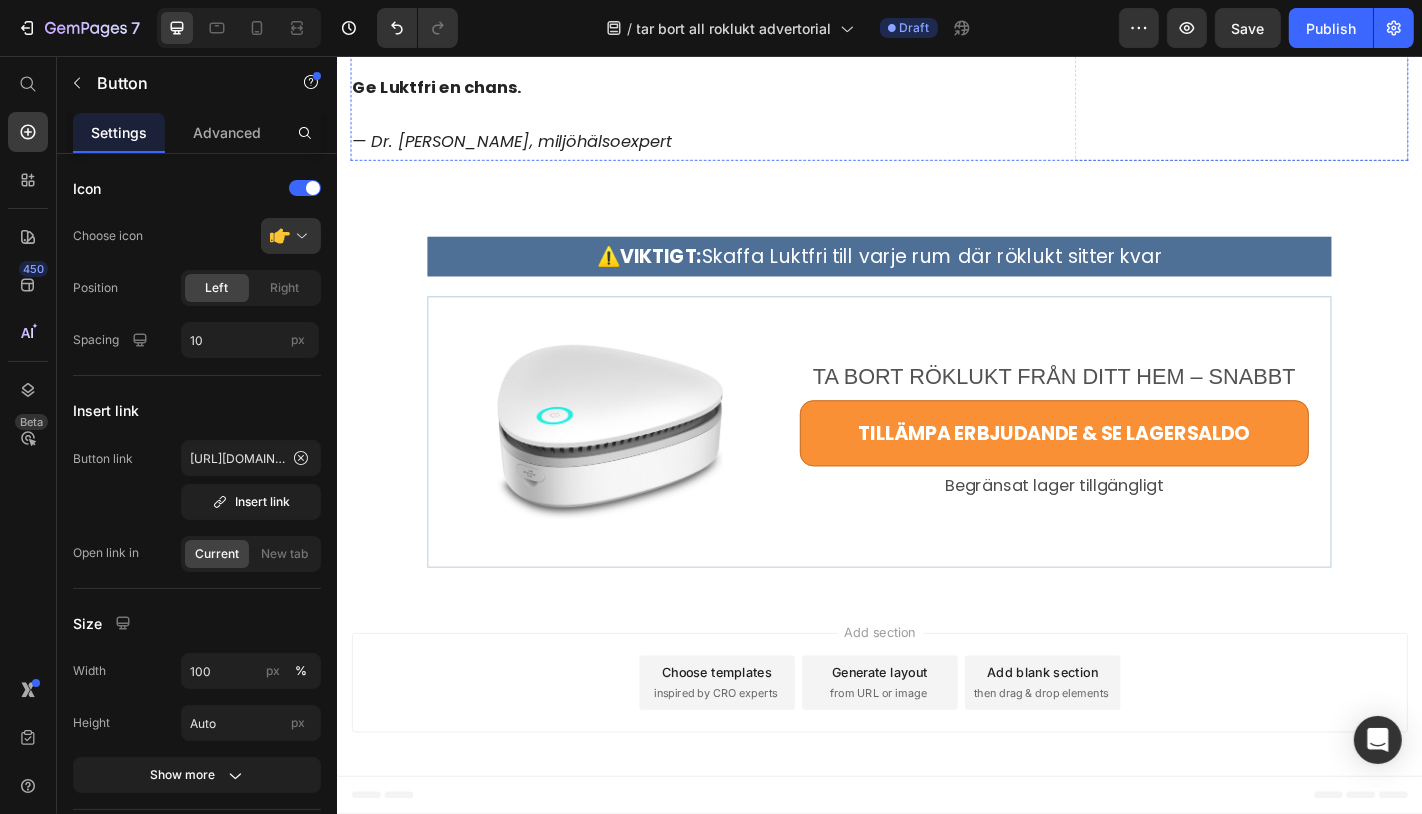 scroll, scrollTop: 16340, scrollLeft: 0, axis: vertical 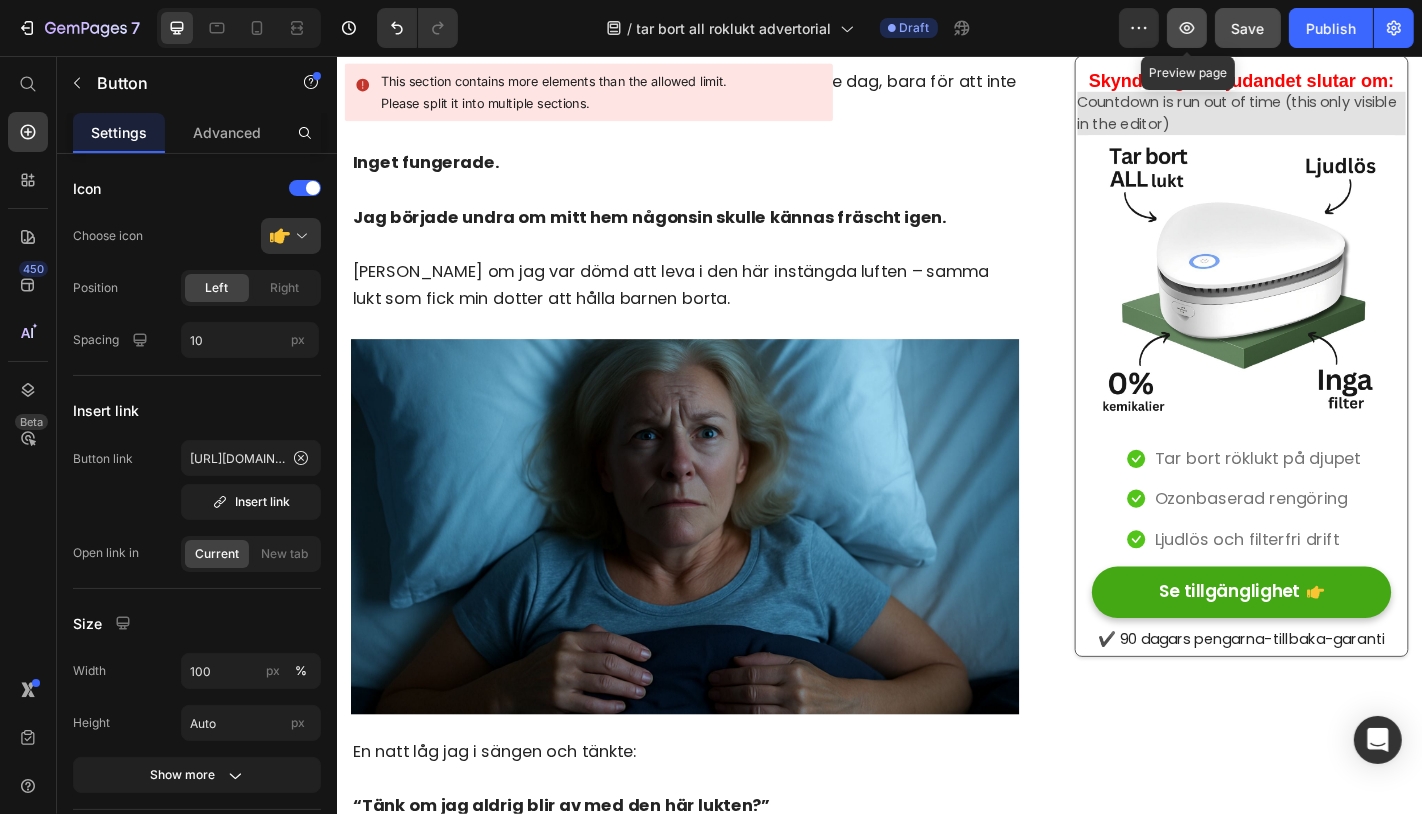click 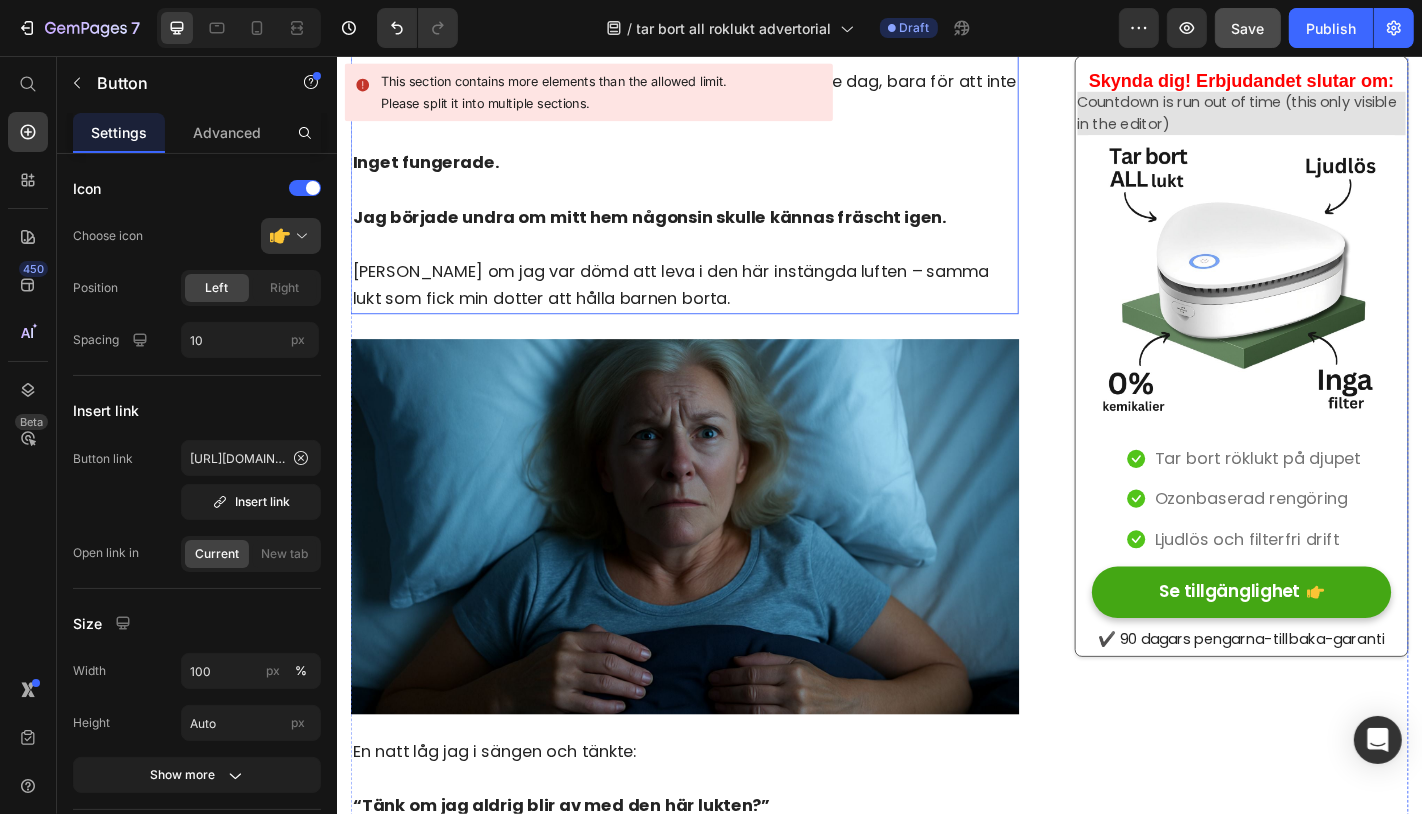click on "Kanske hjälpte de i några timmar. Men nästa morgon var röklukten tillbaka – klängande vid [GEOGRAPHIC_DATA], filtarna, till och med mina kläder." at bounding box center (720, -156) 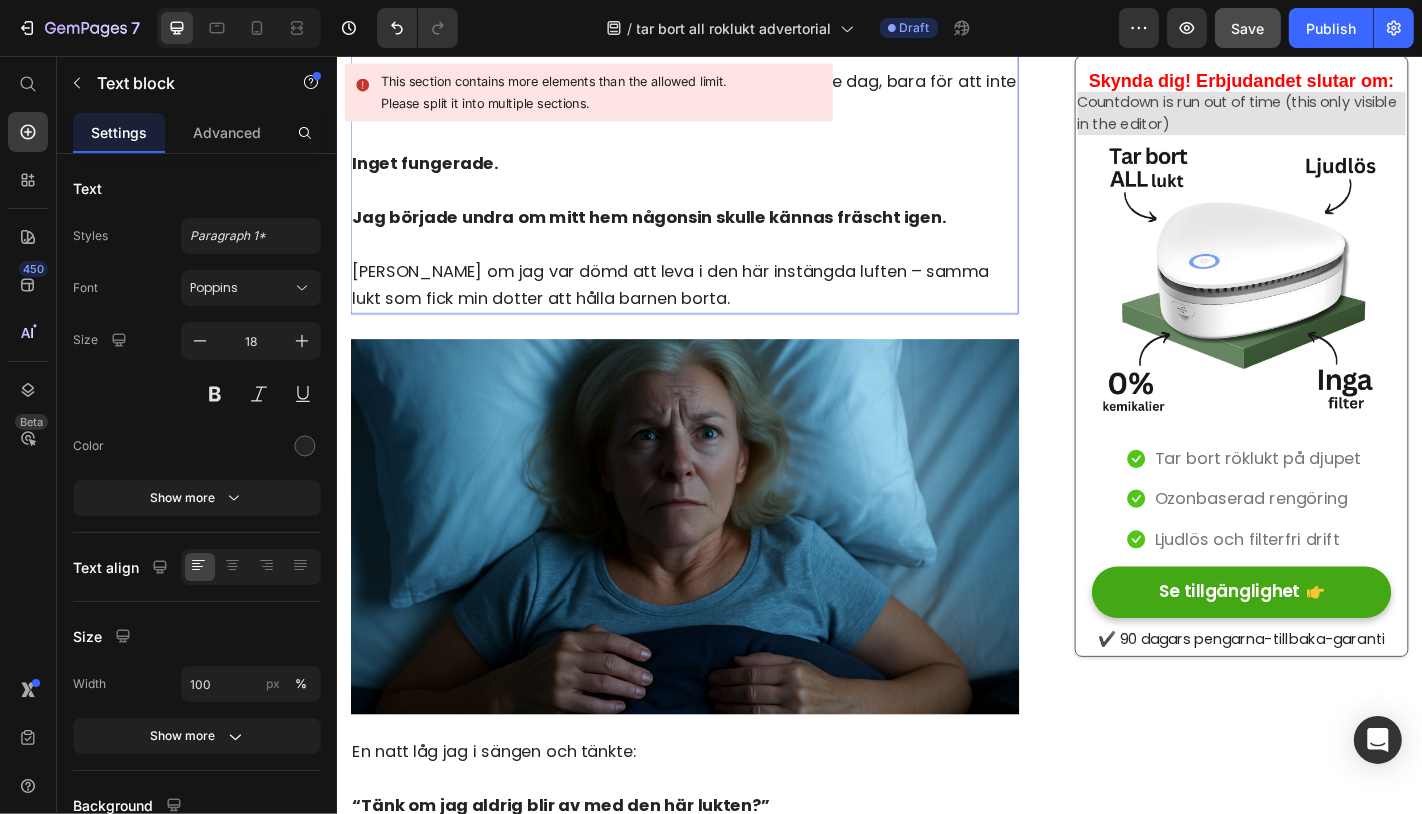 click on "Kanske hjälpte de i några timmar. Men nästa morgon var röklukten tillbaka – klängande vid [GEOGRAPHIC_DATA], filtarna, till och med mina kläder." at bounding box center [720, -156] 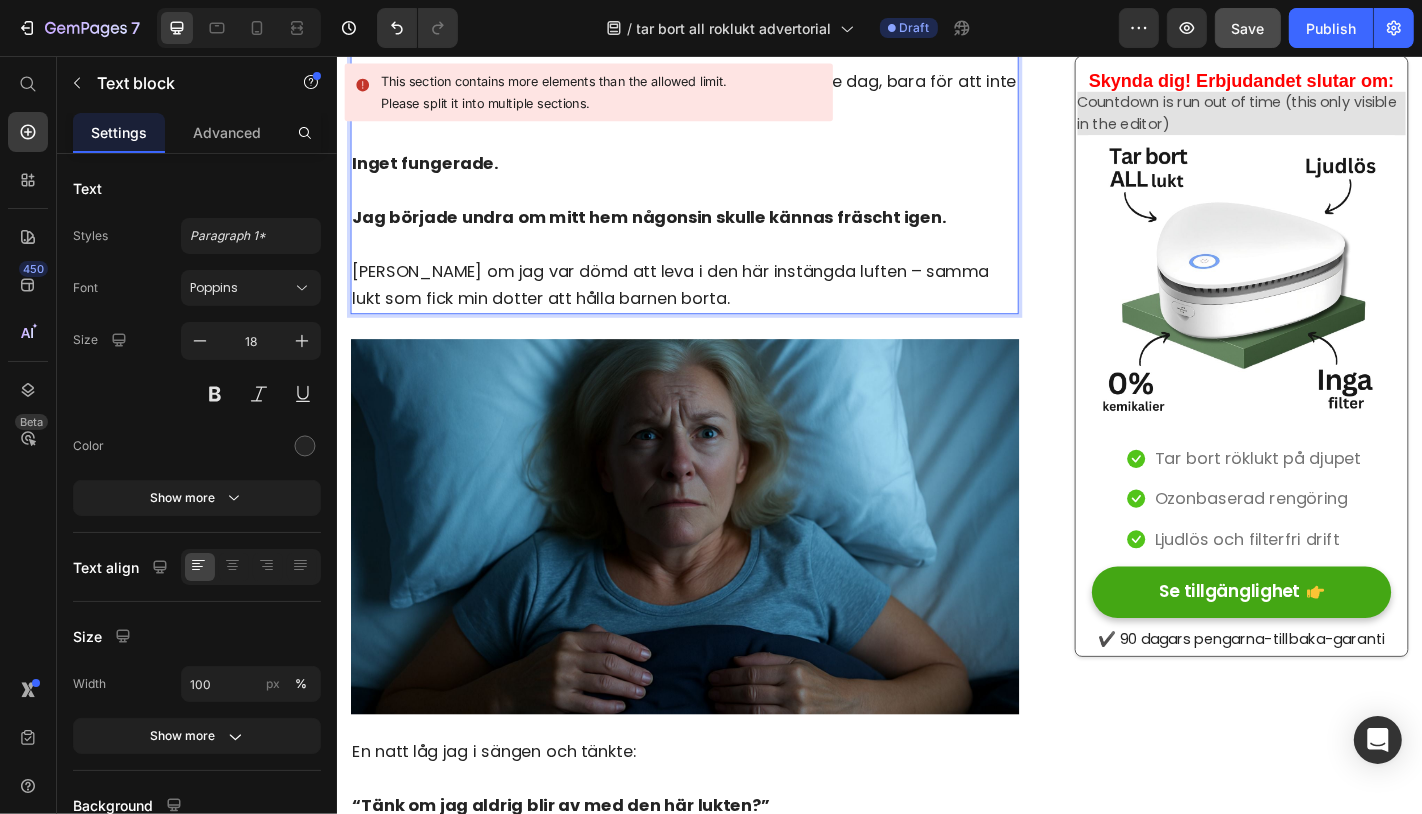 click on "Kanske hjälpte de i några timmar. Men nästa morgon var röklukten tillbaka – klängande vid [GEOGRAPHIC_DATA], filtarna, till och med mina kläder." at bounding box center (720, -156) 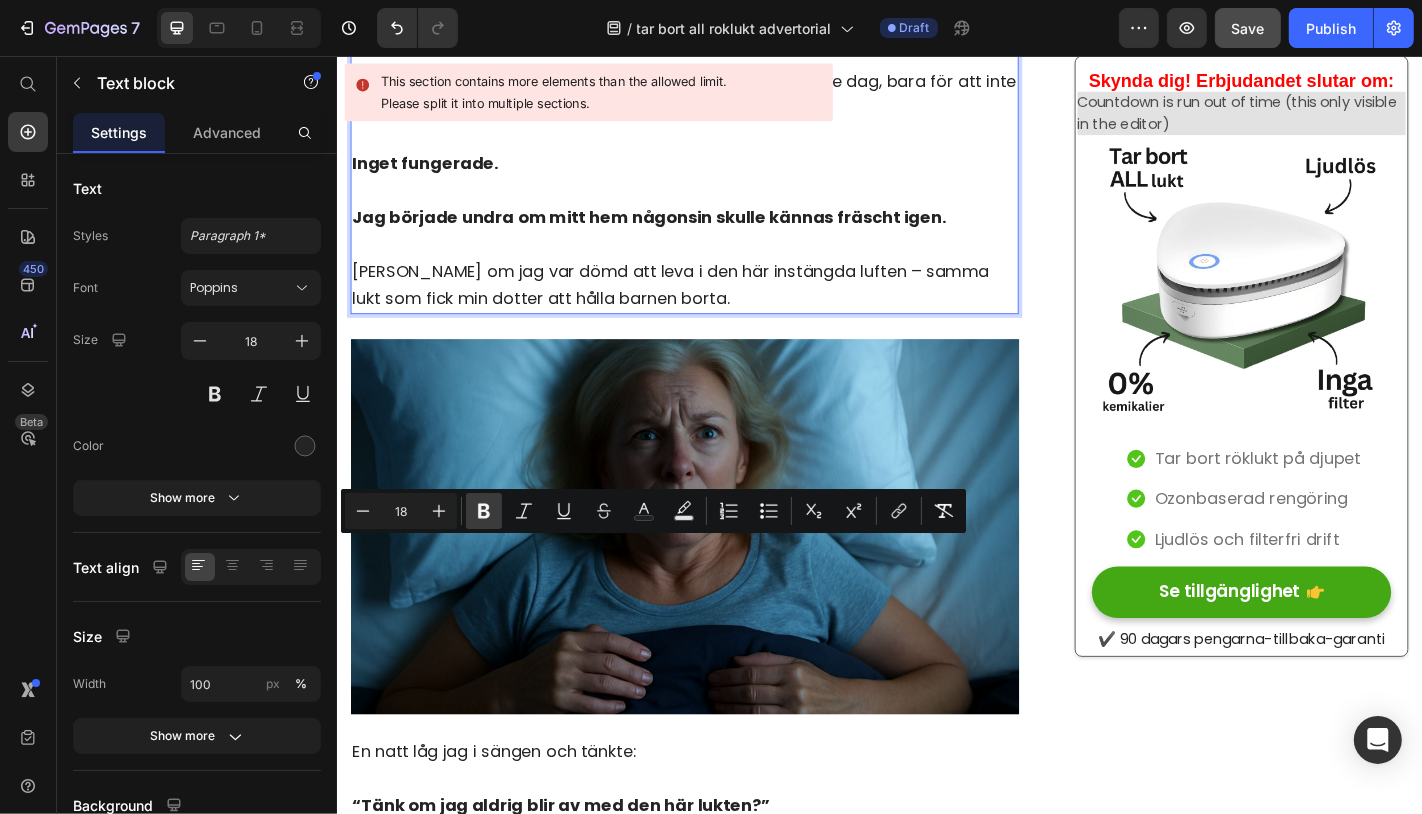 click 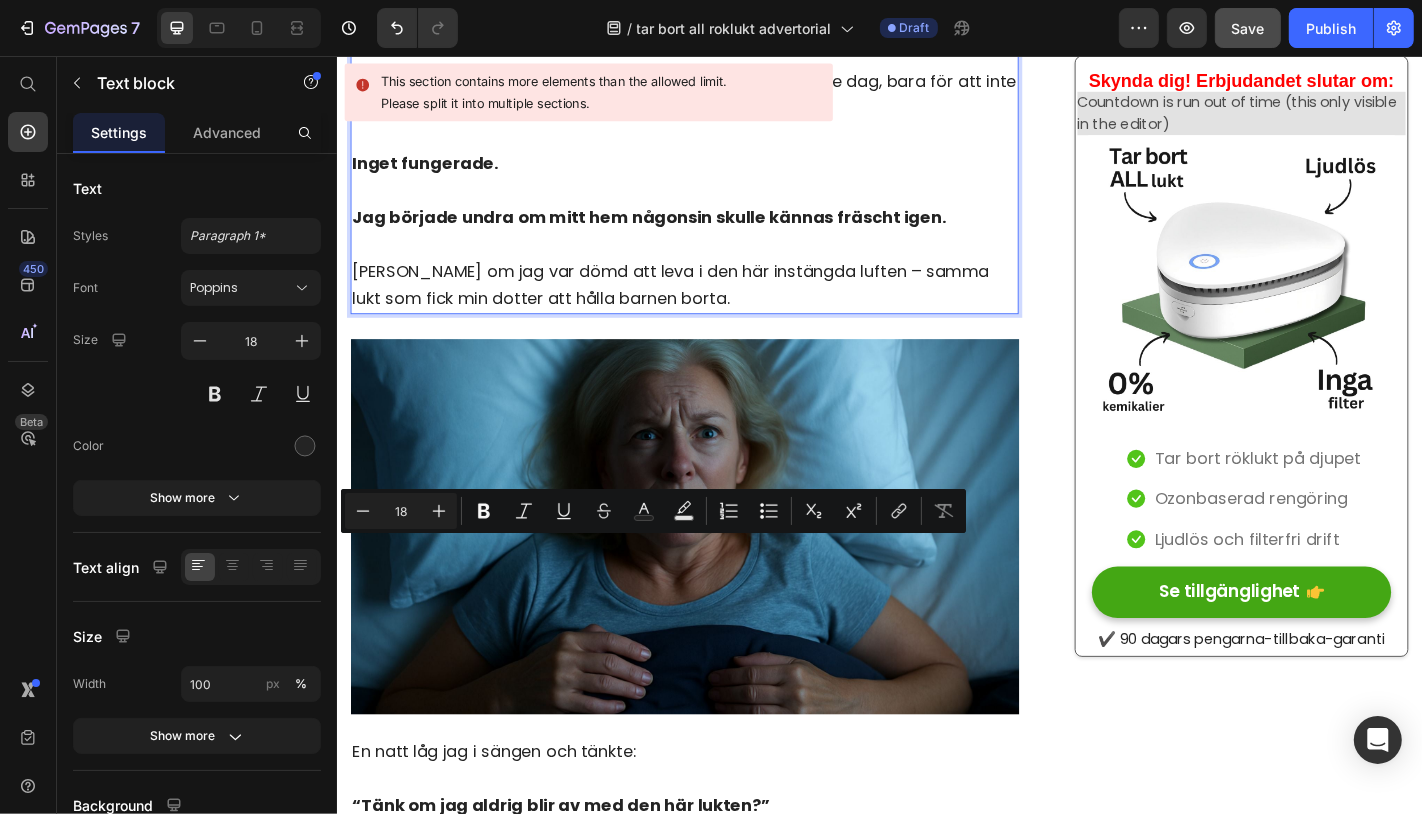 click on "Men nästa morgon var röklukten tillbaka – klängande vid [GEOGRAPHIC_DATA], filtarna, till och med mina kläder." at bounding box center (625, -142) 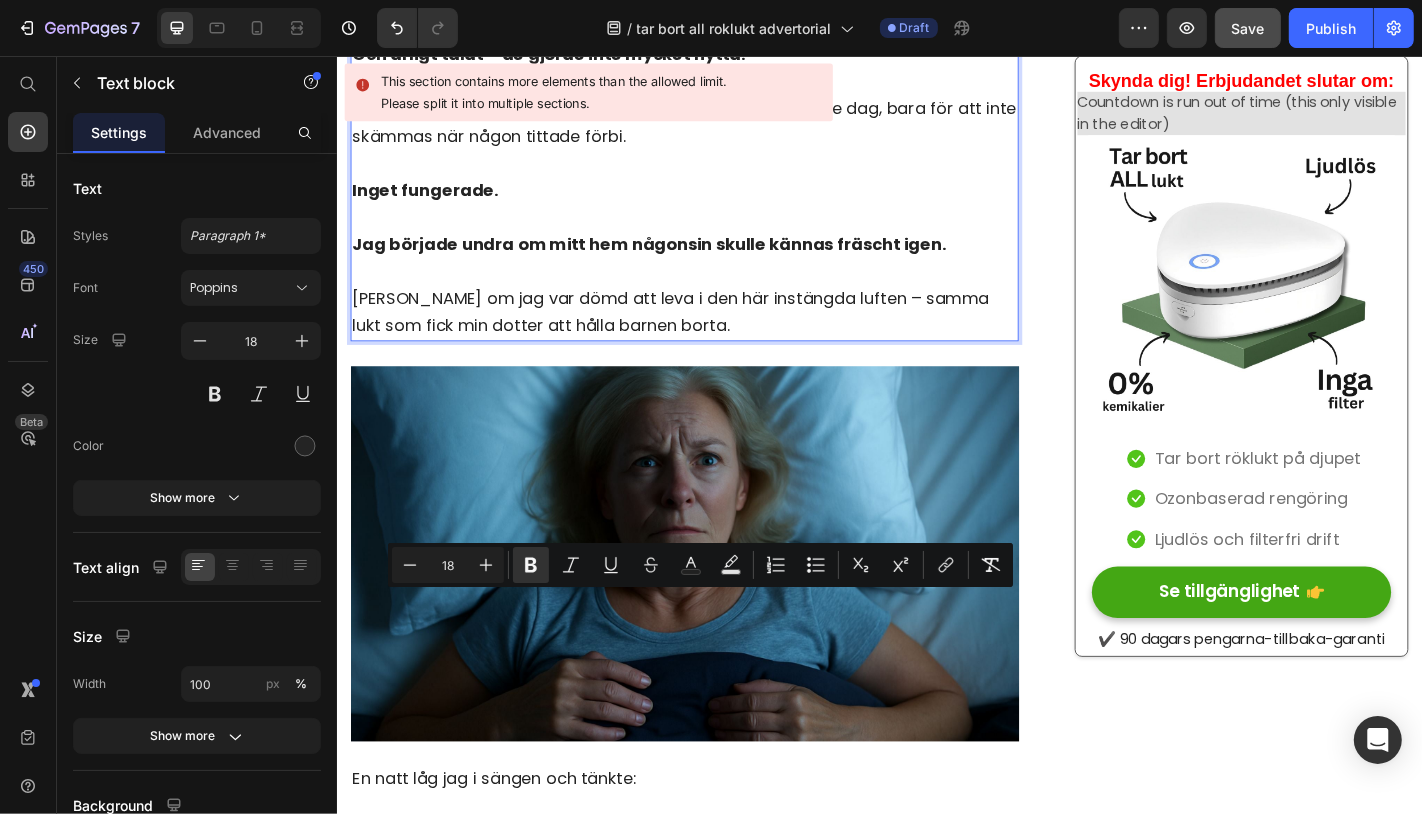 drag, startPoint x: 731, startPoint y: 666, endPoint x: 732, endPoint y: 681, distance: 15.033297 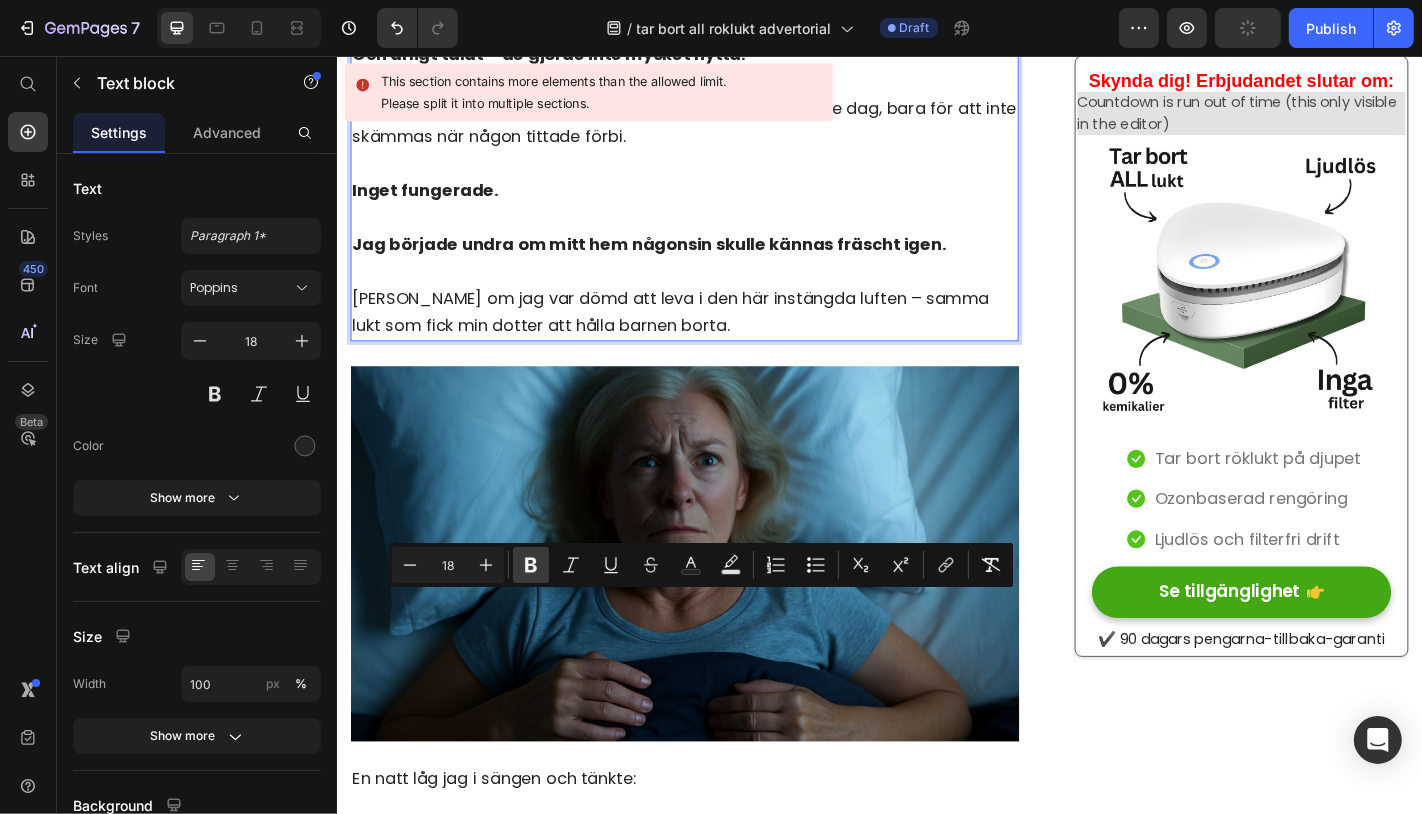 click 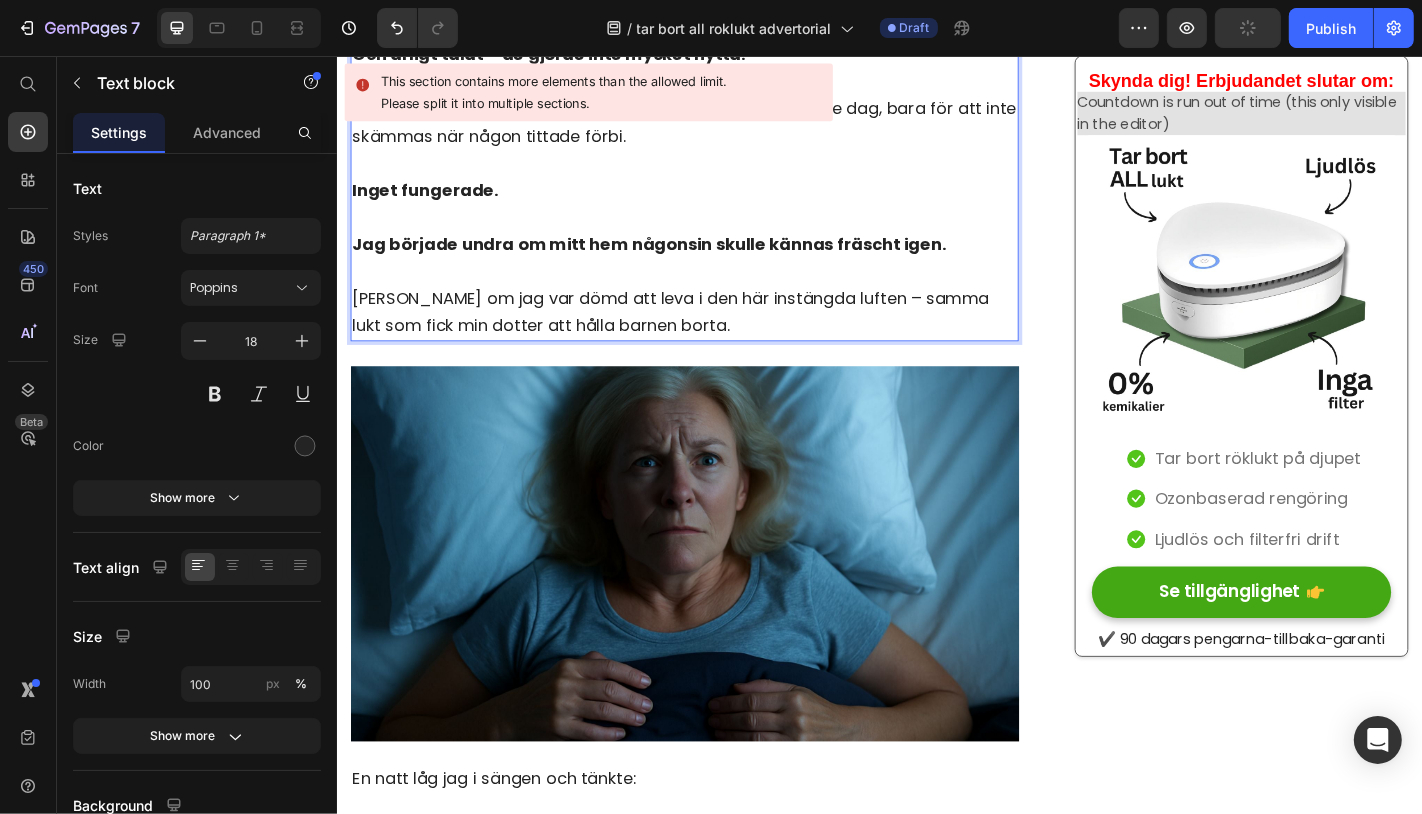 click on "Men nästa morgon var röklukten tillbaka" at bounding box center (547, -127) 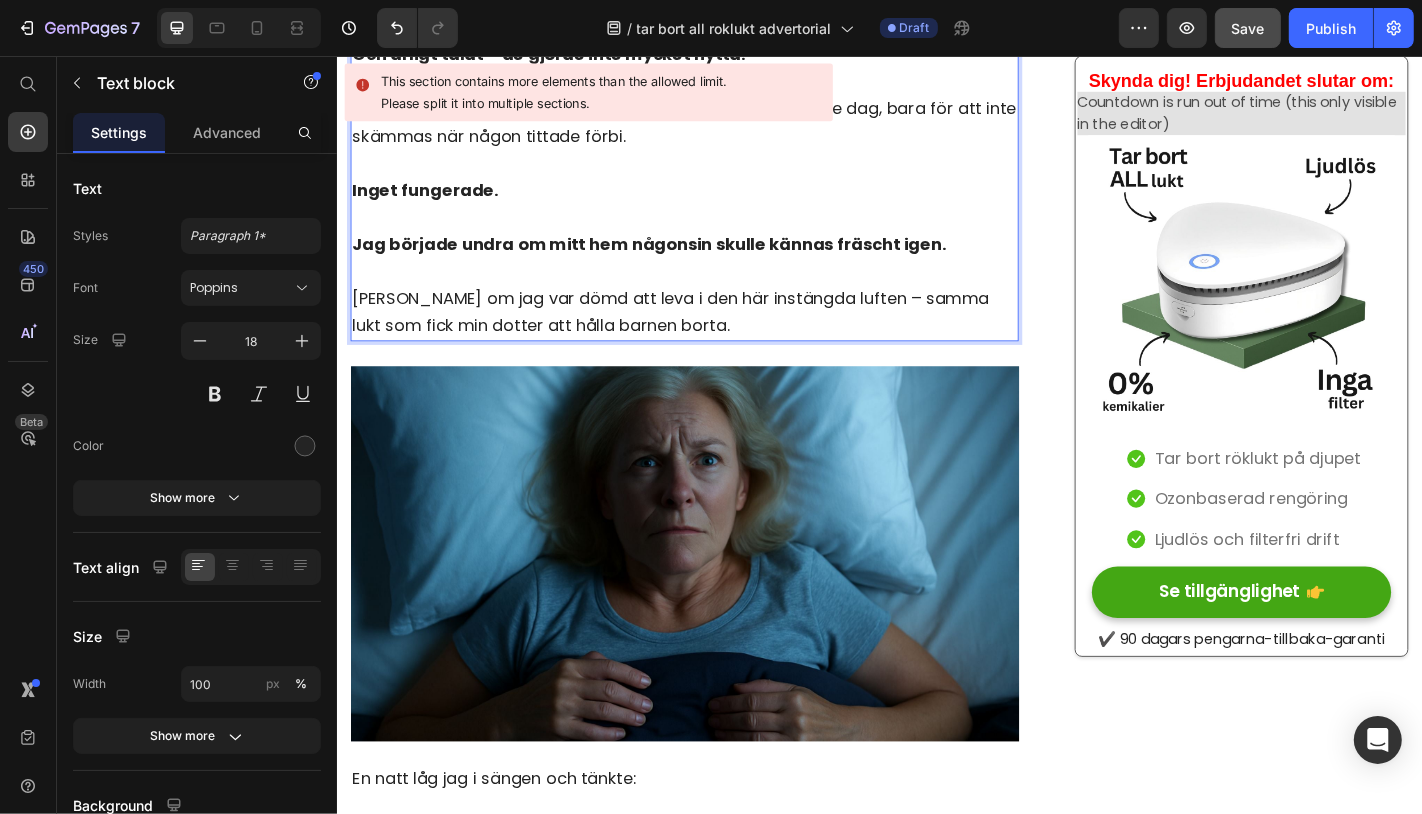 scroll, scrollTop: 3530, scrollLeft: 0, axis: vertical 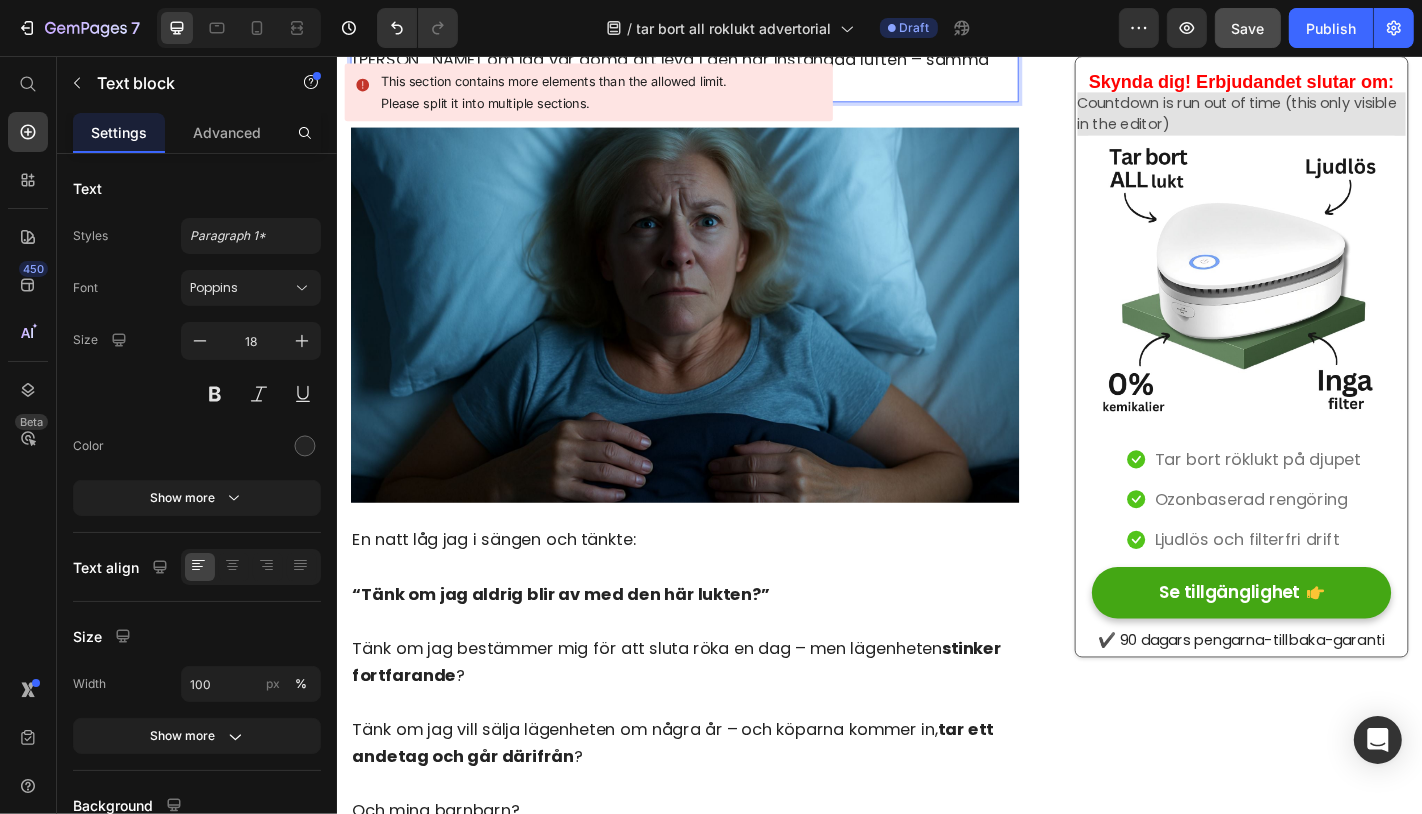drag, startPoint x: 528, startPoint y: 340, endPoint x: 652, endPoint y: 342, distance: 124.01613 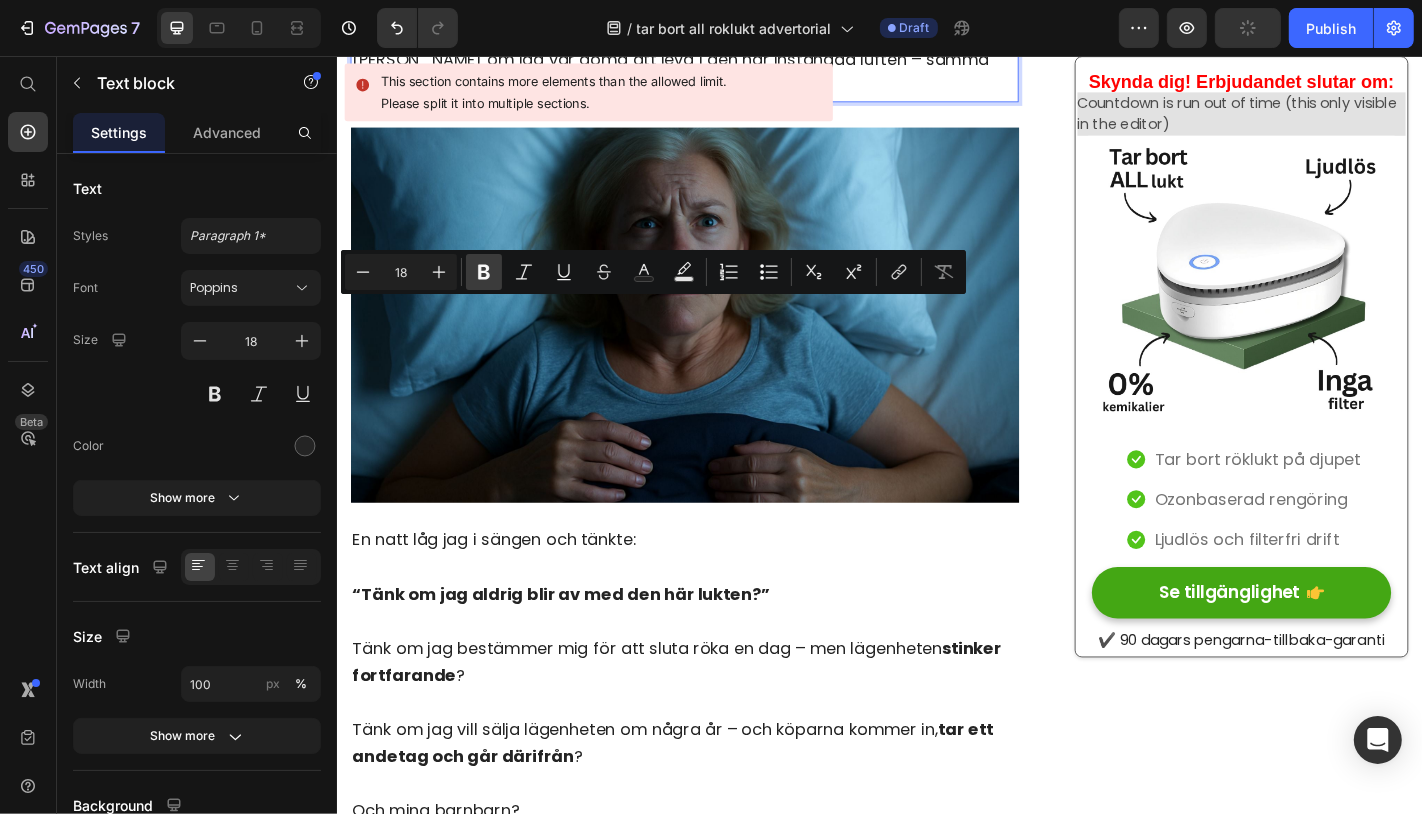 click 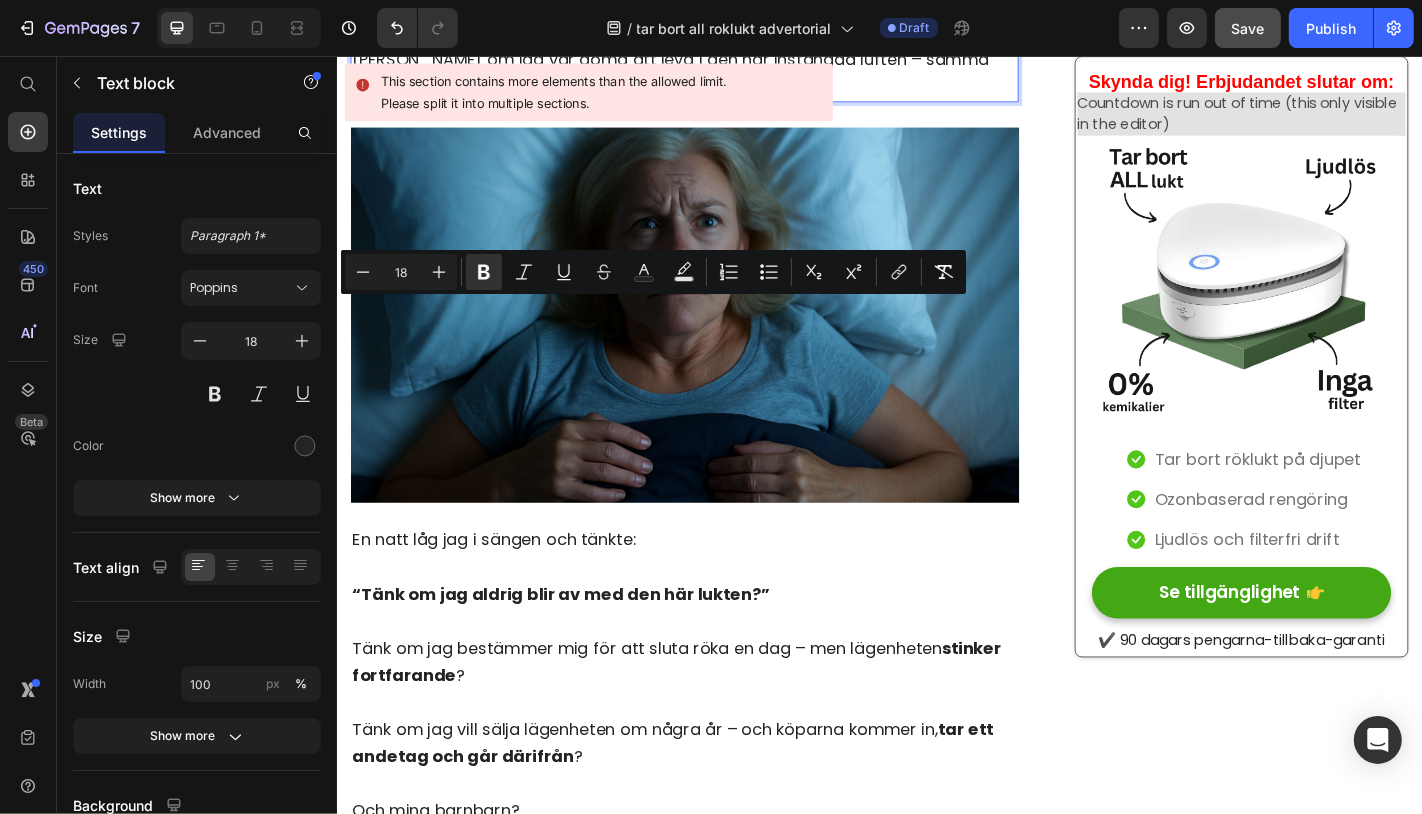 click on "några timmar" at bounding box center (586, -451) 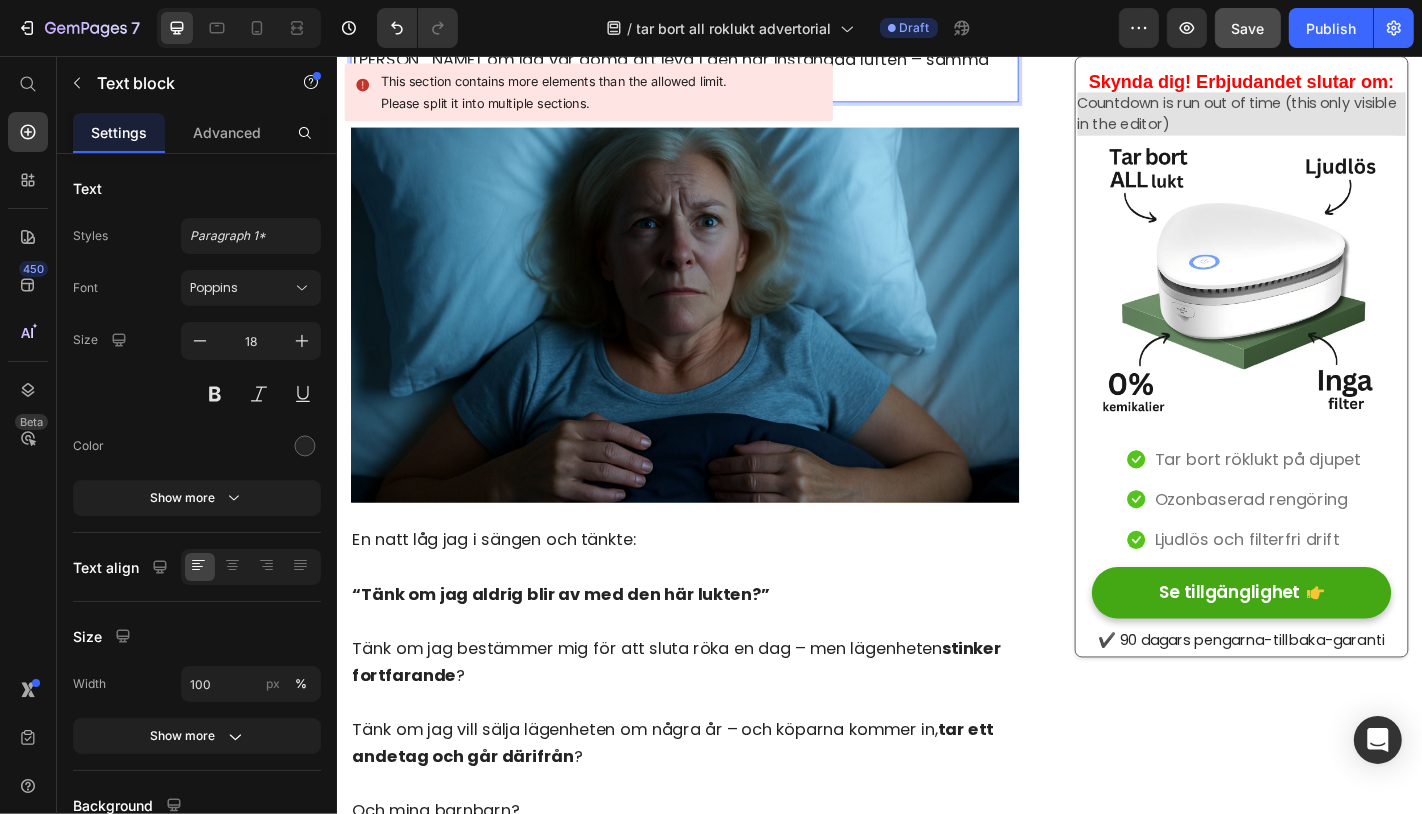 click on "några timmar" at bounding box center (586, -451) 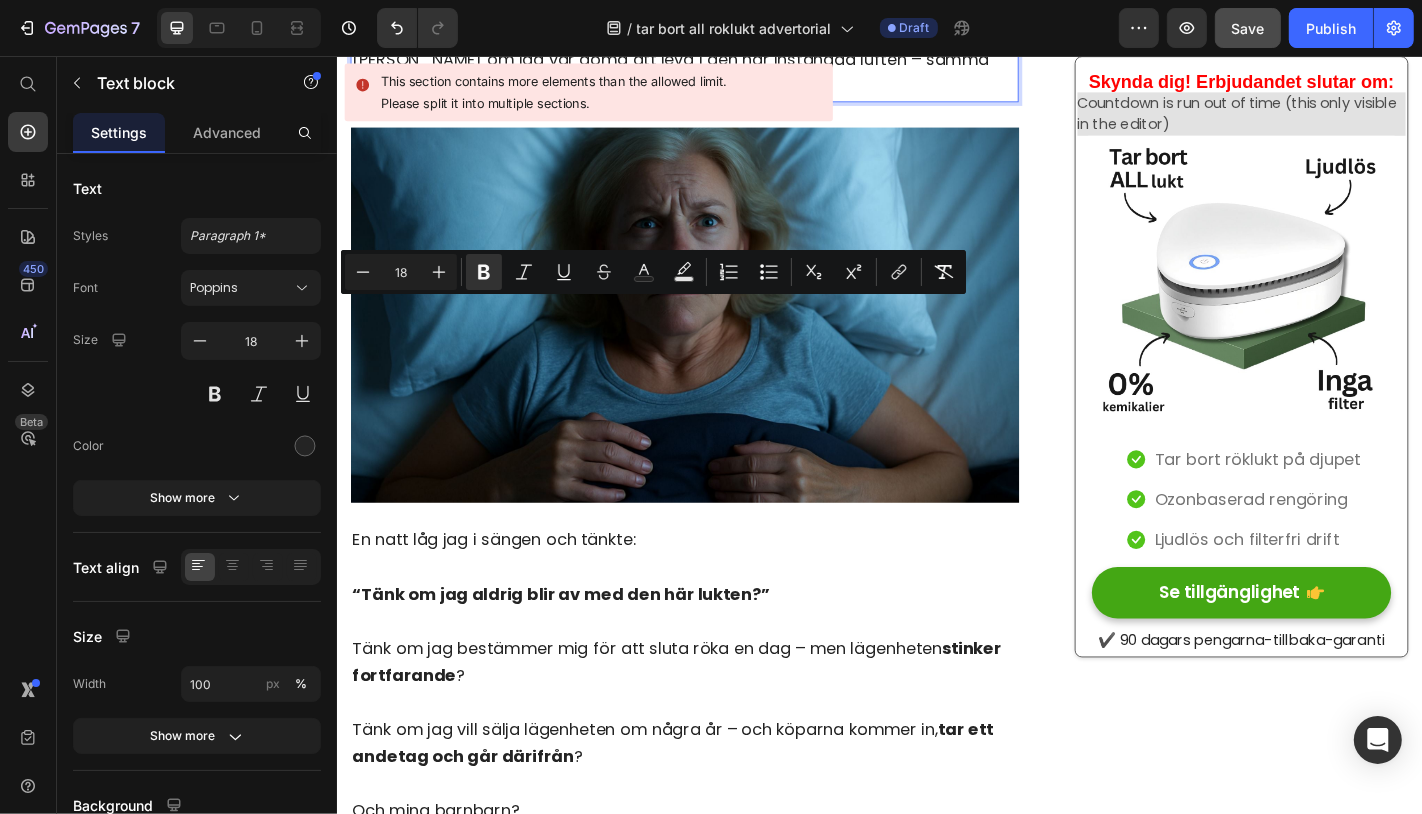 click on "några timmar" at bounding box center [586, -451] 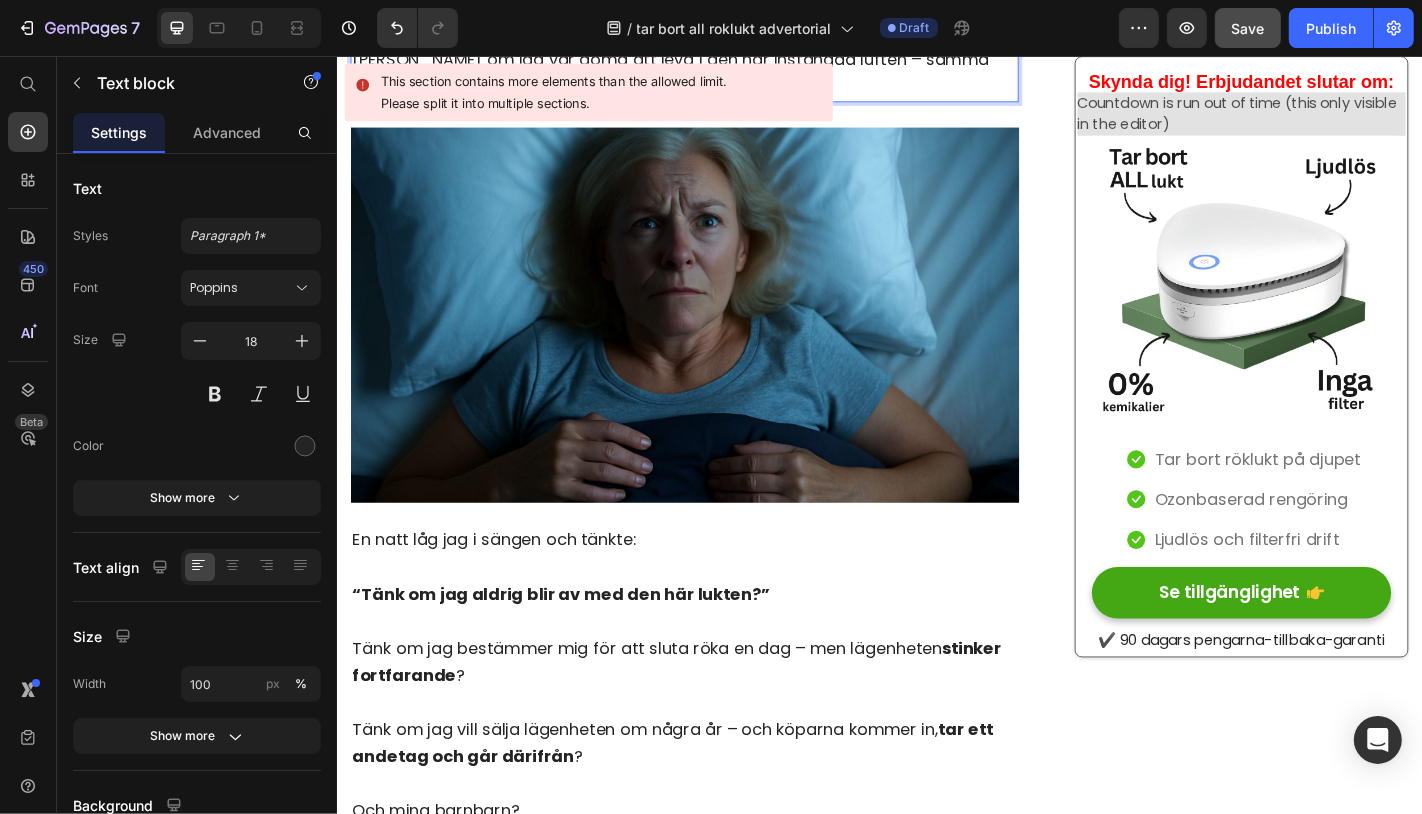 drag, startPoint x: 530, startPoint y: 341, endPoint x: 656, endPoint y: 337, distance: 126.06348 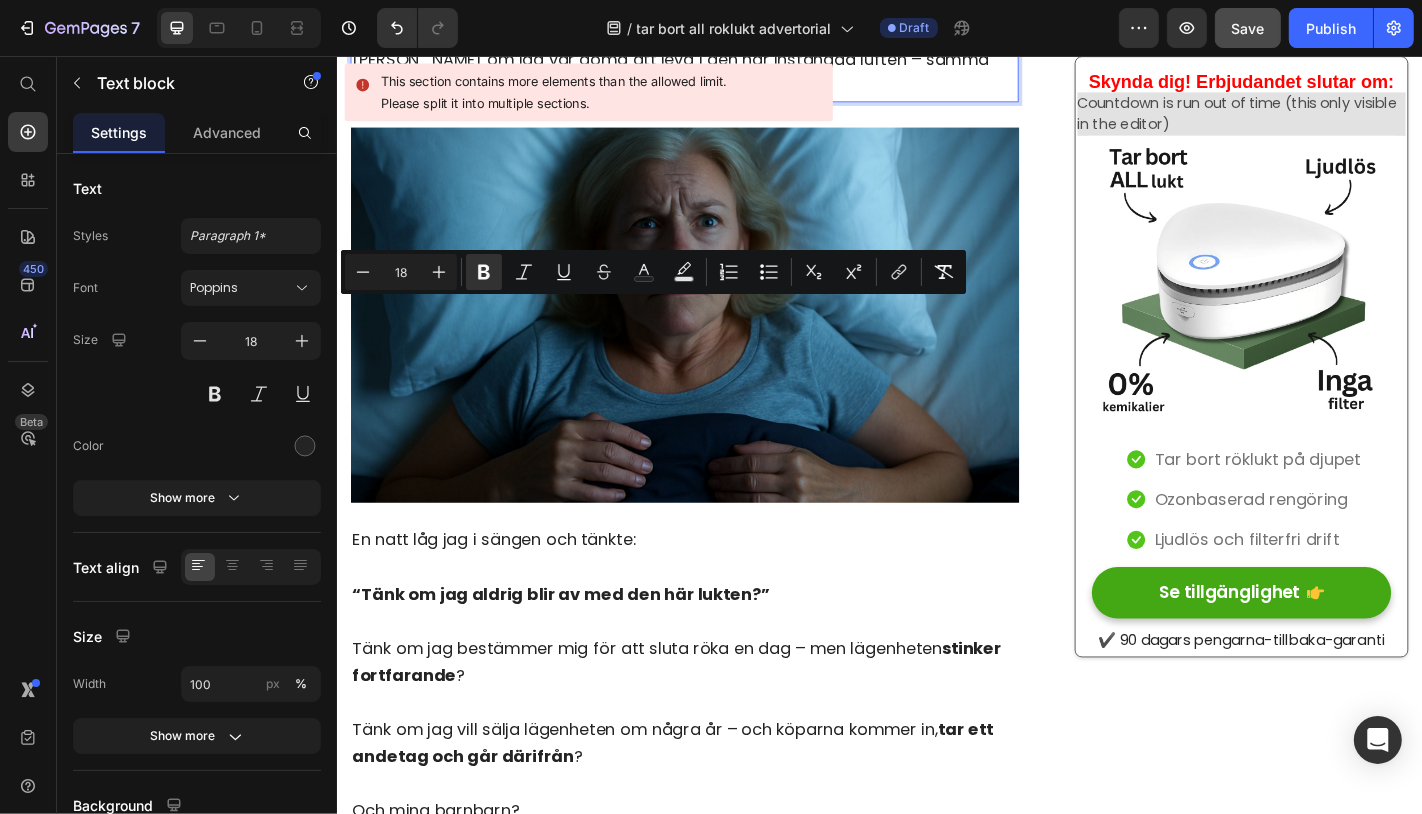 copy on "några timmar" 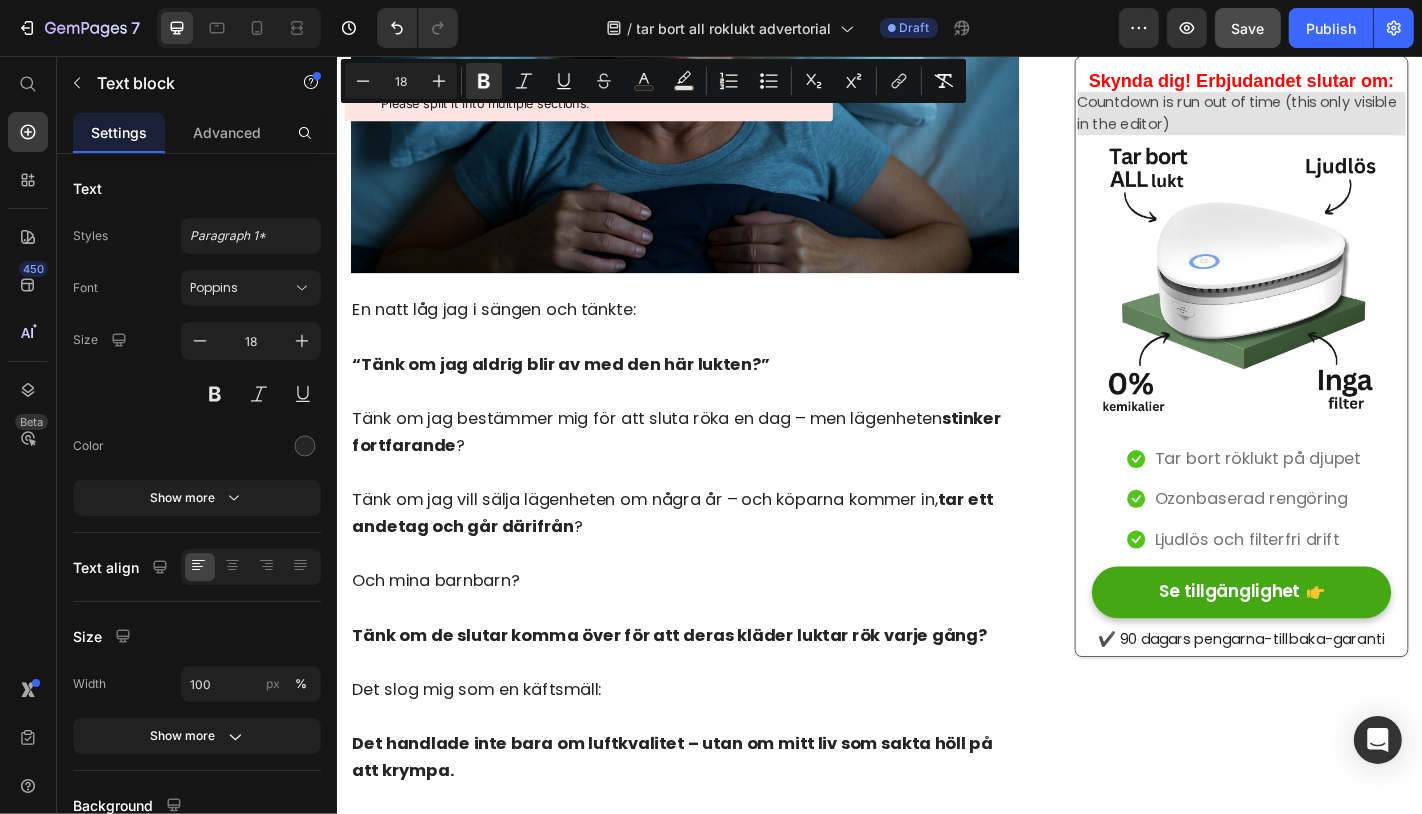 scroll, scrollTop: 3786, scrollLeft: 0, axis: vertical 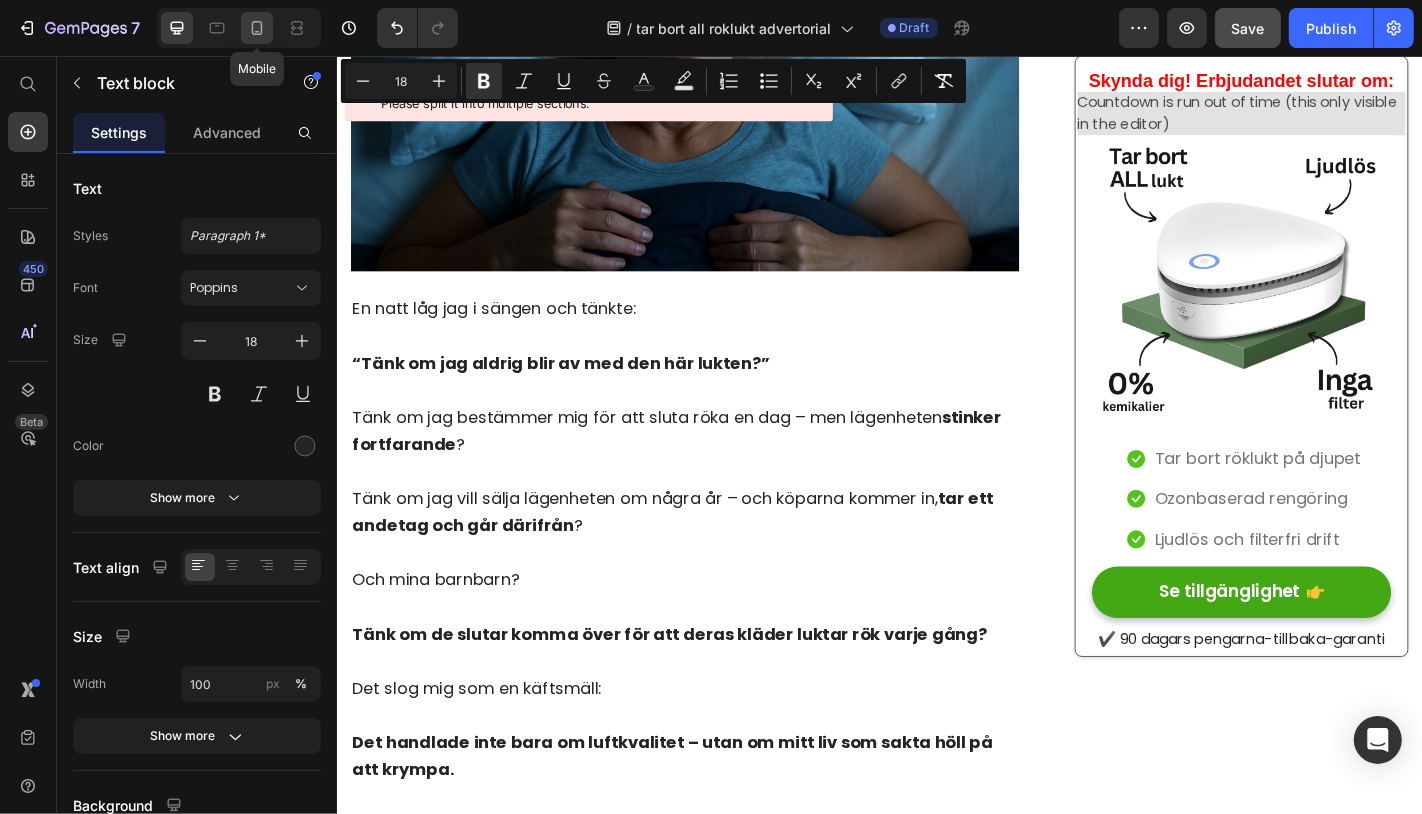 click 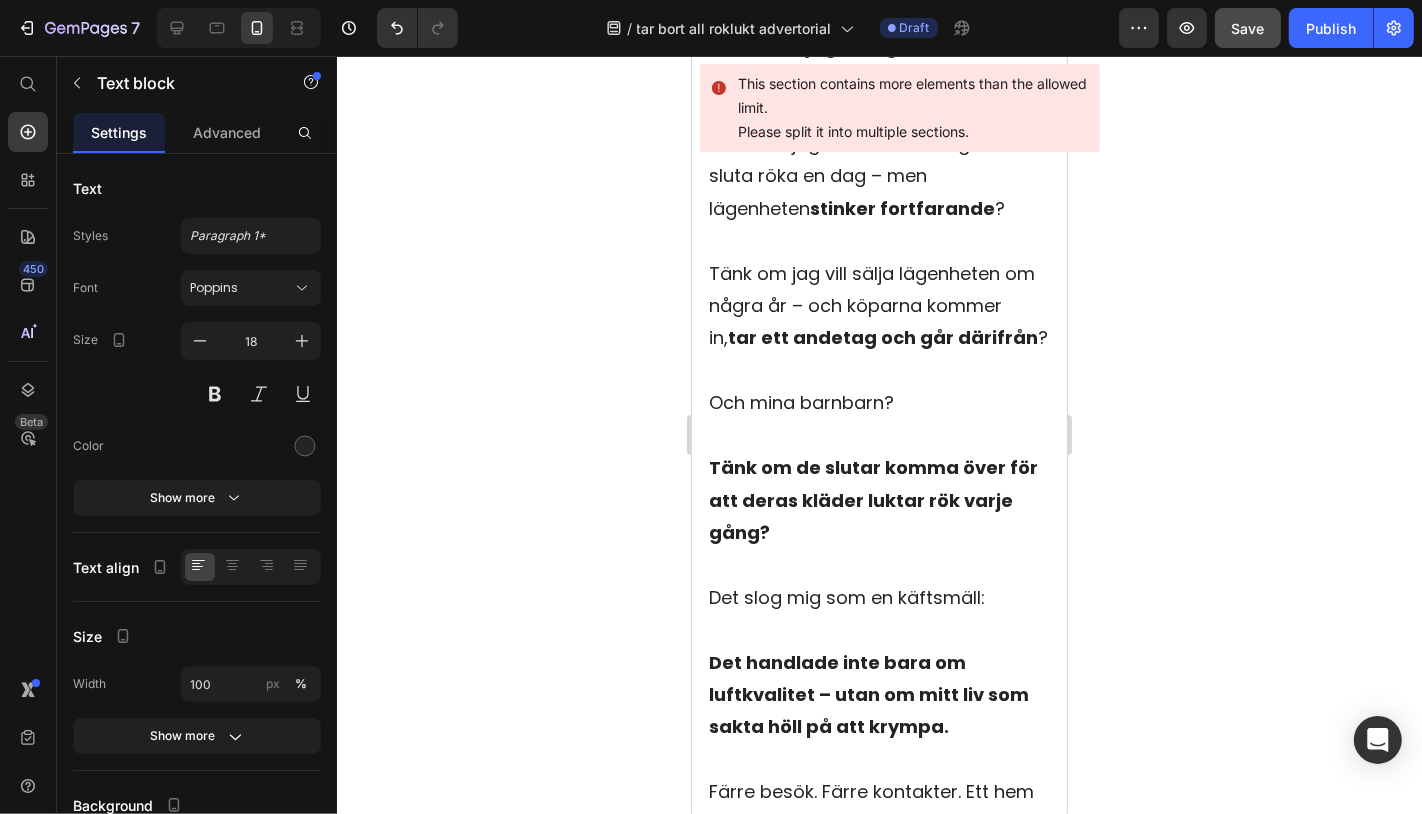scroll, scrollTop: 4772, scrollLeft: 0, axis: vertical 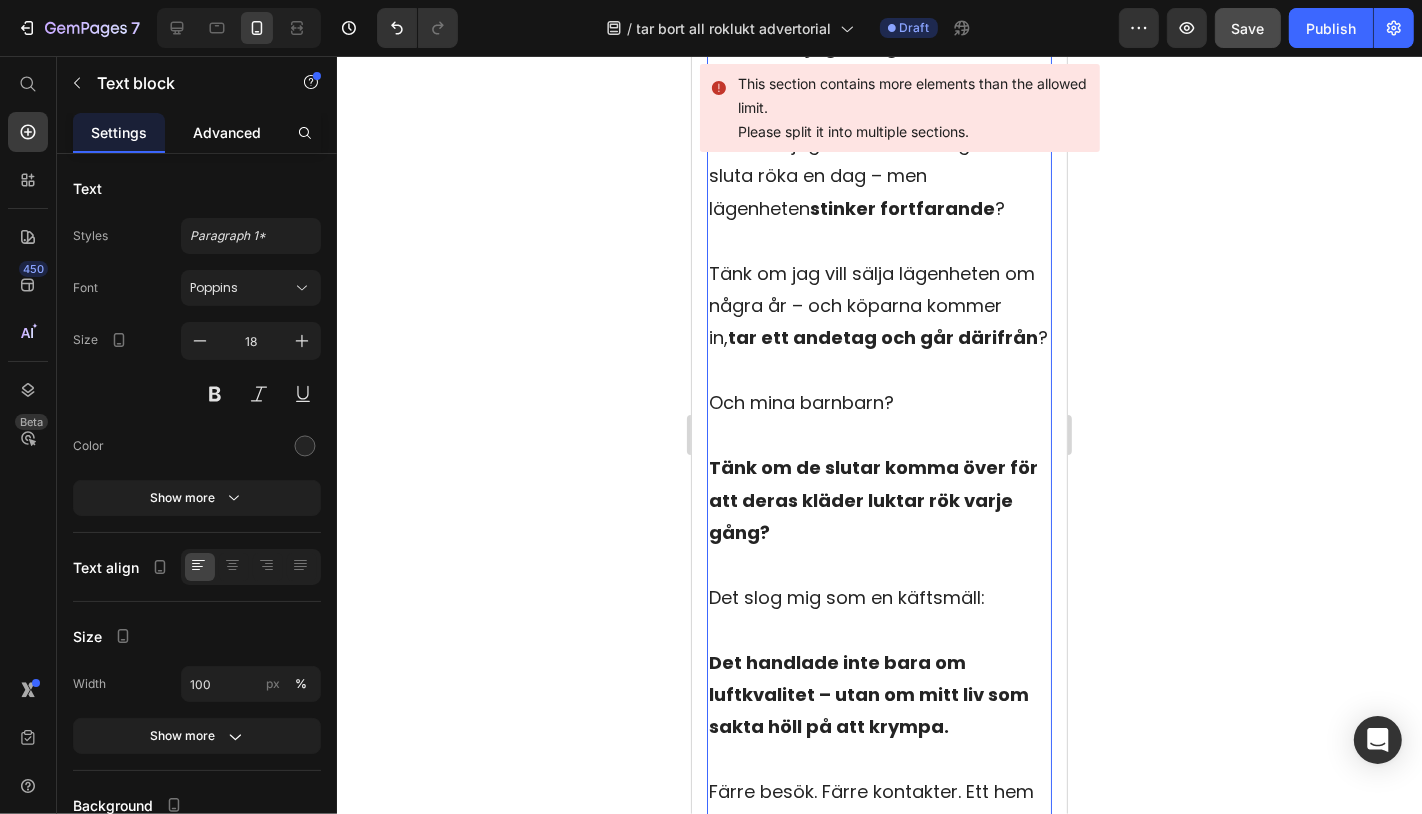 click on "Advanced" at bounding box center [227, 132] 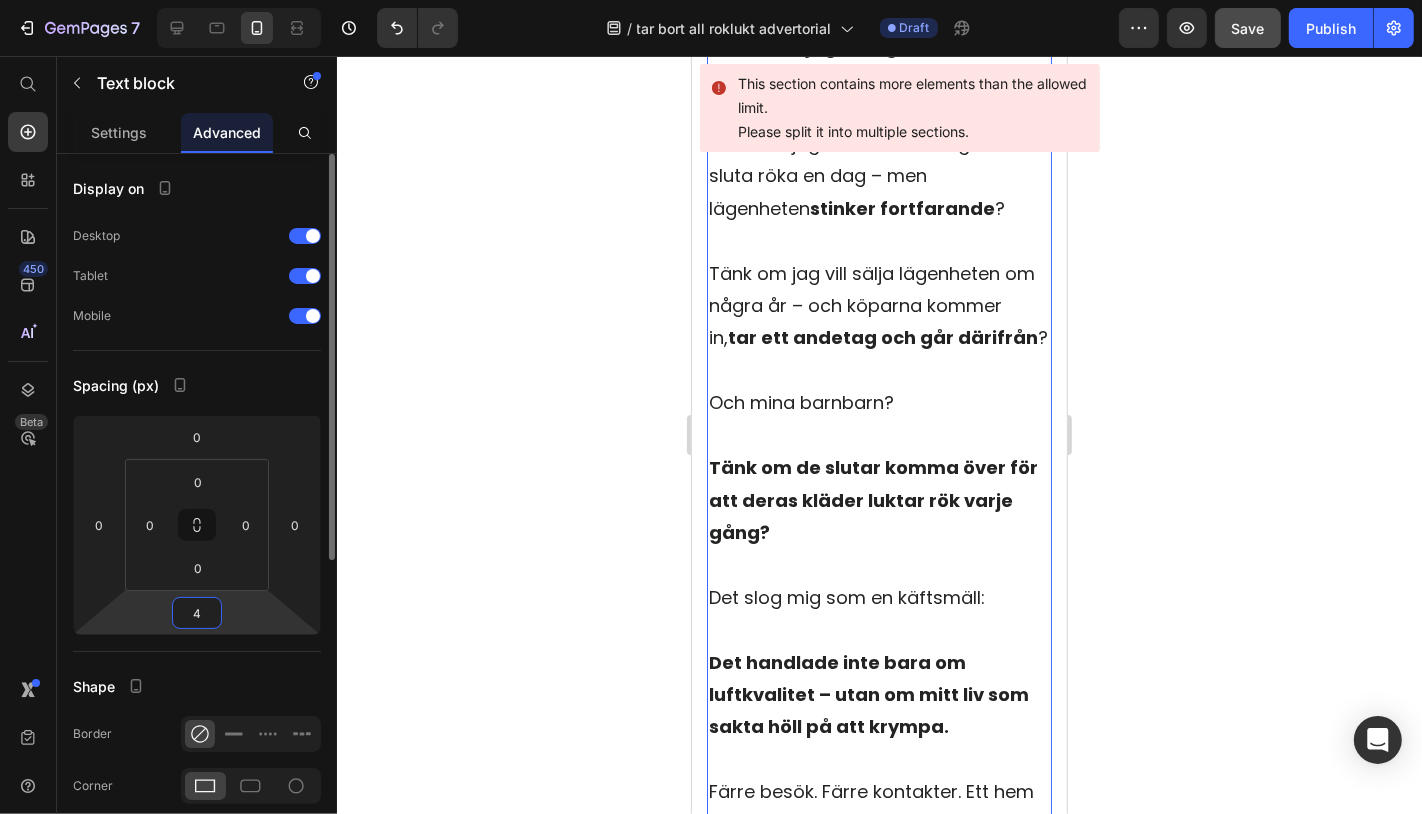 click on "4" at bounding box center [197, 613] 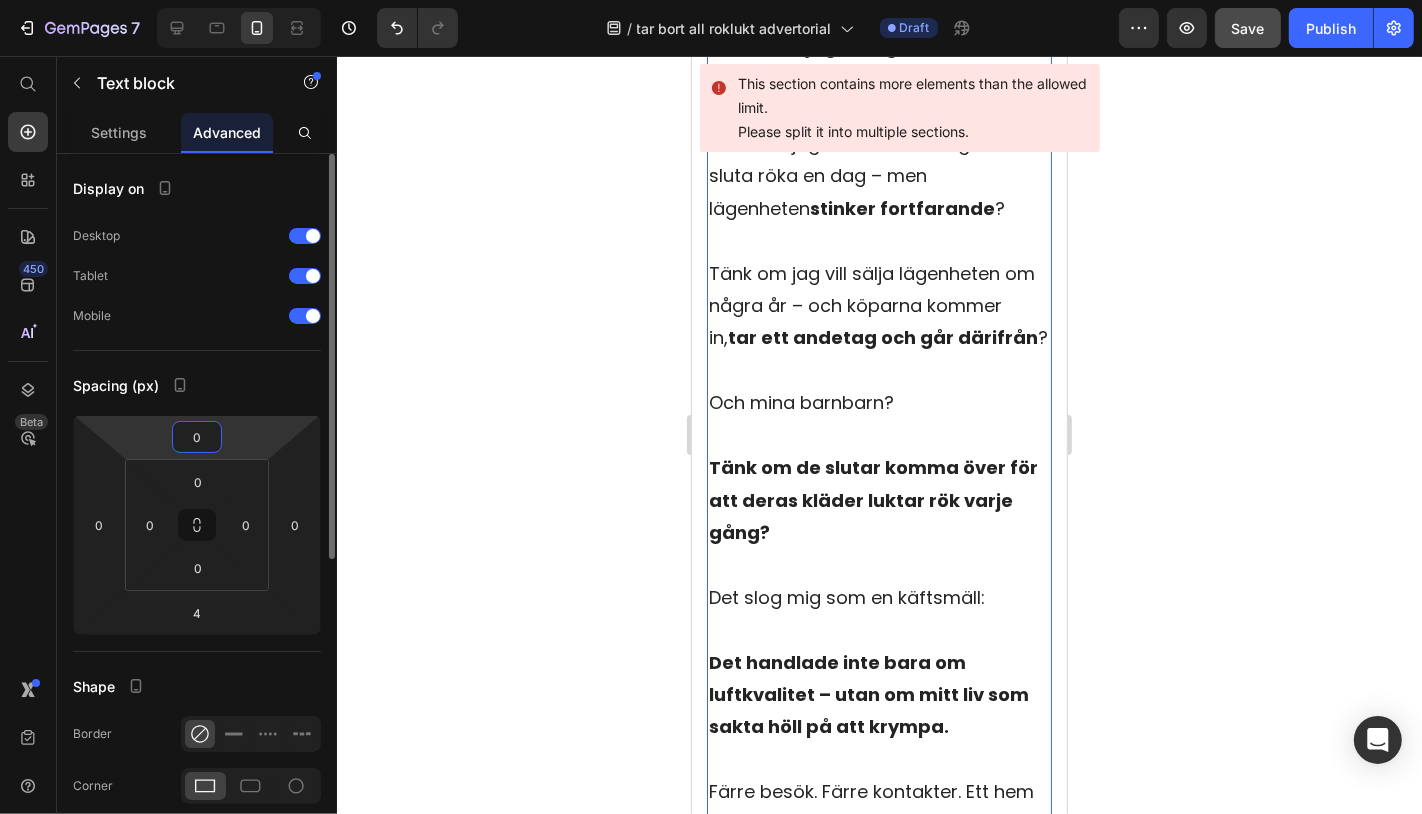 click on "0" at bounding box center (197, 437) 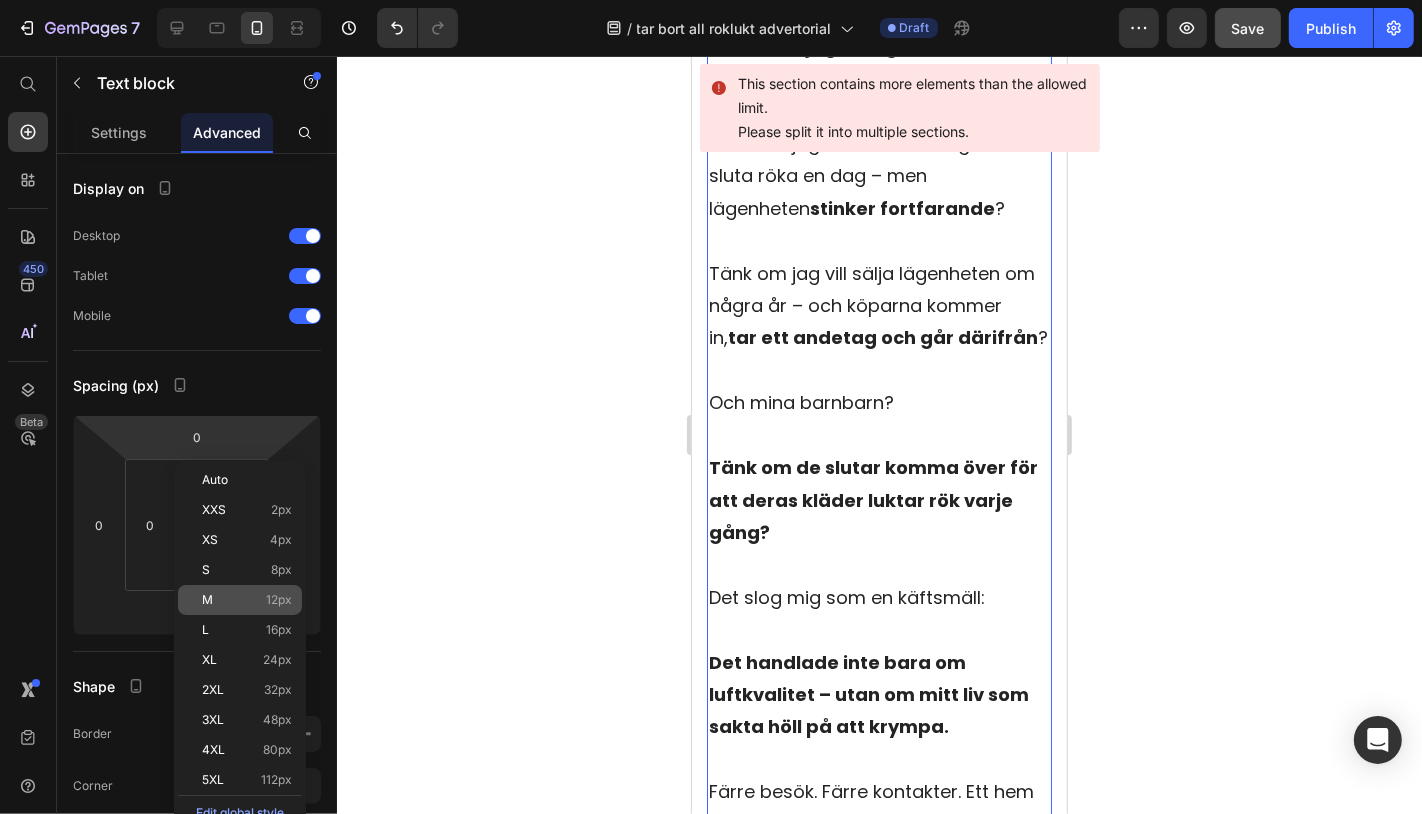 click on "M 12px" 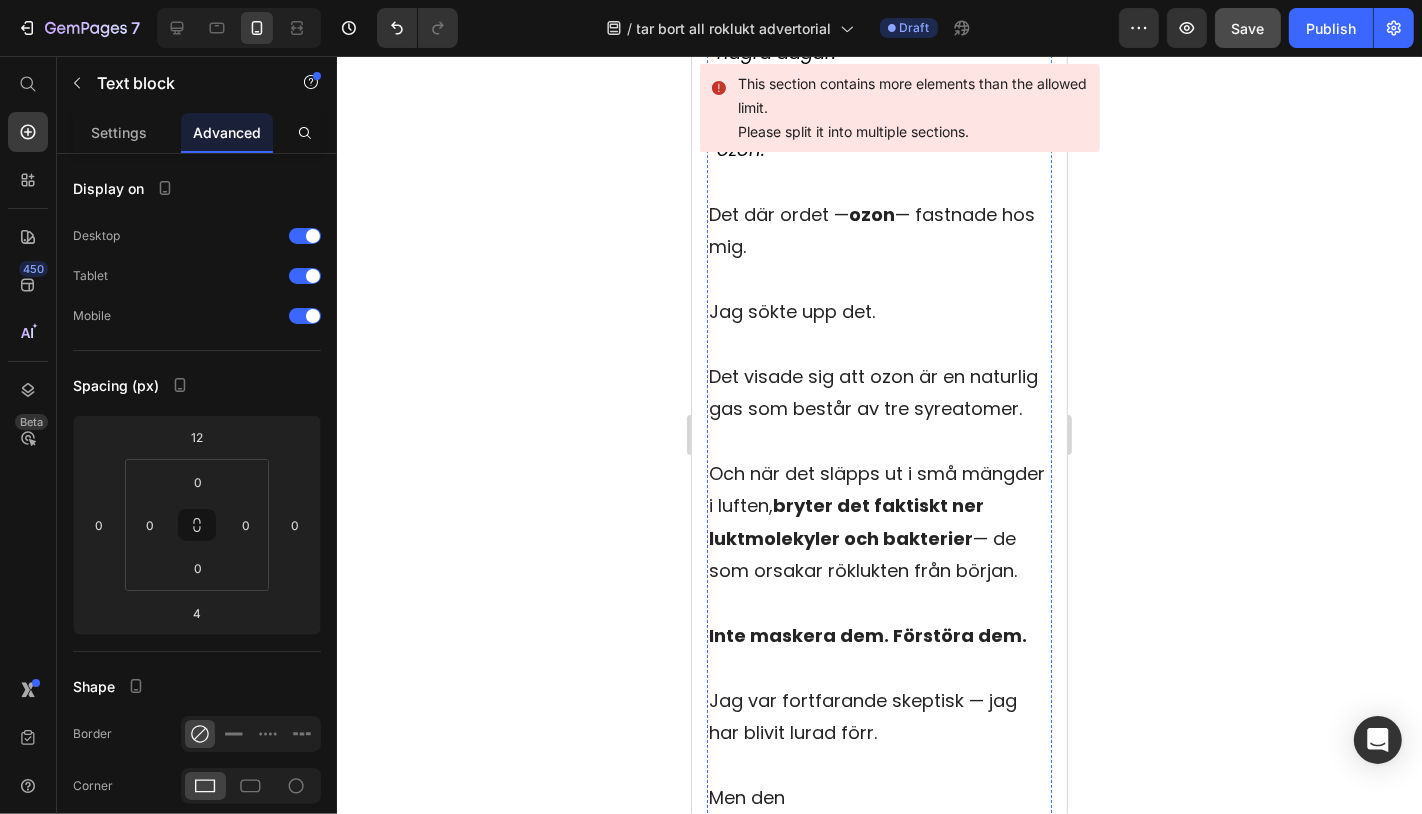 scroll, scrollTop: 7145, scrollLeft: 0, axis: vertical 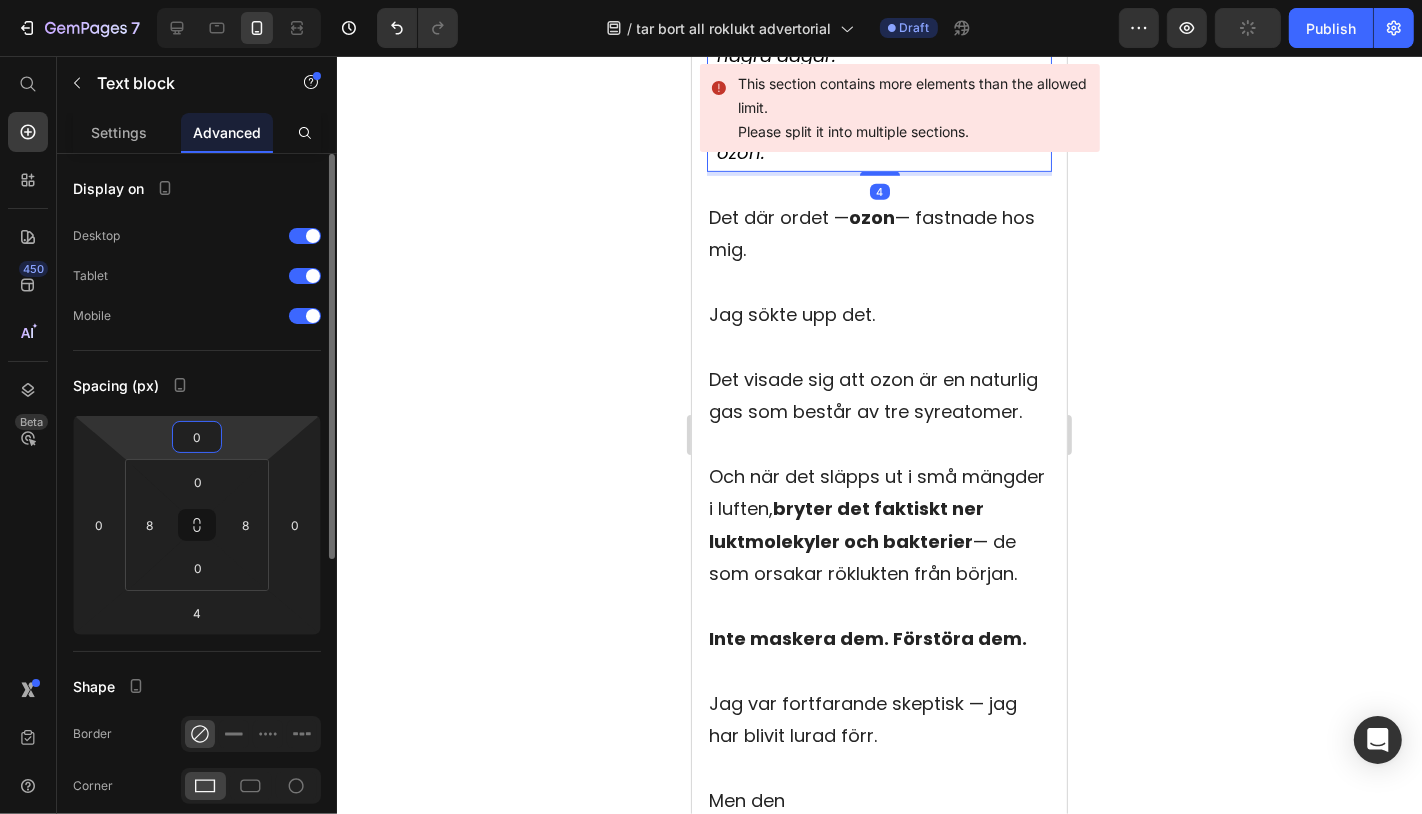 click on "0" at bounding box center [197, 437] 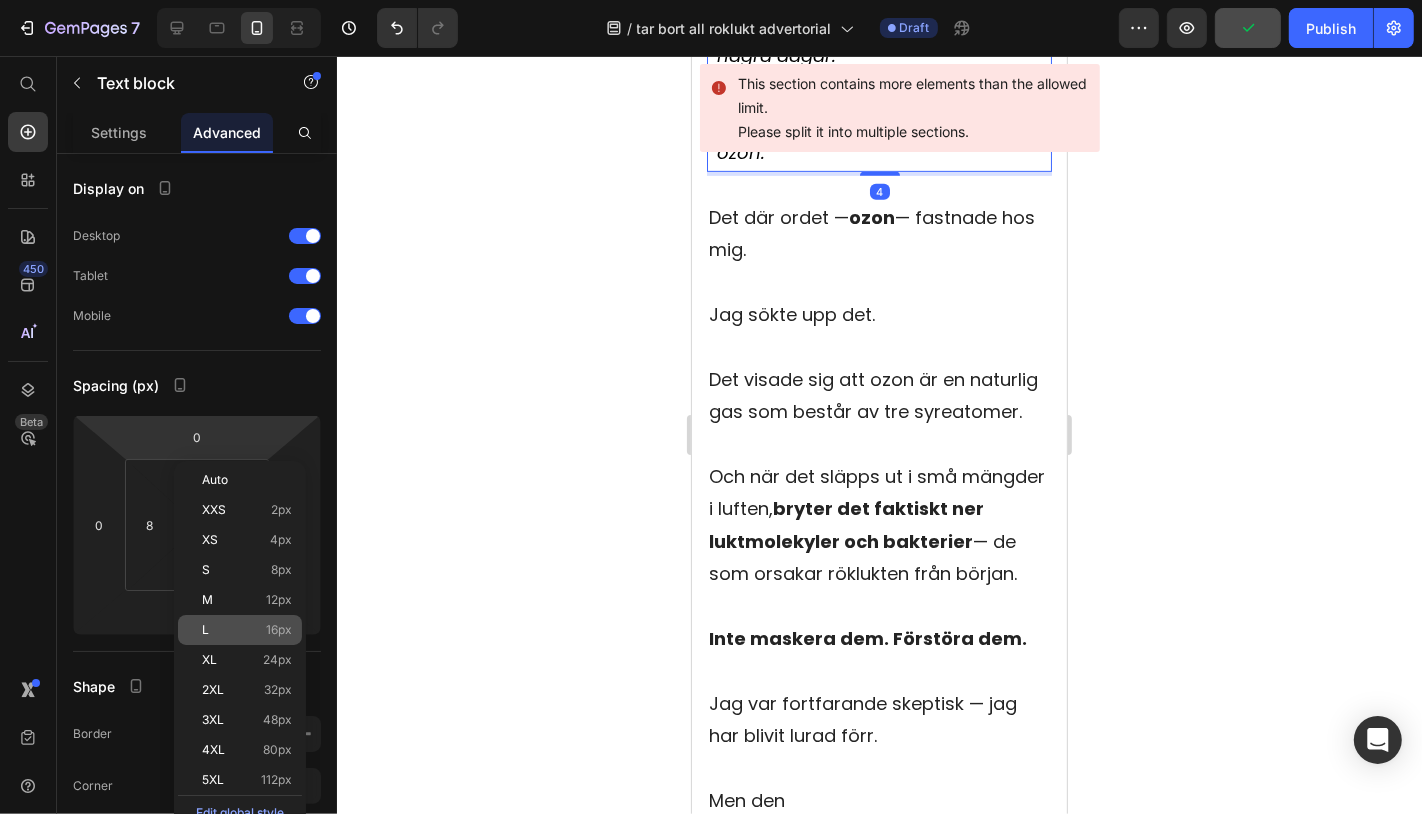 click on "L 16px" at bounding box center [247, 630] 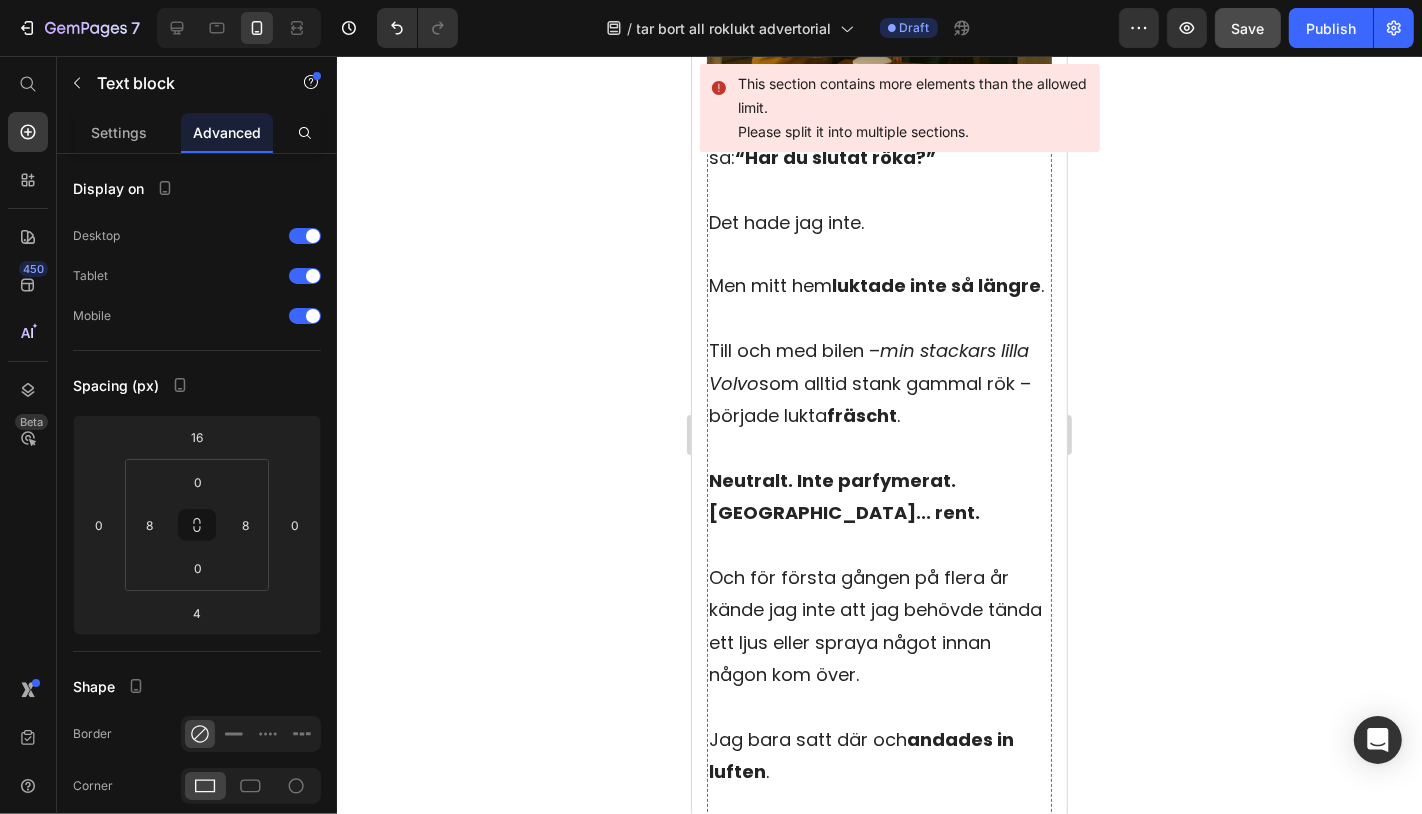 scroll, scrollTop: 9393, scrollLeft: 0, axis: vertical 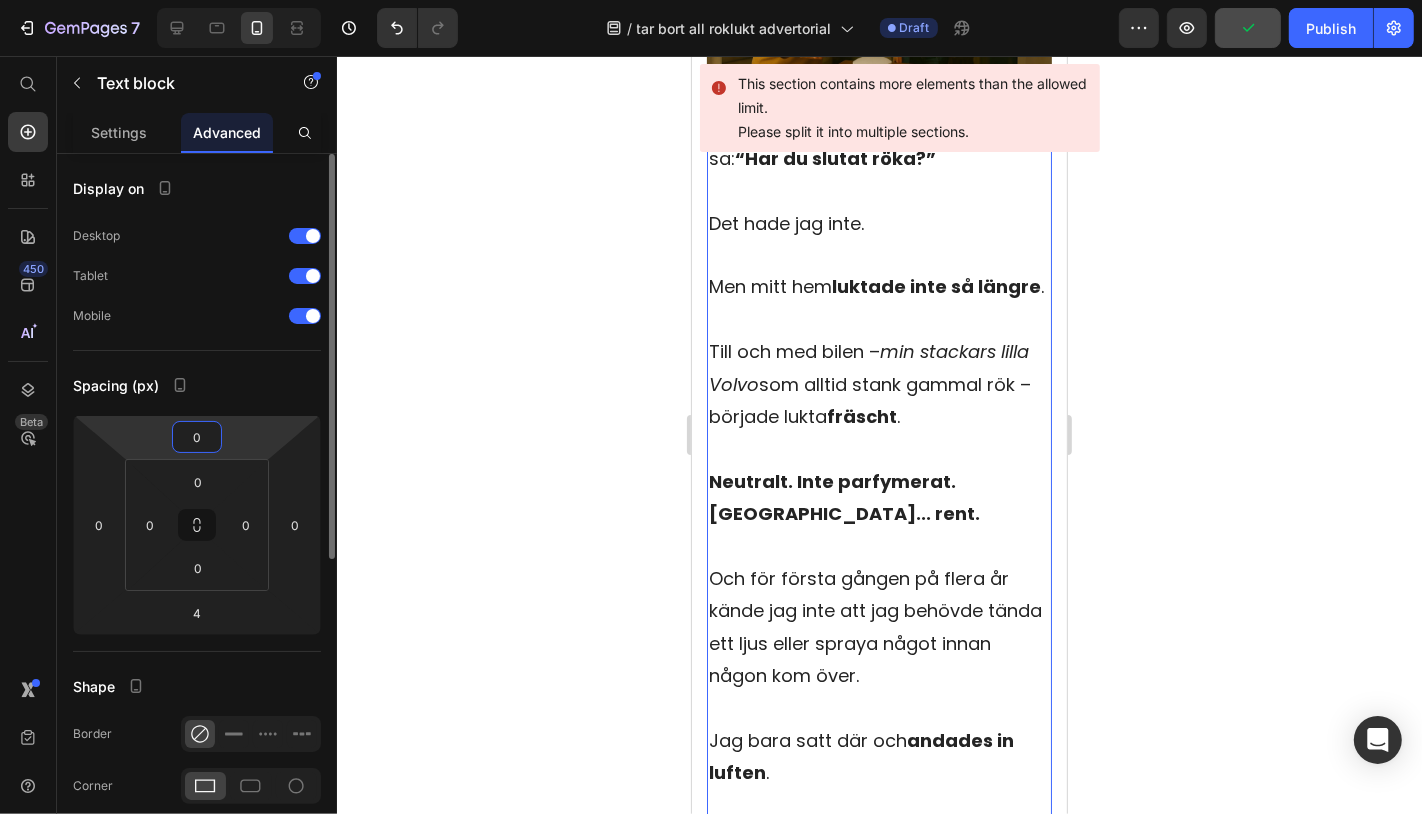 click on "0" at bounding box center (197, 437) 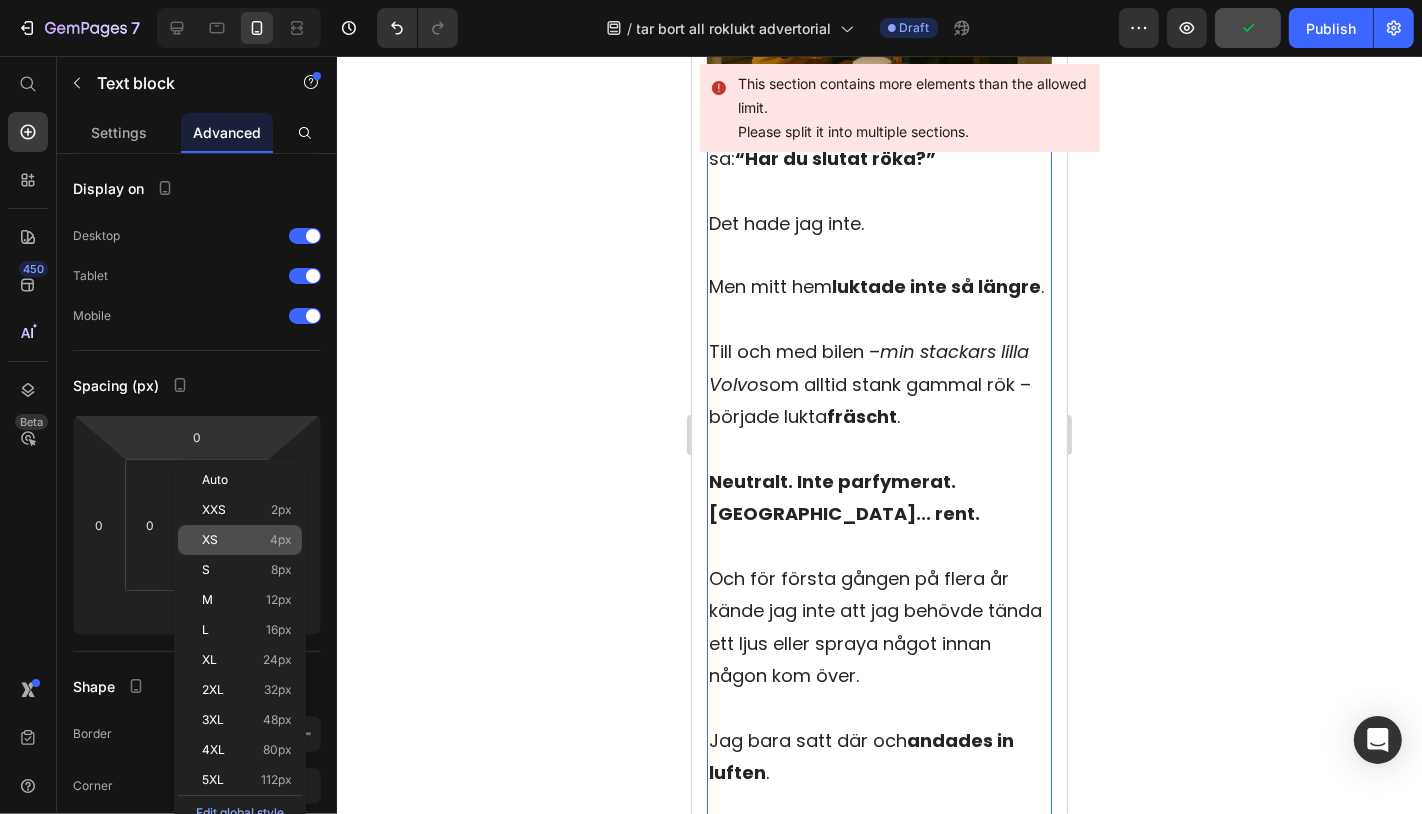 click on "XS 4px" at bounding box center (247, 540) 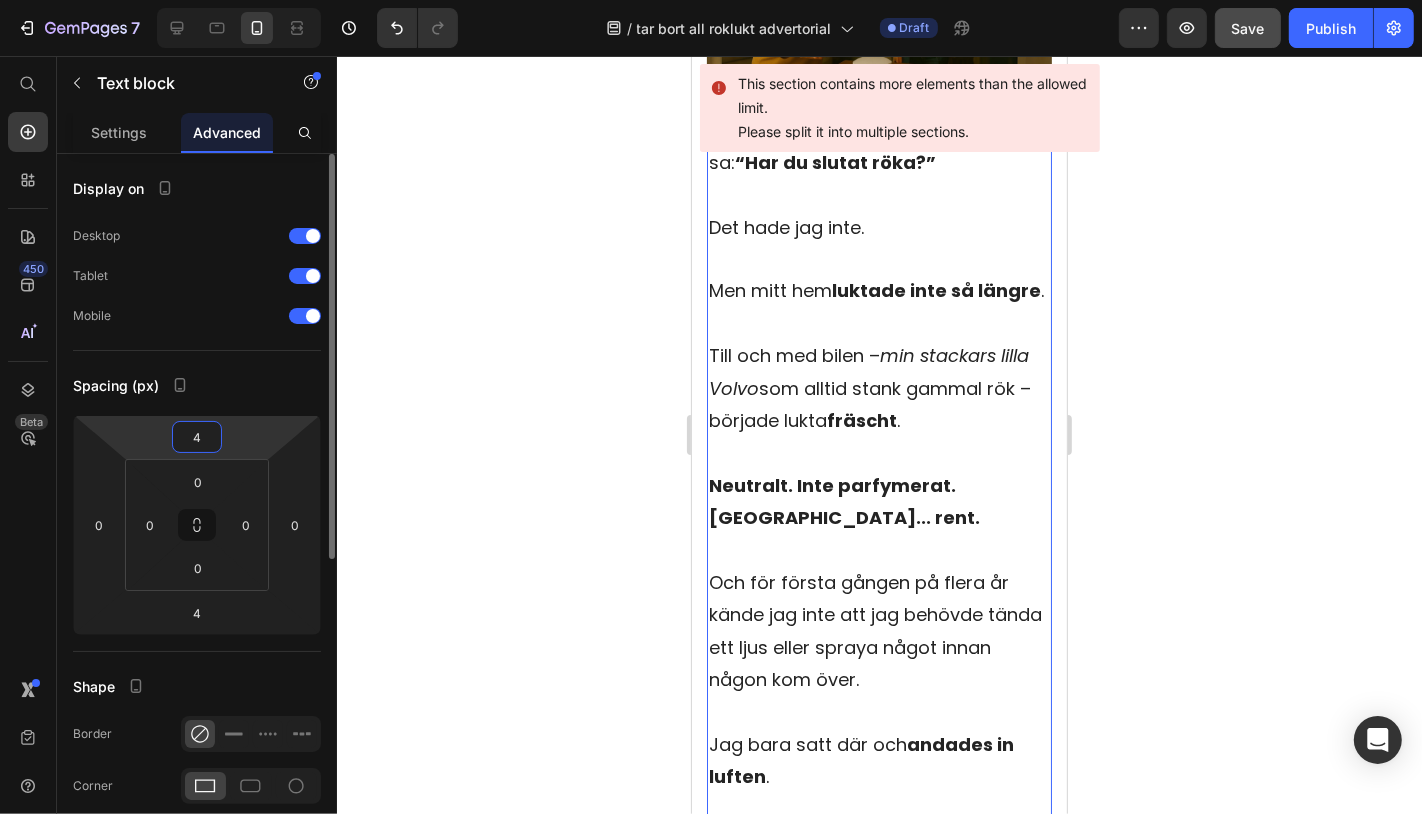 click on "4" at bounding box center [197, 437] 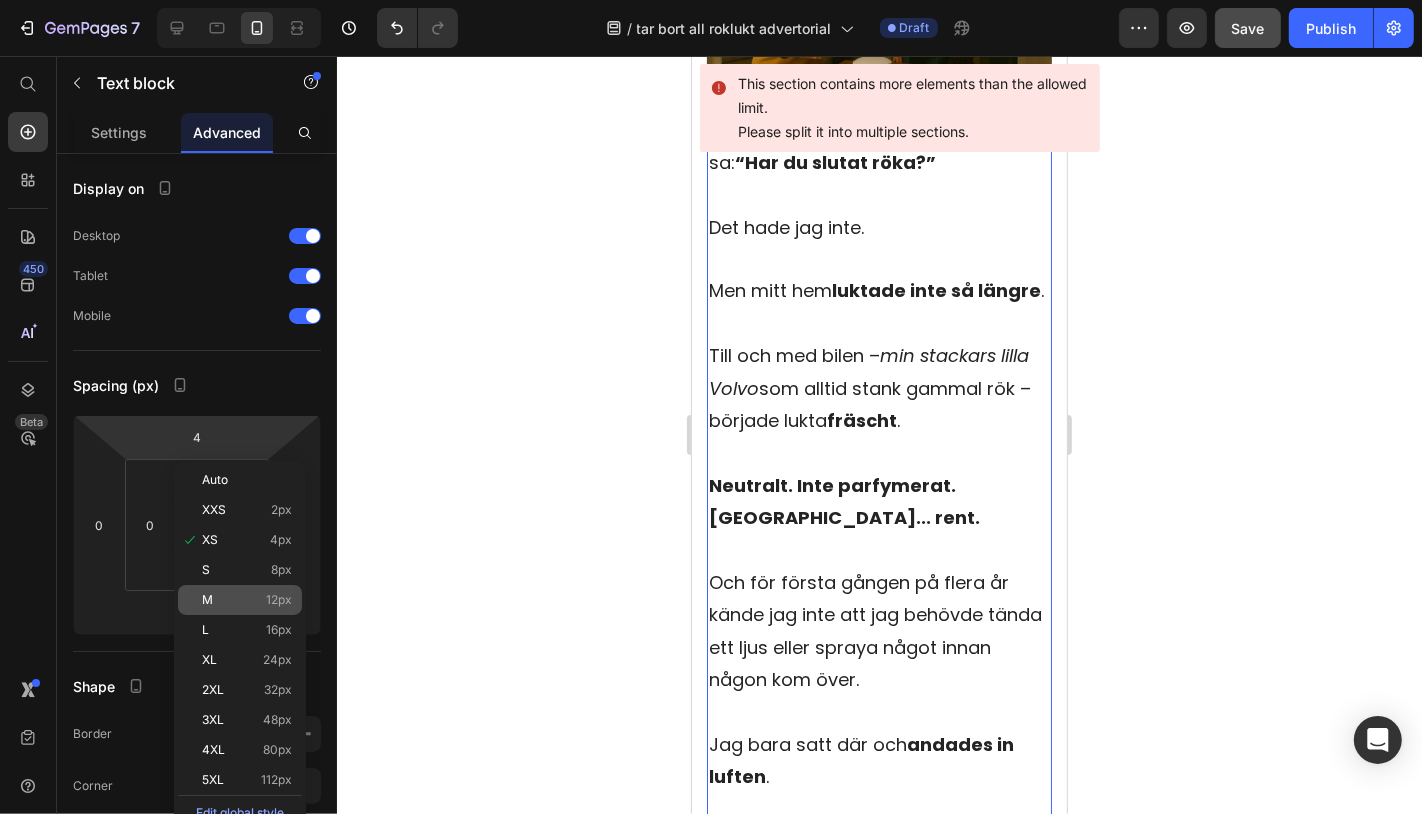 click on "M 12px" 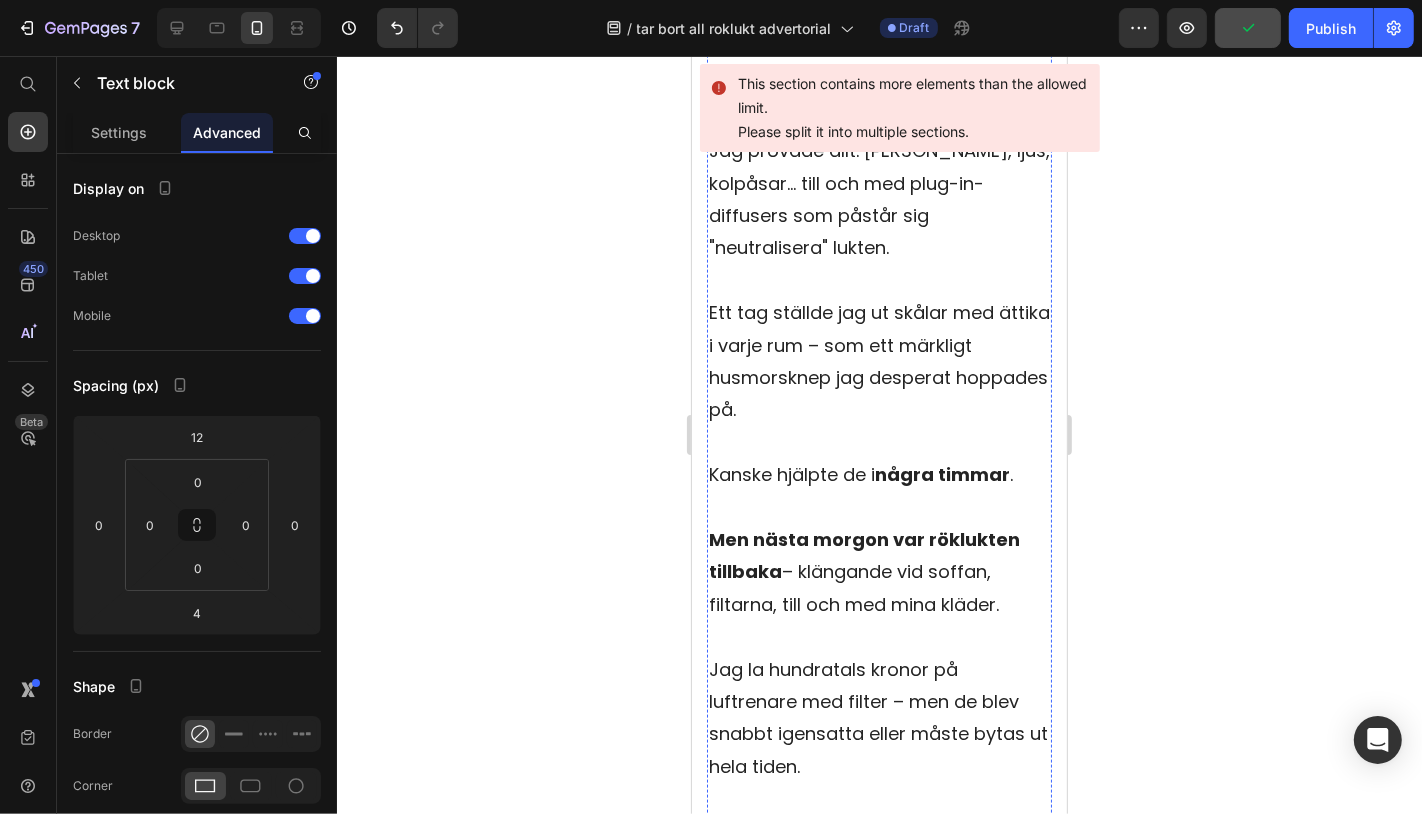 scroll, scrollTop: 3086, scrollLeft: 0, axis: vertical 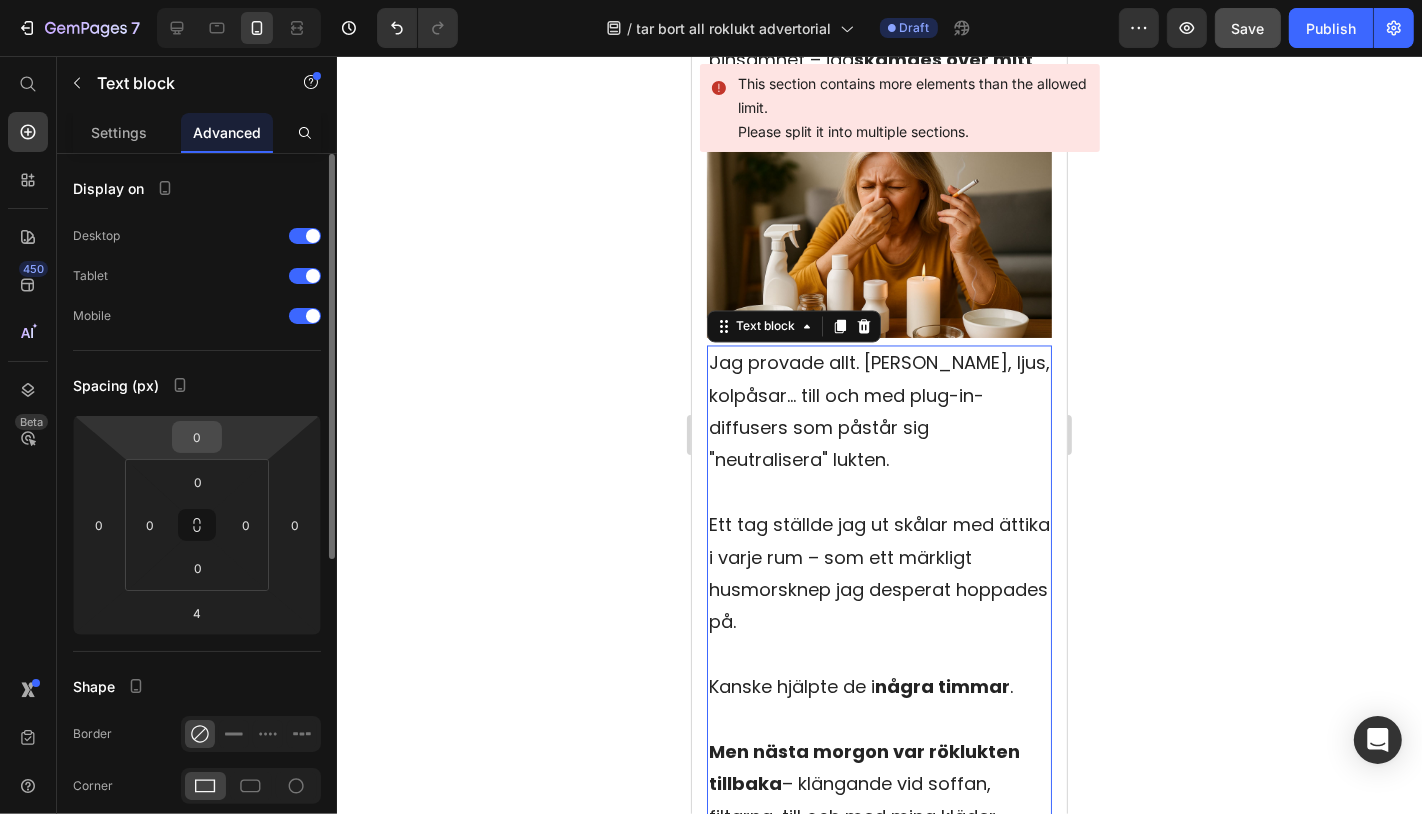 click on "0" at bounding box center (197, 437) 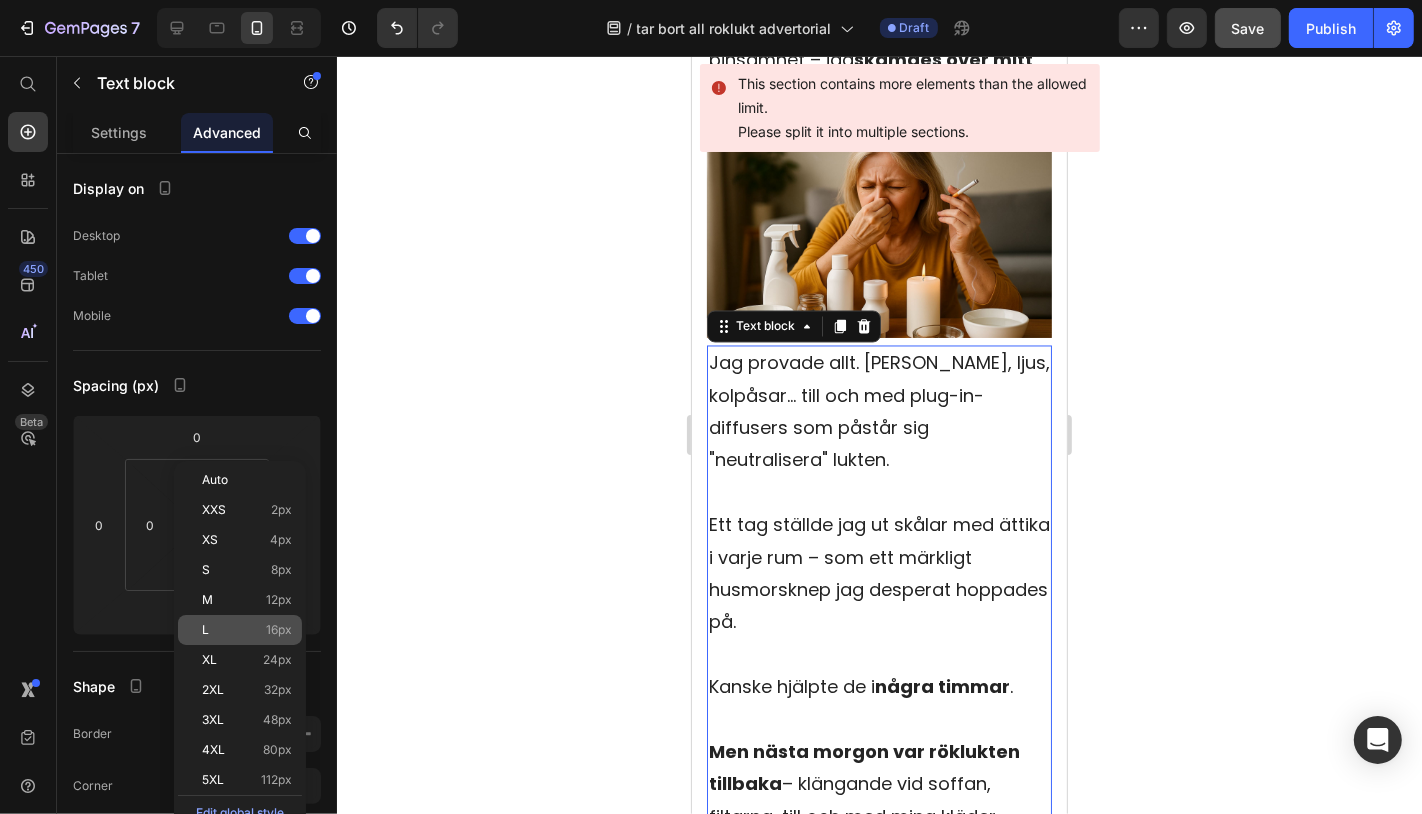 click on "L 16px" at bounding box center (247, 630) 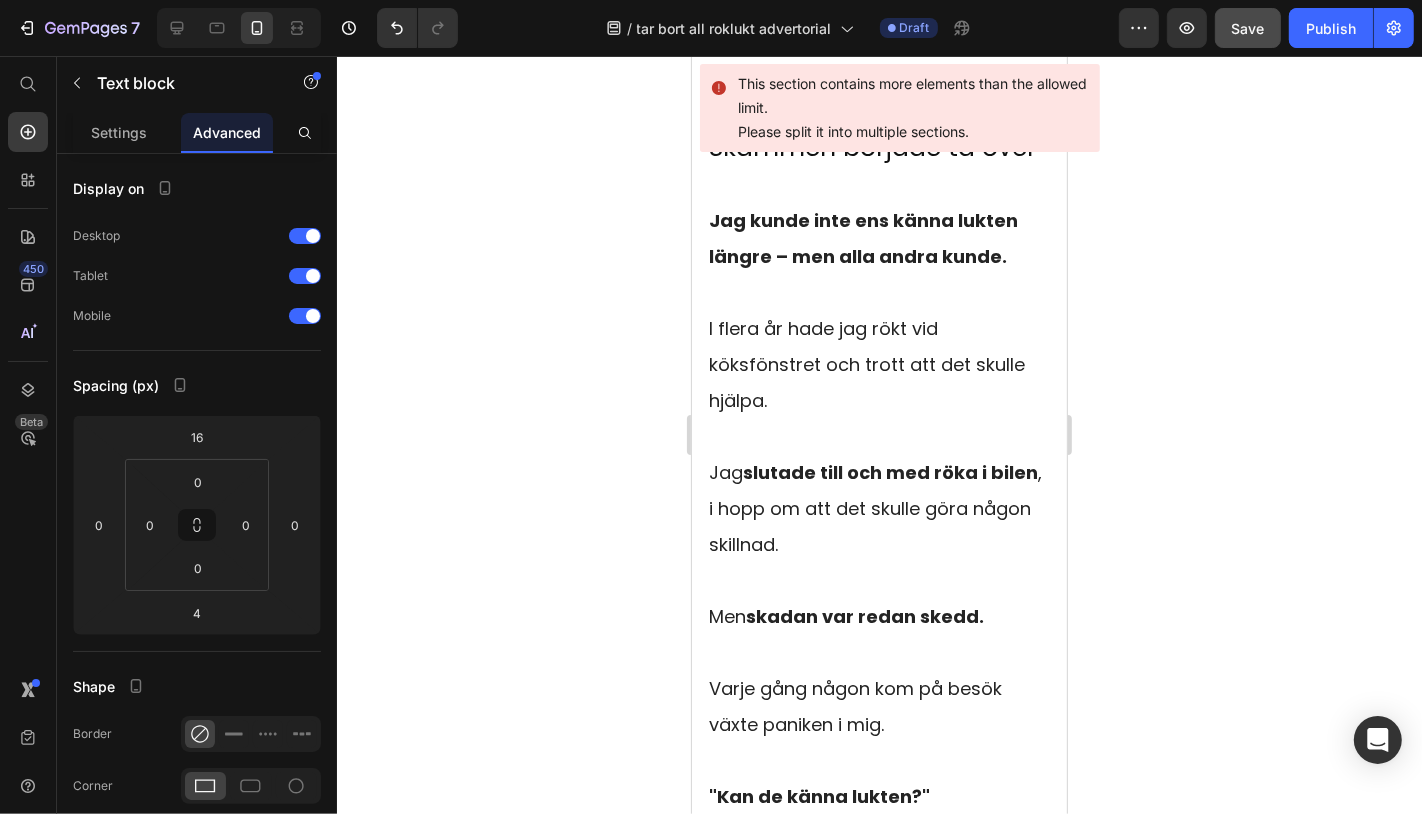 scroll, scrollTop: 1844, scrollLeft: 0, axis: vertical 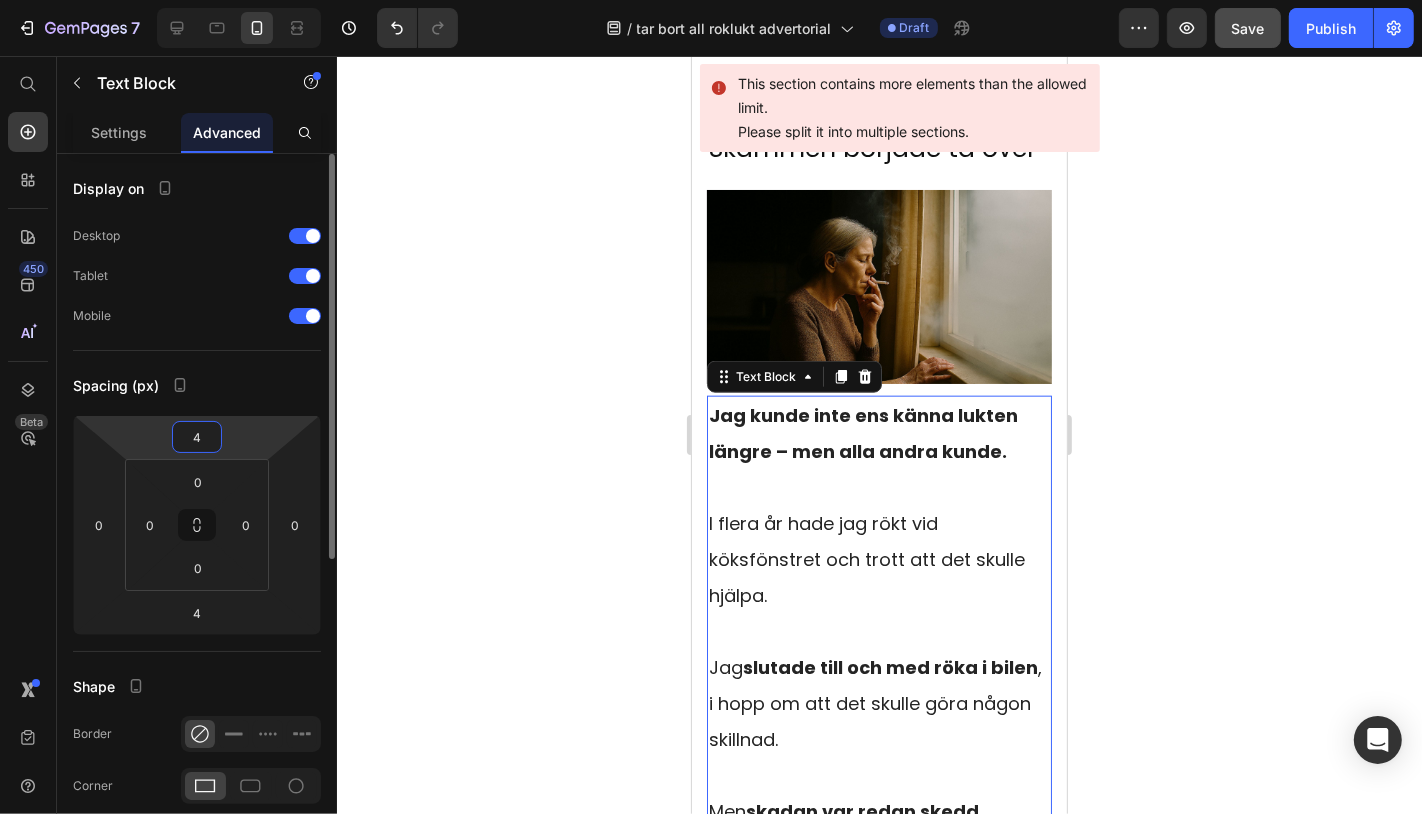 click on "4" at bounding box center [197, 437] 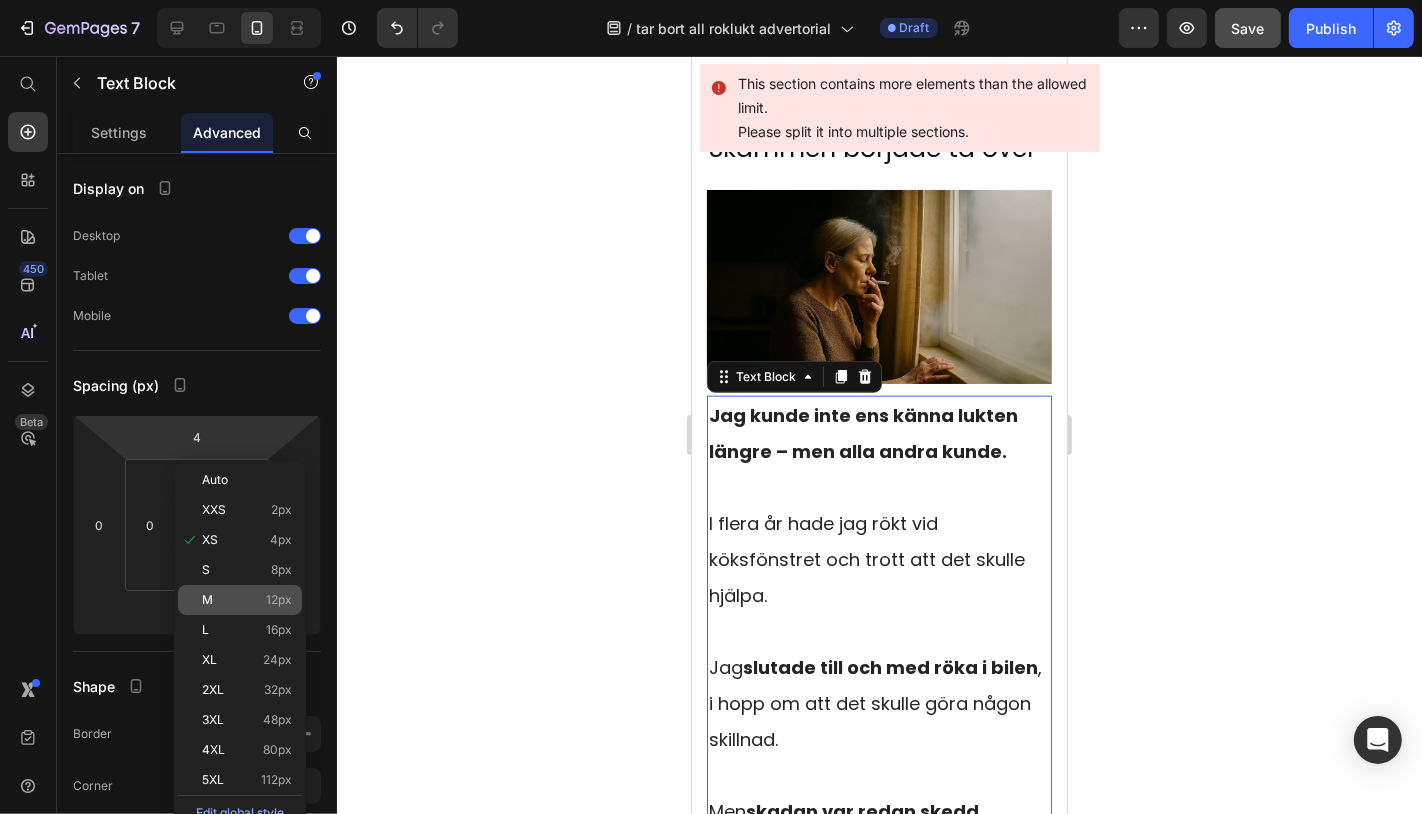click on "M 12px" at bounding box center (247, 600) 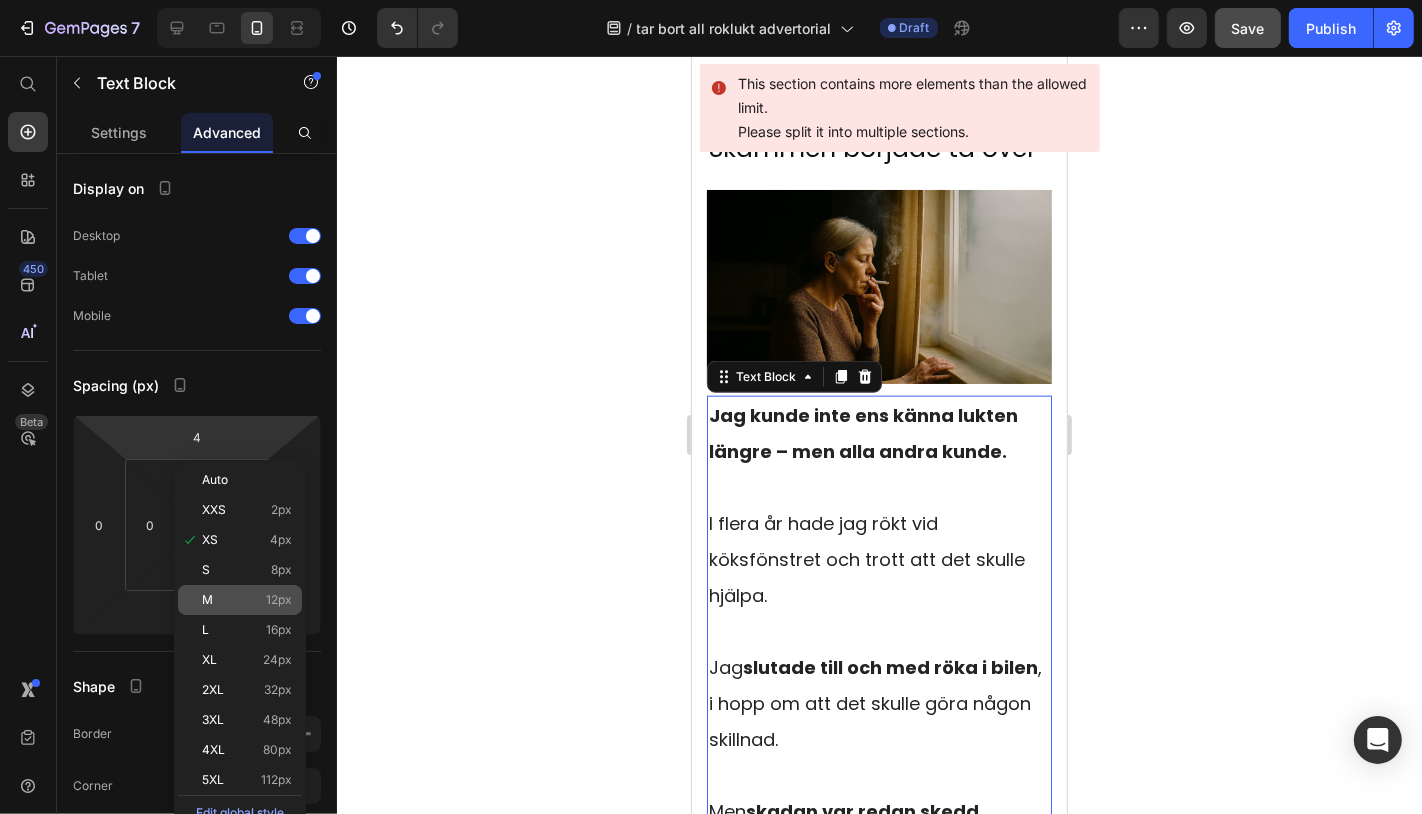 type on "12" 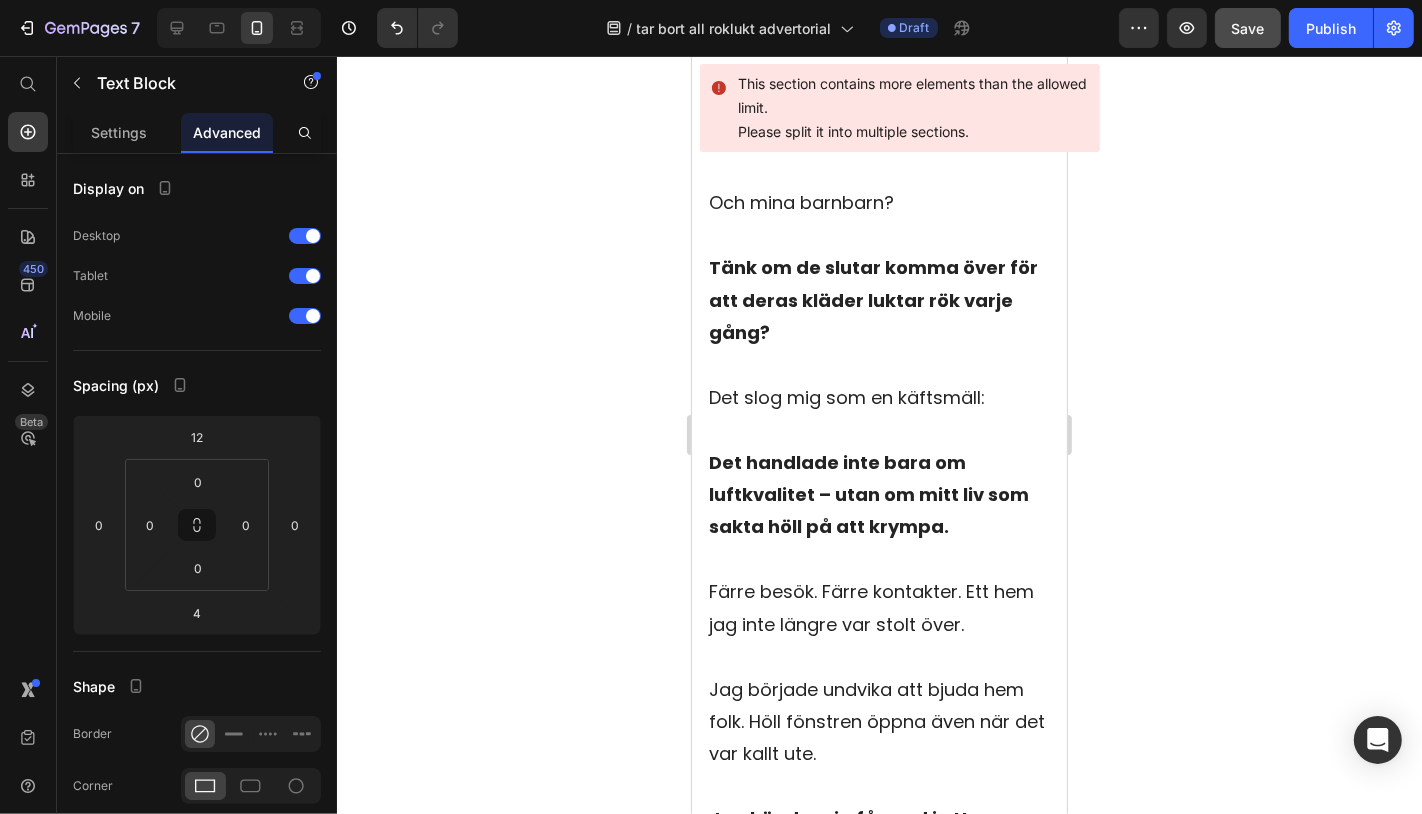 scroll, scrollTop: 5397, scrollLeft: 0, axis: vertical 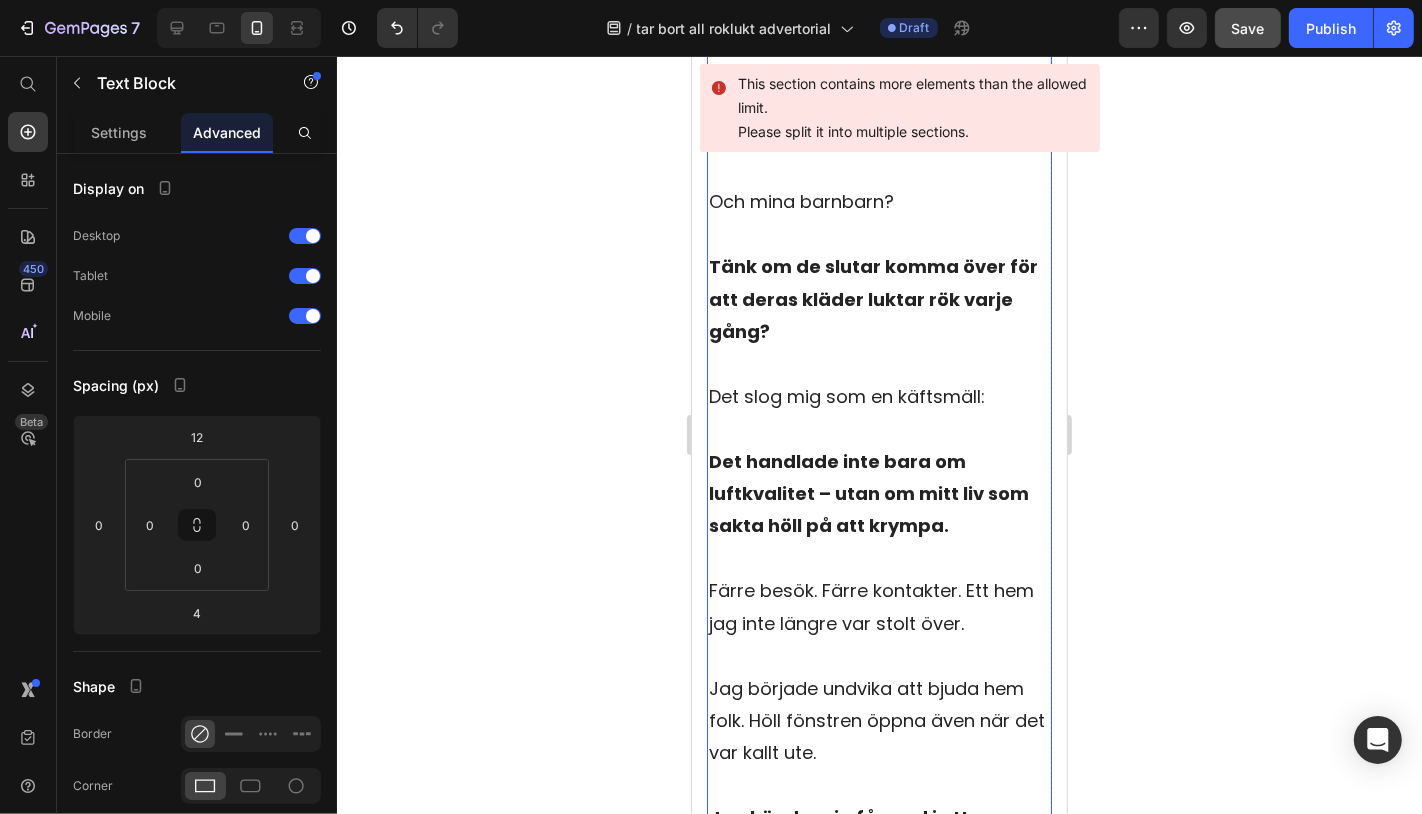 click on "Det handlade inte bara om luftkvalitet – utan om mitt liv som sakta höll på att krympa." at bounding box center [878, 510] 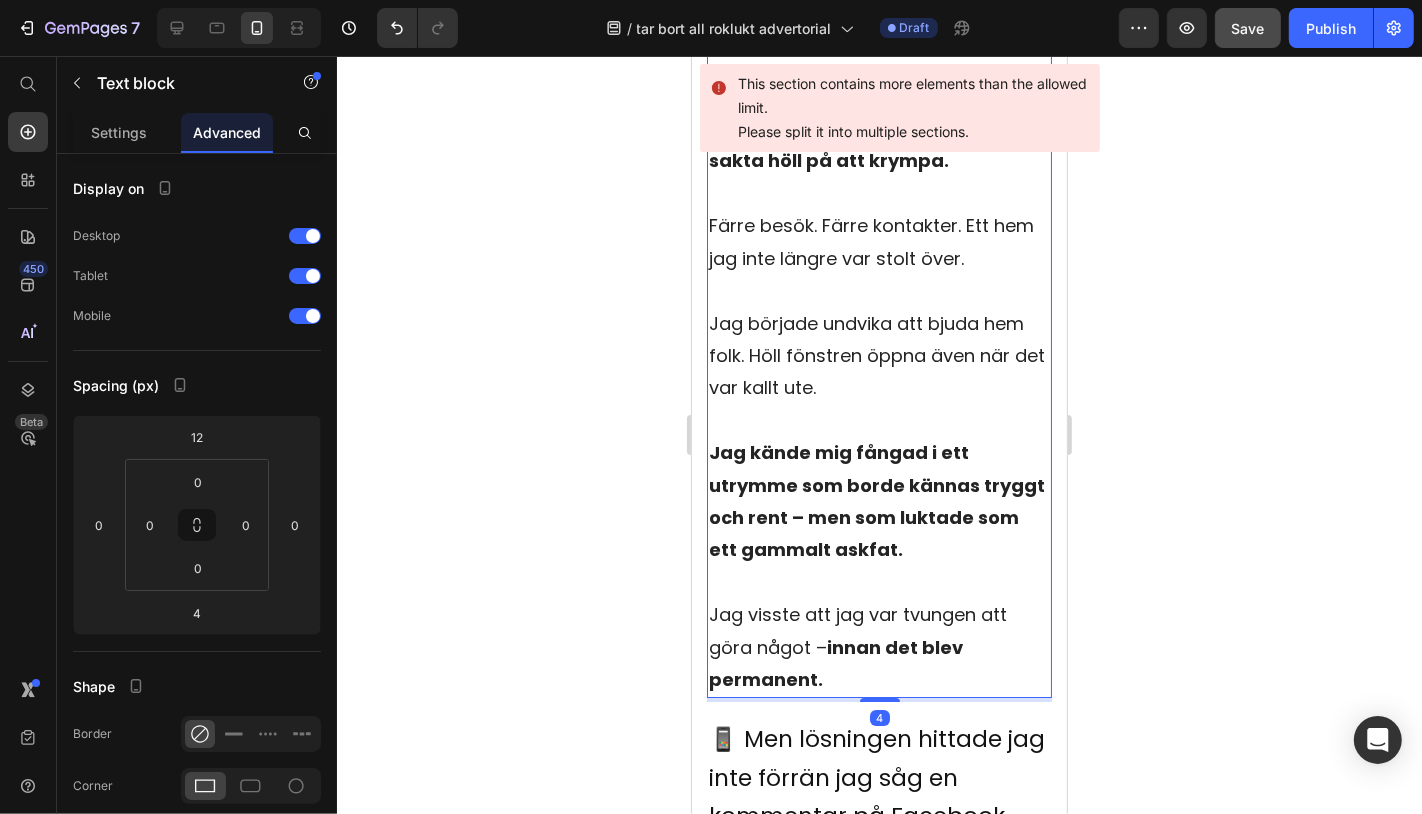 scroll, scrollTop: 5765, scrollLeft: 0, axis: vertical 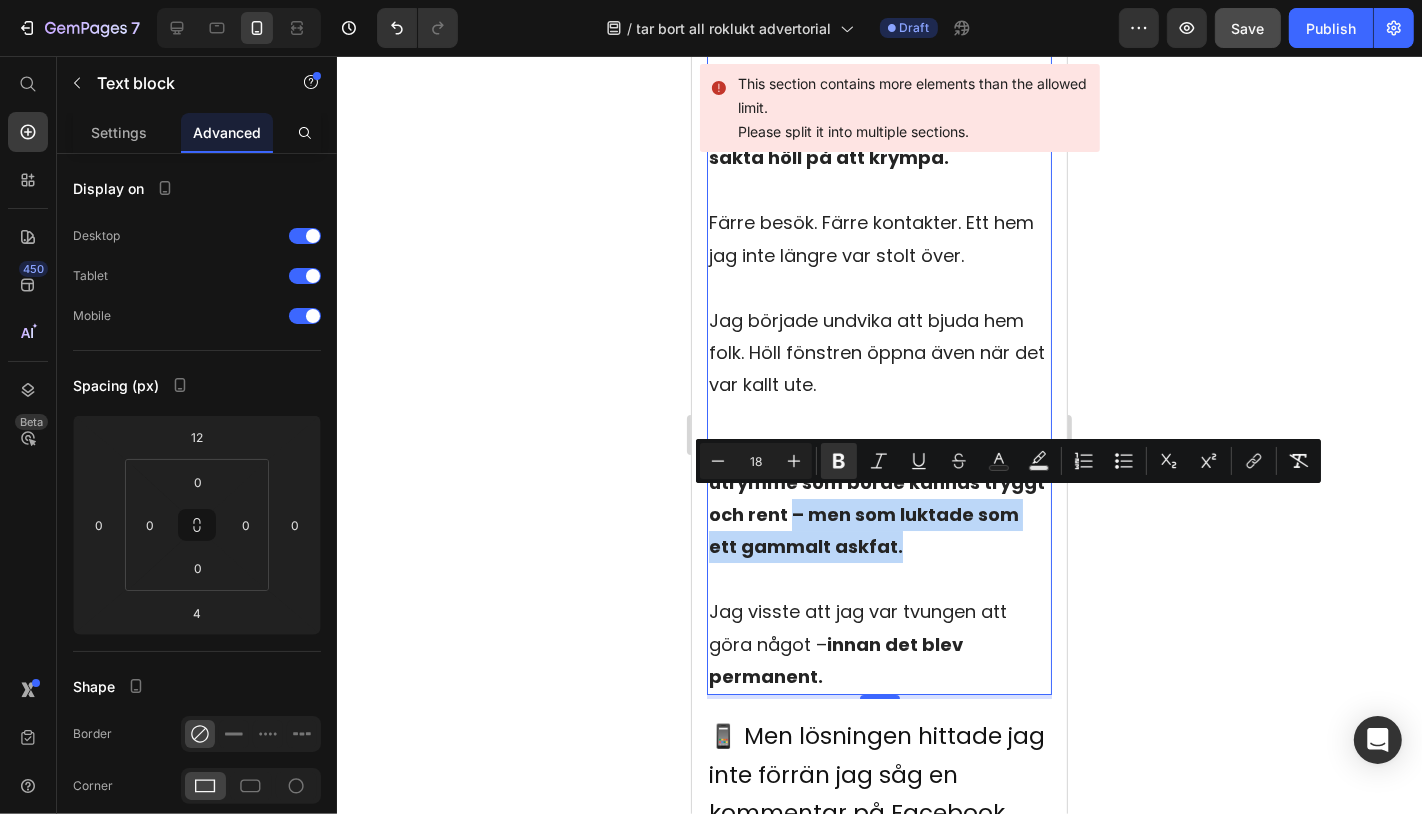 drag, startPoint x: 924, startPoint y: 527, endPoint x: 787, endPoint y: 503, distance: 139.0863 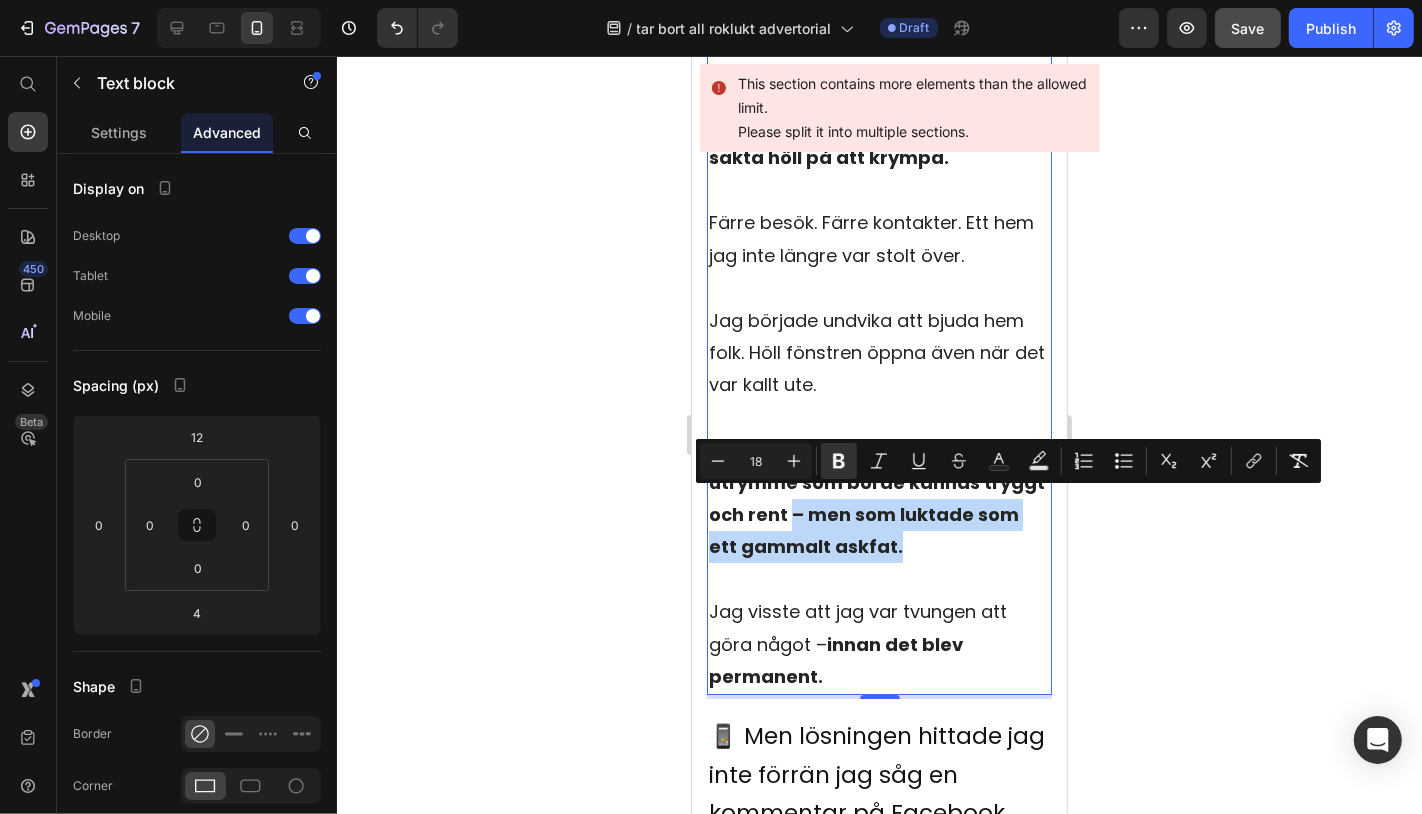 click on "Jag kände mig fångad i ett utrymme som borde kännas tryggt och rent – men som luktade som ett gammalt askfat." at bounding box center (878, 498) 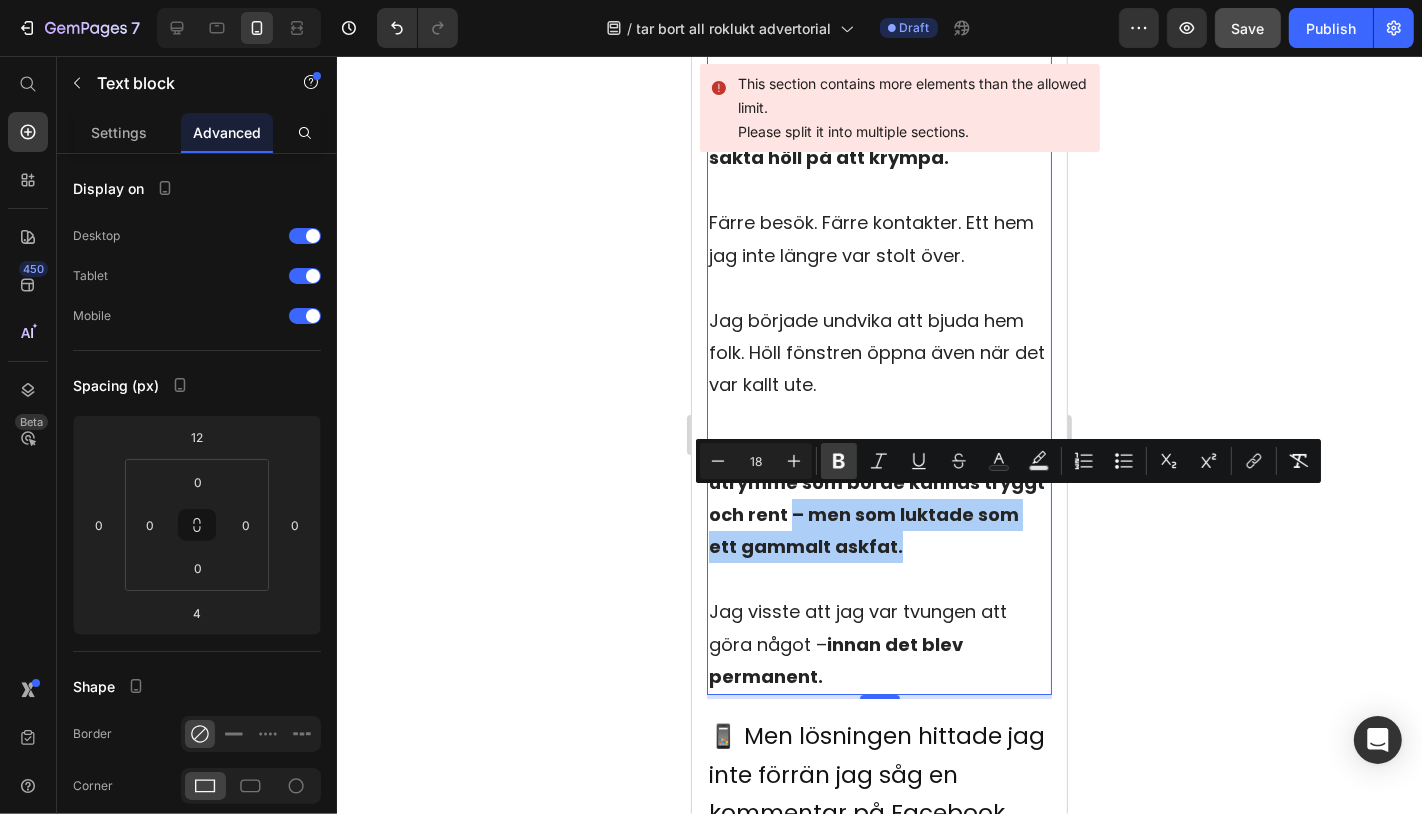 click on "Bold" at bounding box center (839, 461) 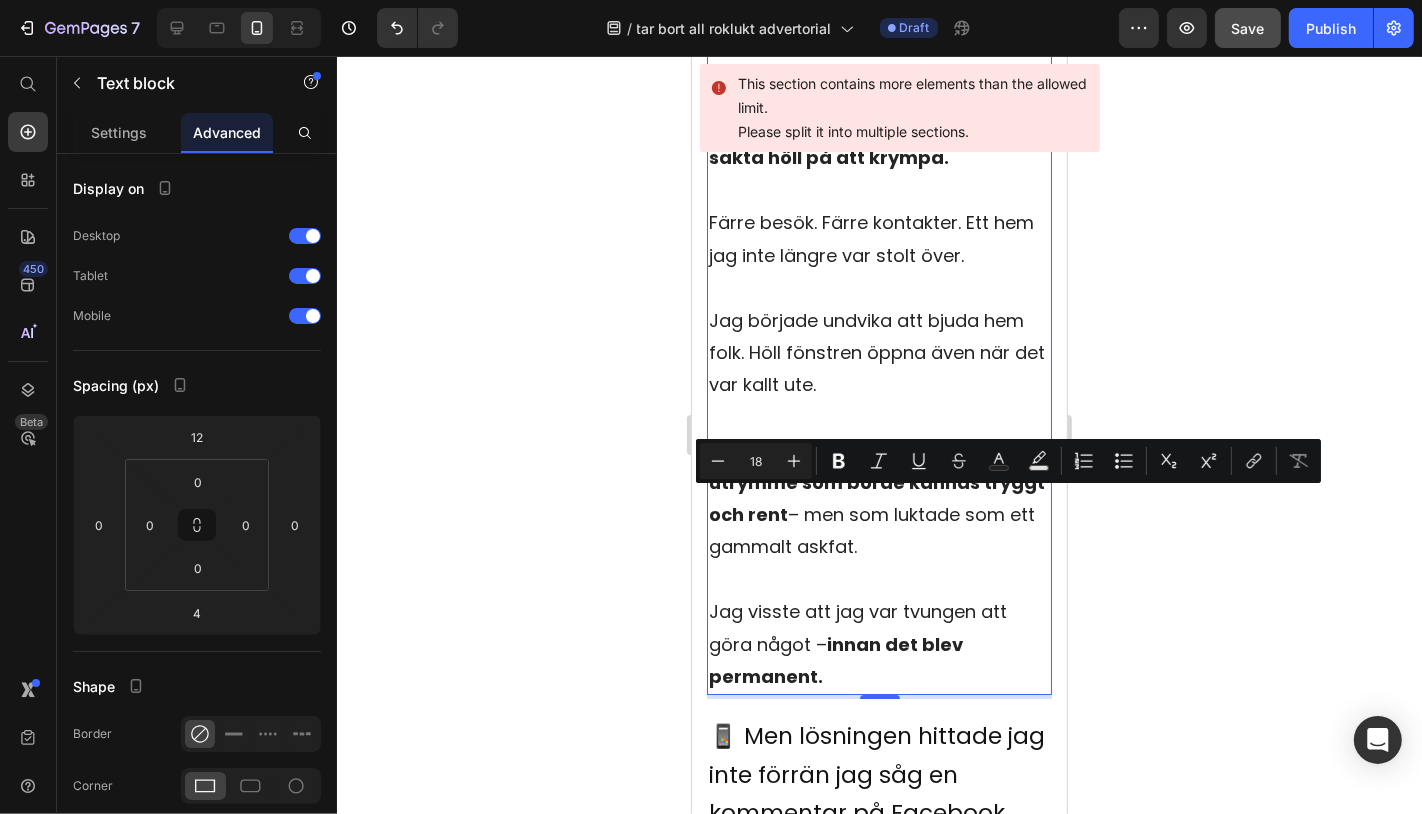 click on "Jag kände mig fångad i ett utrymme som borde kännas tryggt och rent  – men som luktade som ett gammalt askfat." at bounding box center [878, 498] 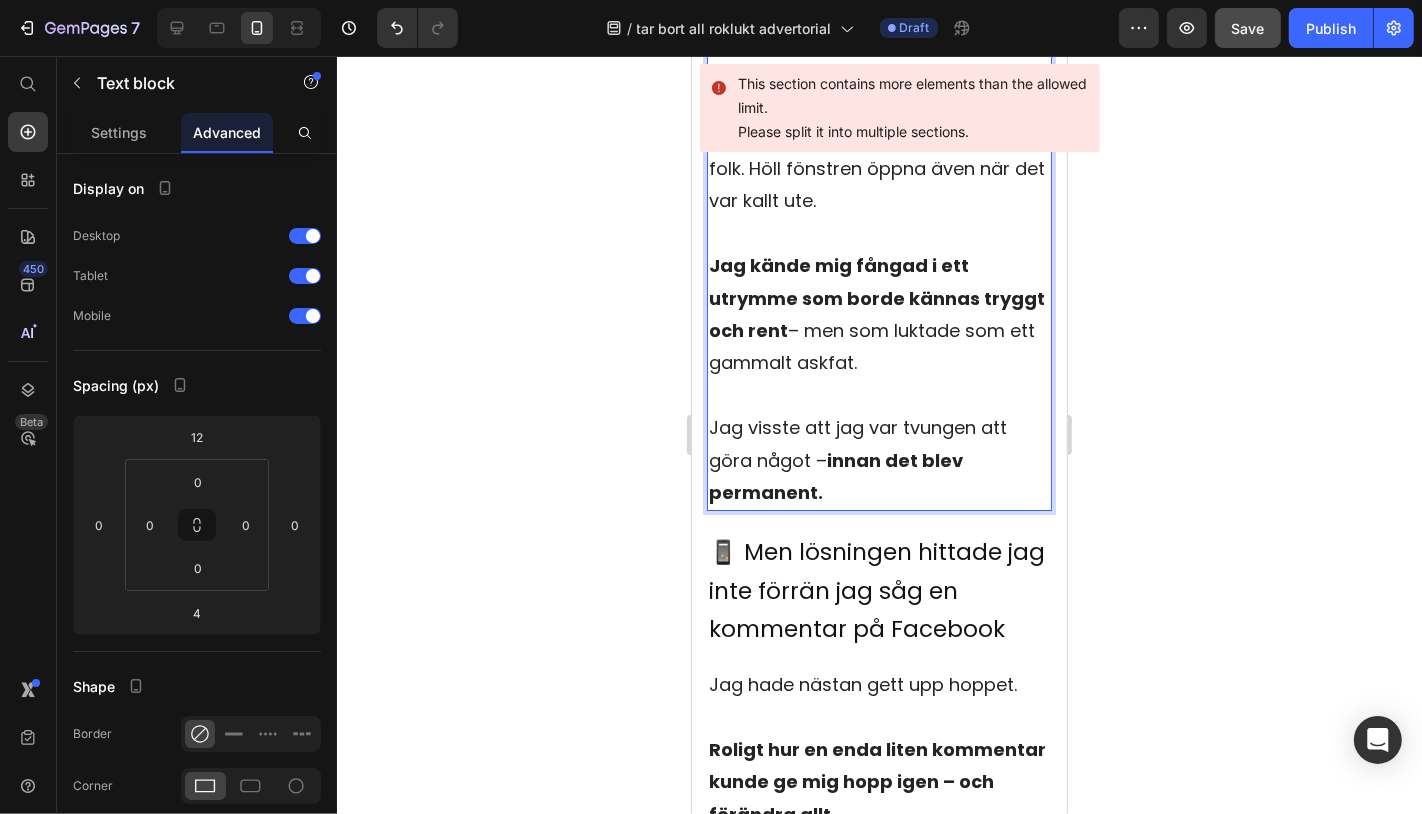 scroll, scrollTop: 5952, scrollLeft: 0, axis: vertical 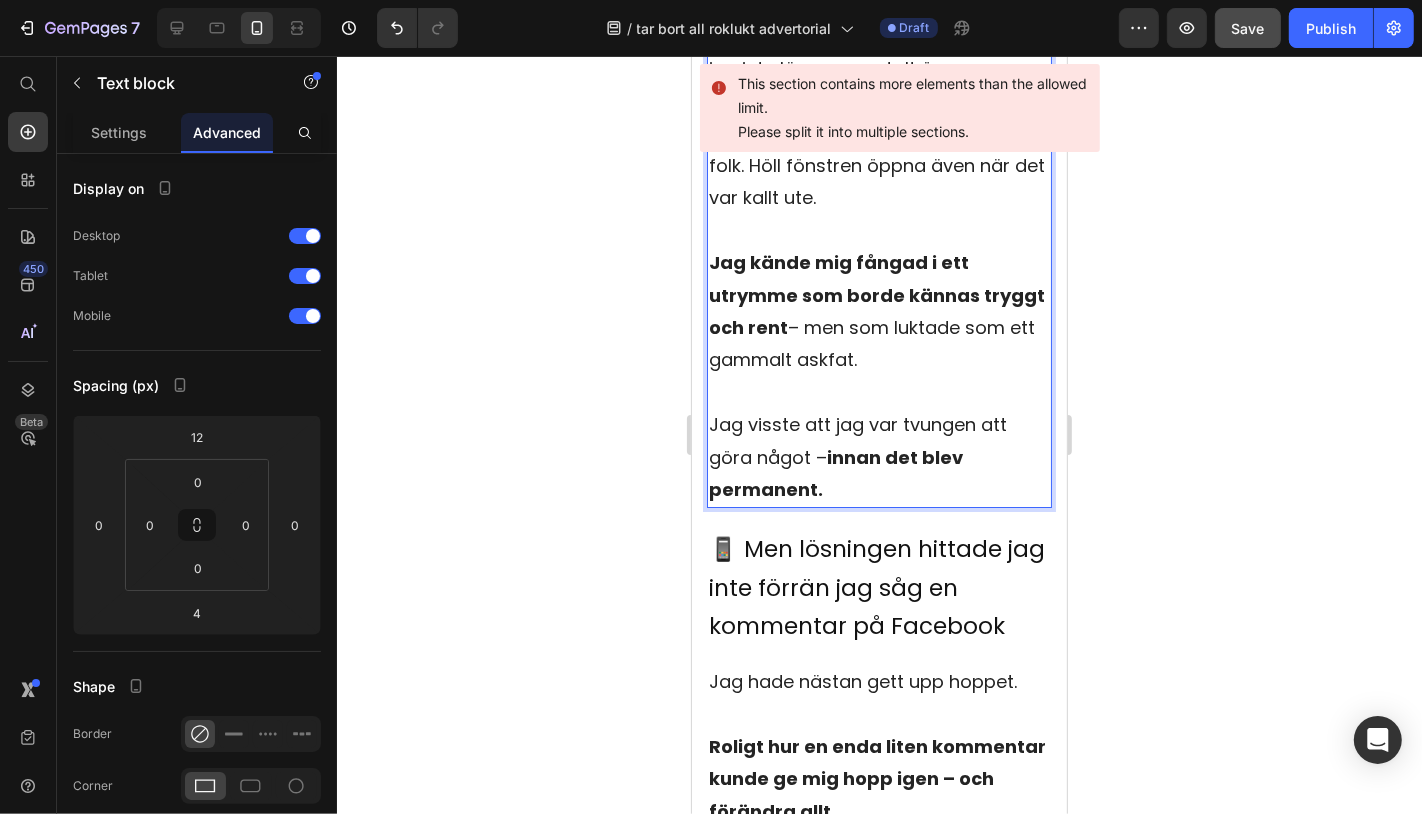 click on "📱 Men lösningen hittade jag inte förrän jag såg en kommentar på Facebook" at bounding box center [878, 587] 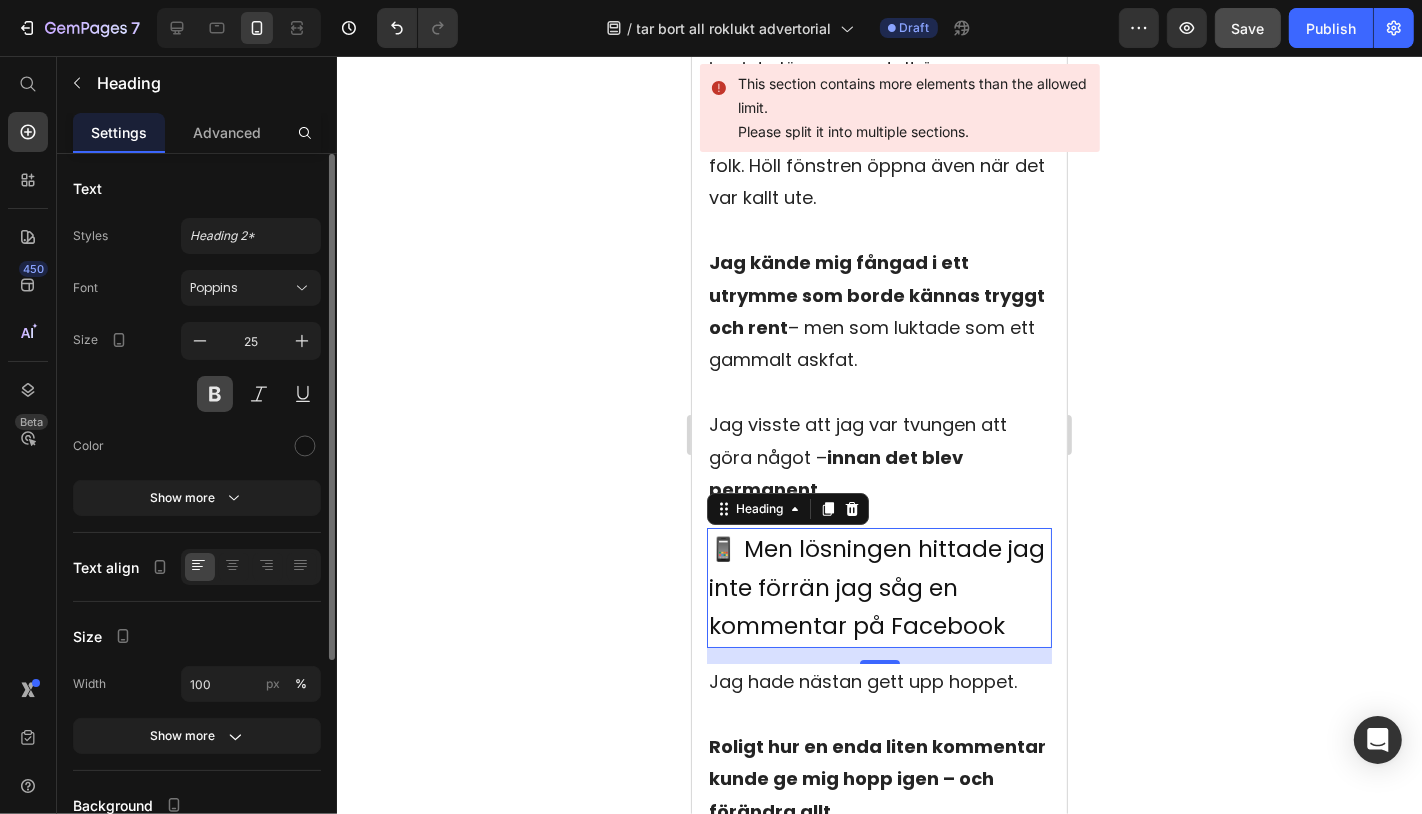 click at bounding box center [215, 394] 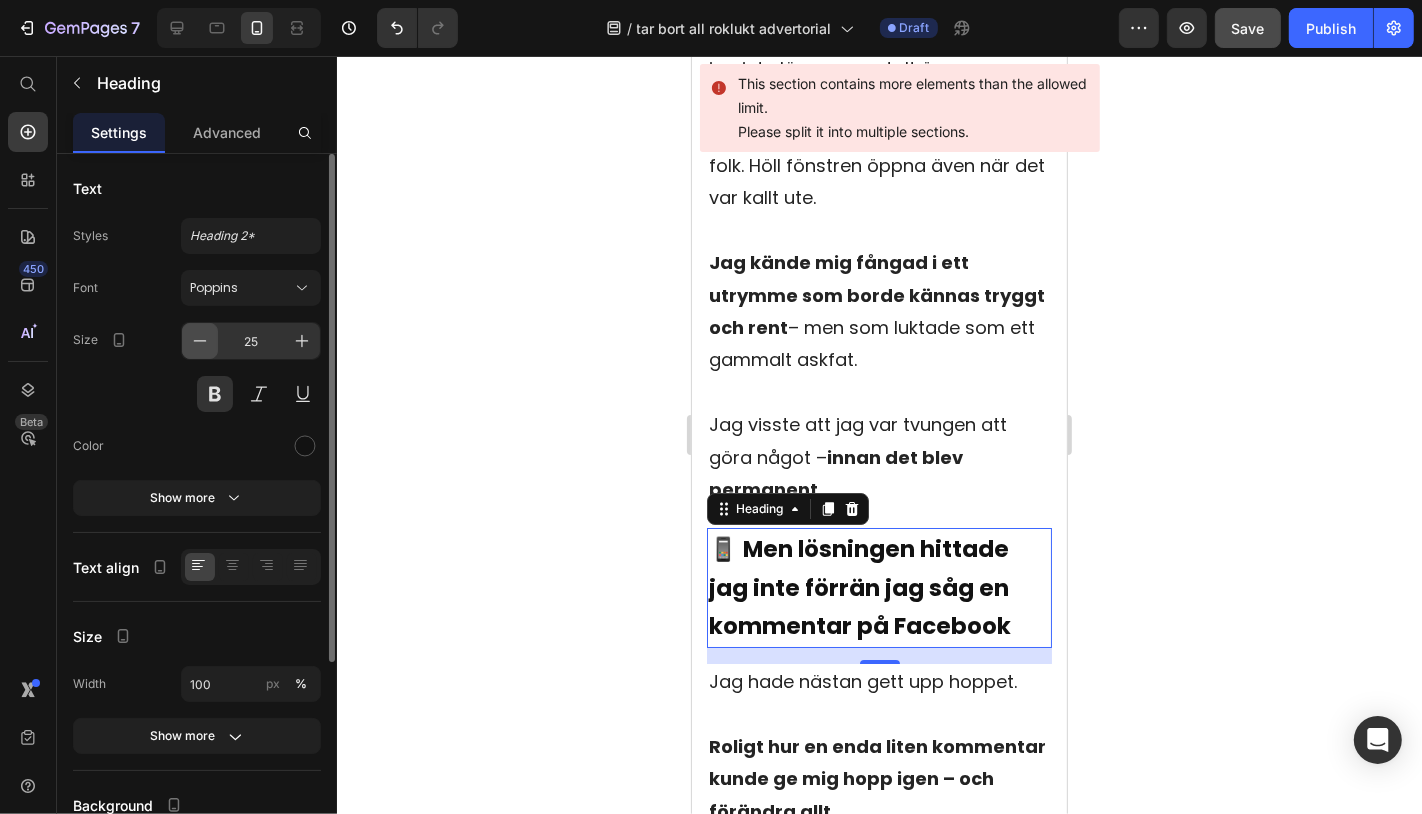 click 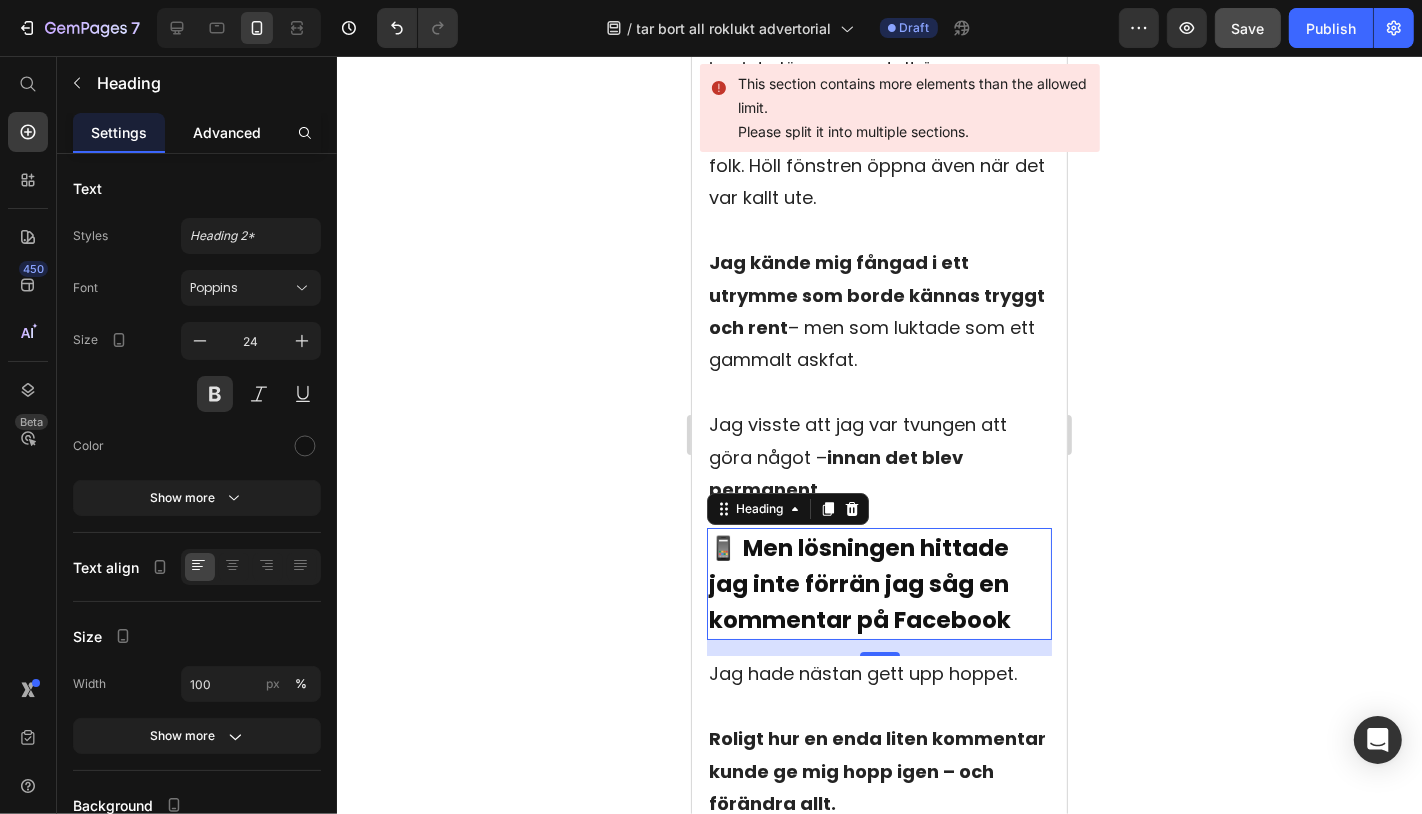 click on "Advanced" at bounding box center (227, 132) 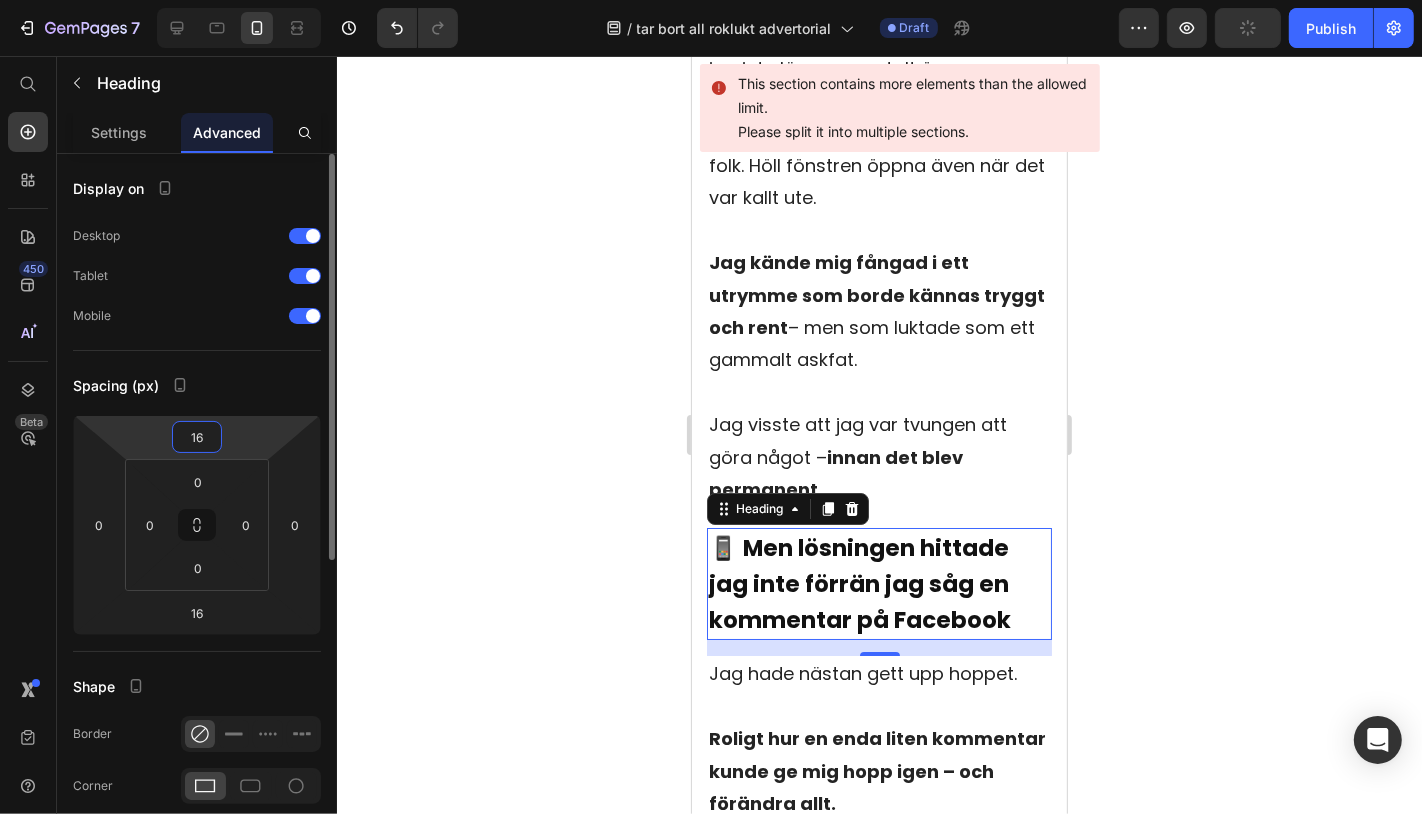 click on "16" at bounding box center (197, 437) 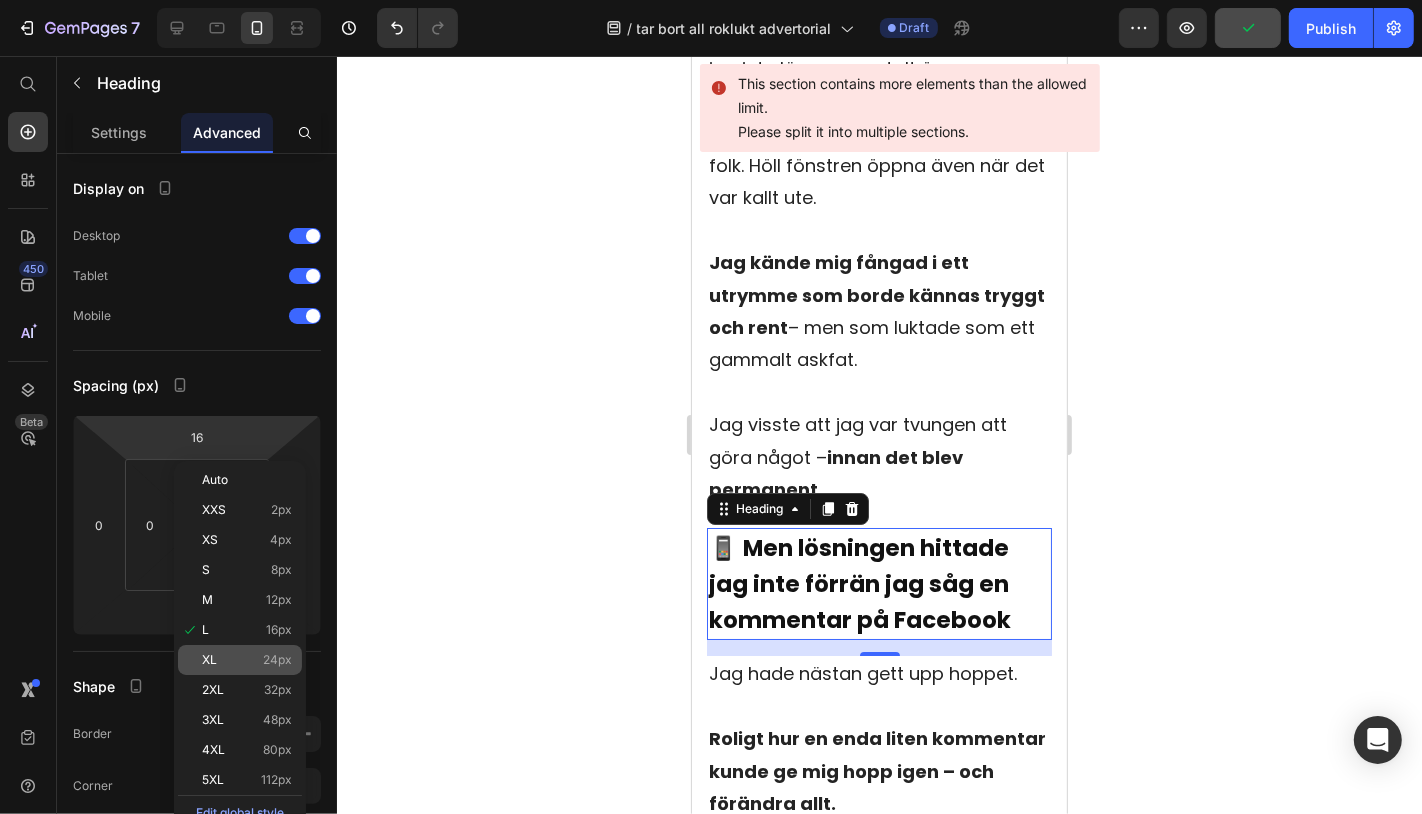 click on "XL 24px" 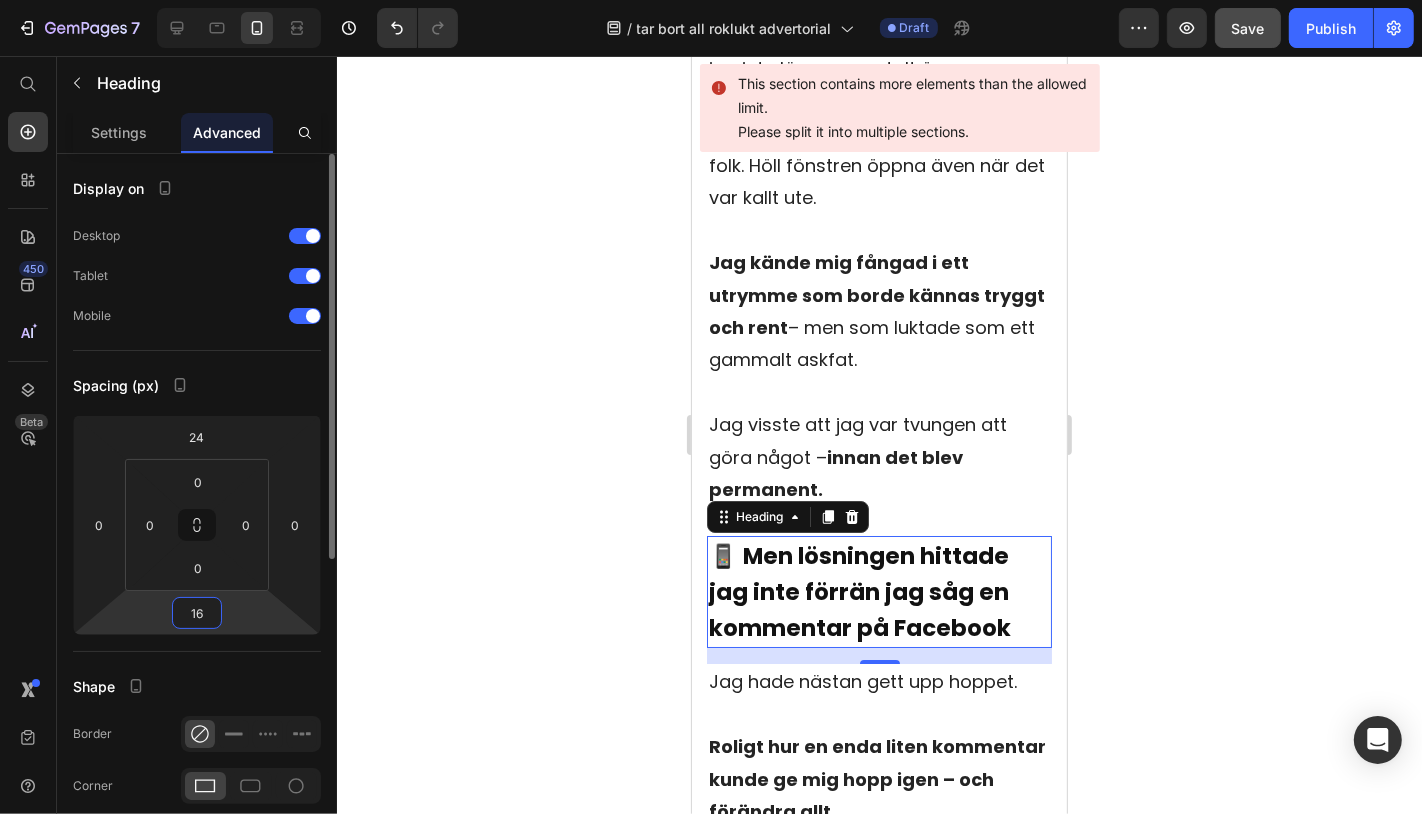 click on "16" at bounding box center (197, 613) 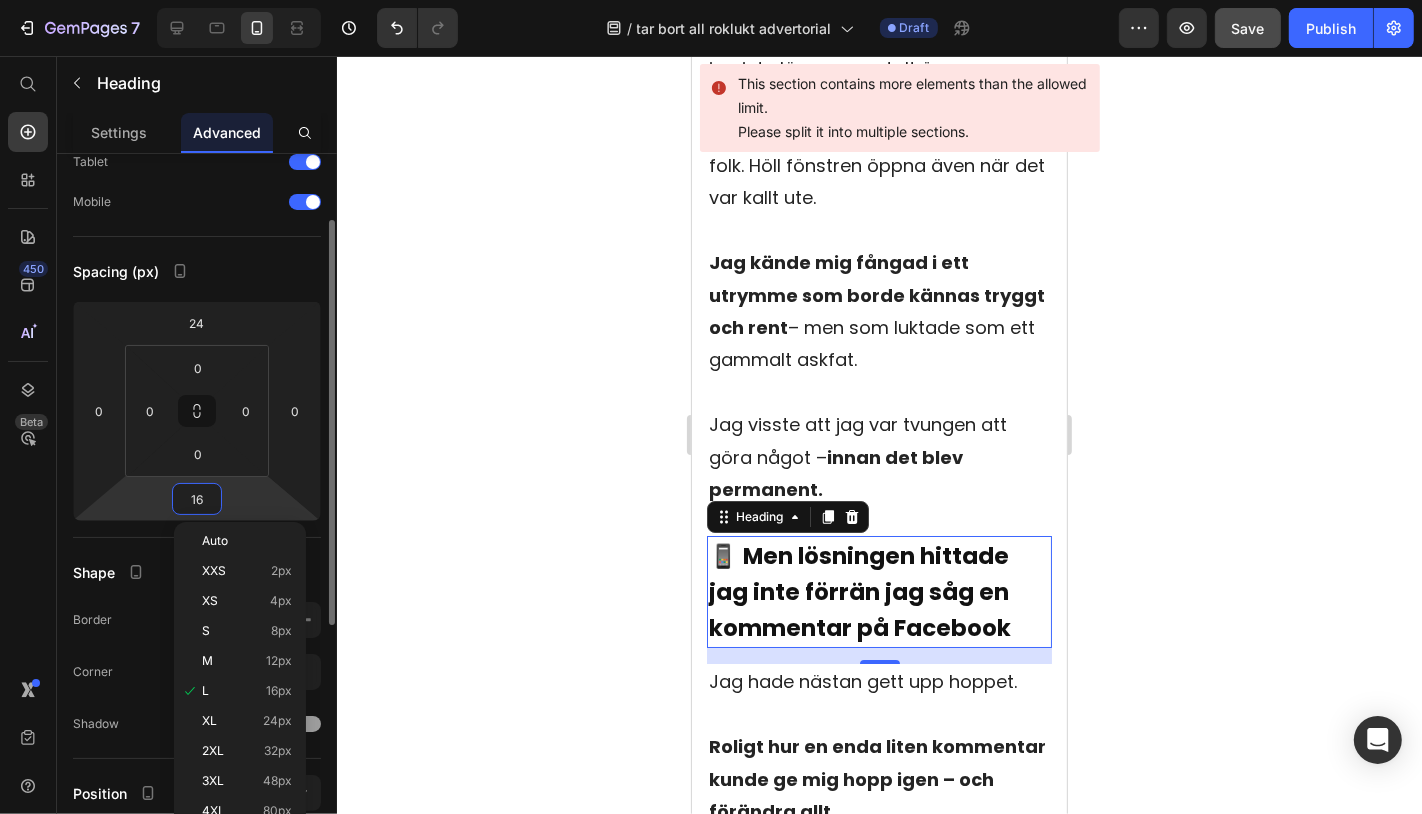 scroll, scrollTop: 123, scrollLeft: 0, axis: vertical 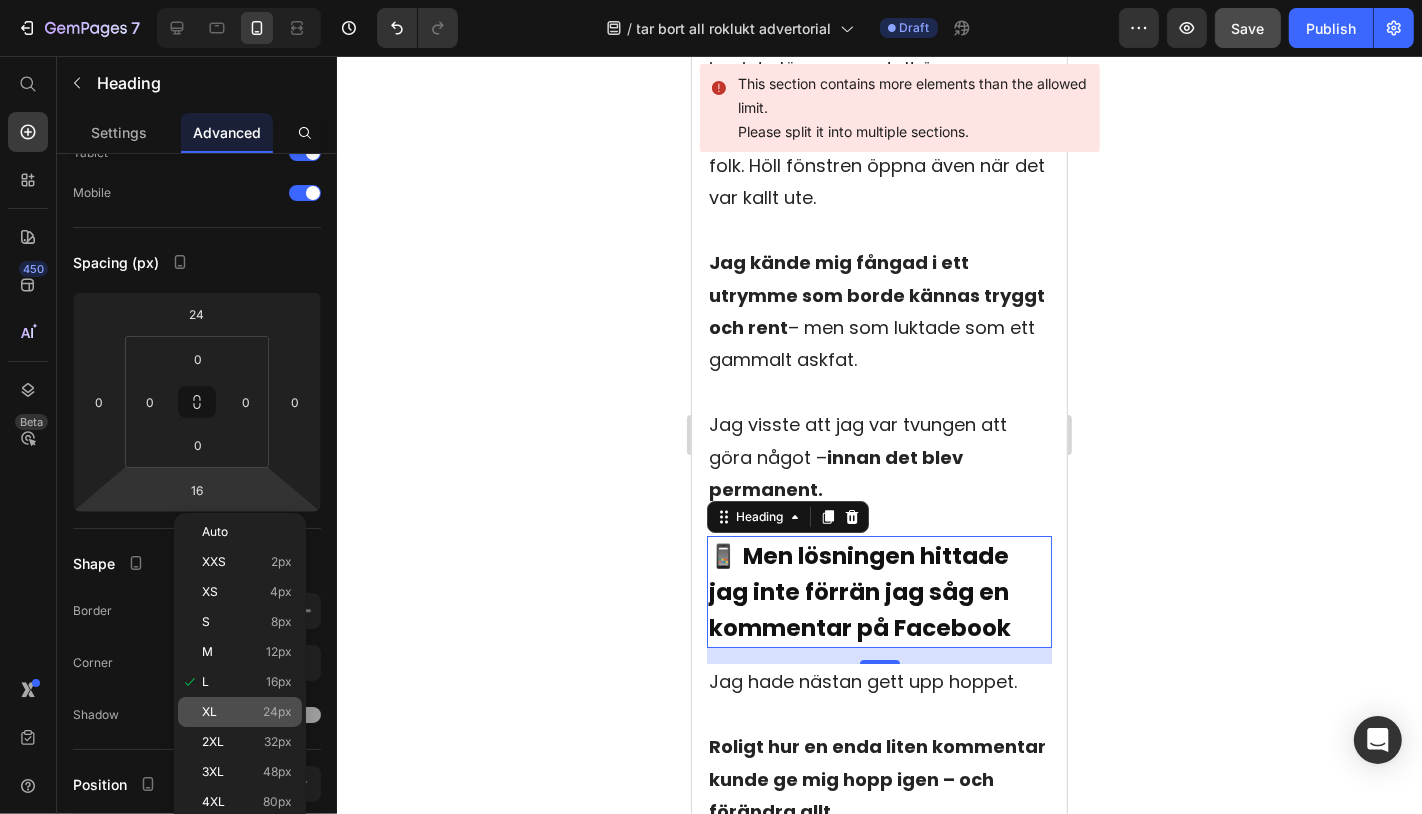 click on "XL 24px" at bounding box center (247, 712) 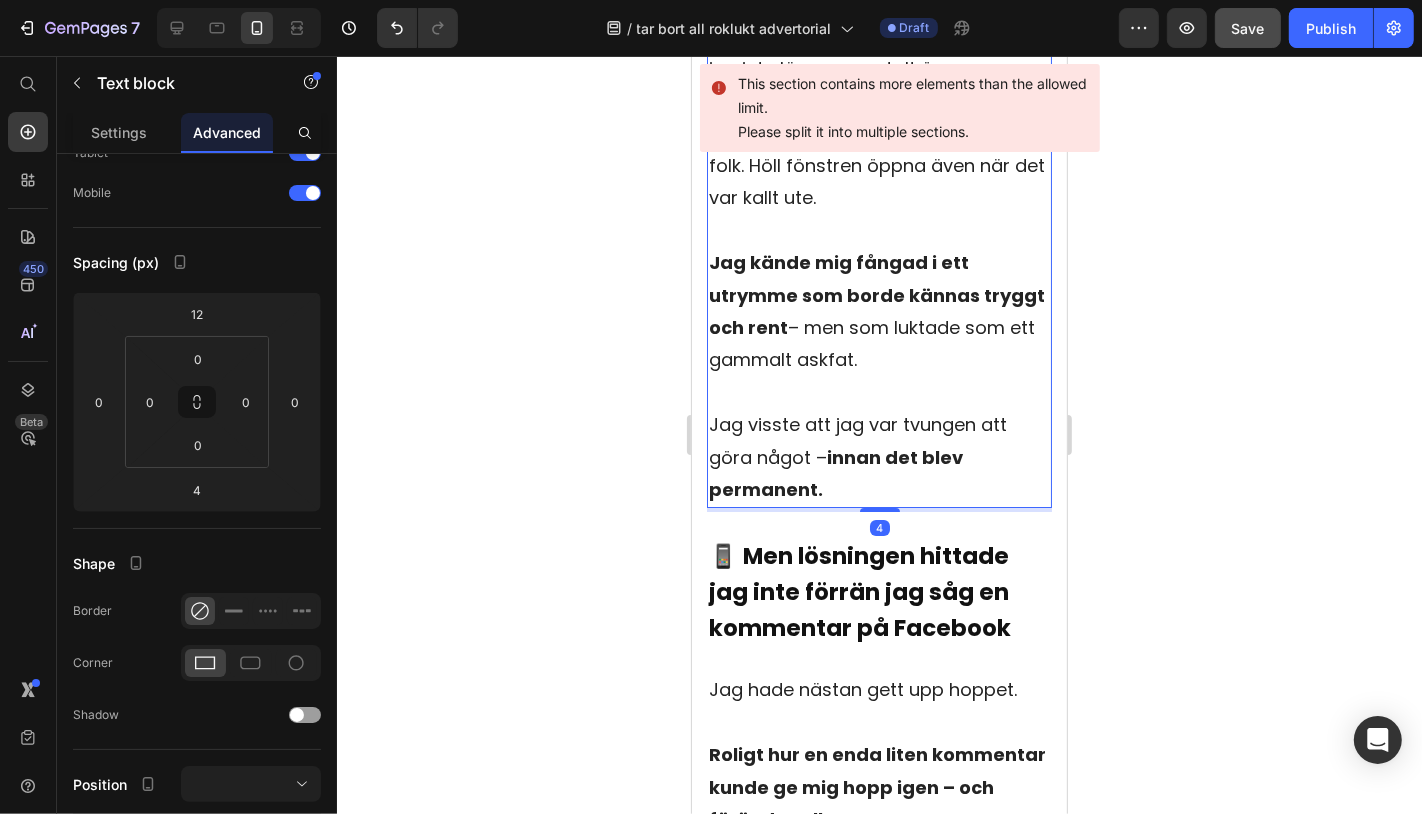 click on "Jag visste att jag var tvungen att göra något –  innan det blev permanent." at bounding box center [878, 456] 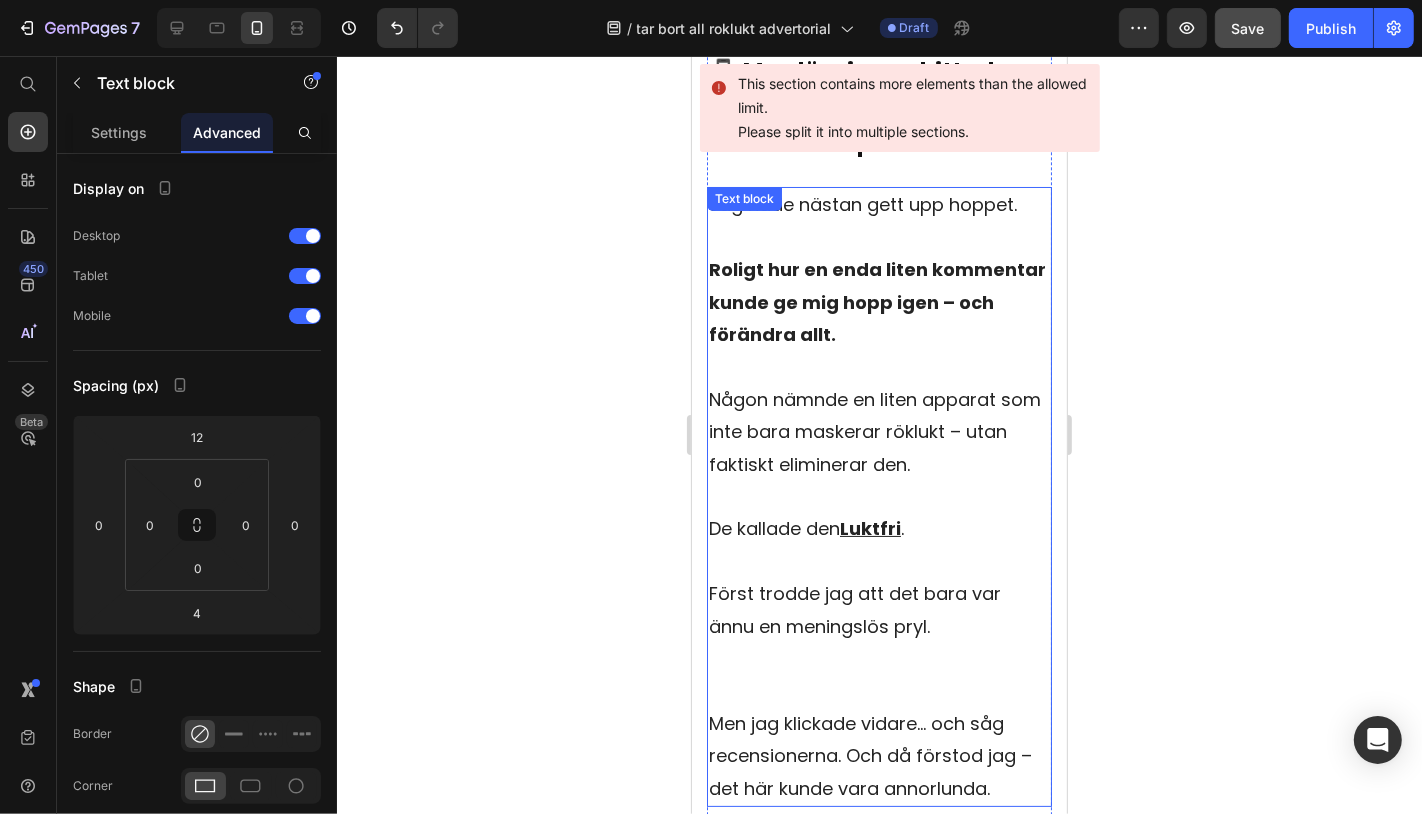 scroll, scrollTop: 6436, scrollLeft: 0, axis: vertical 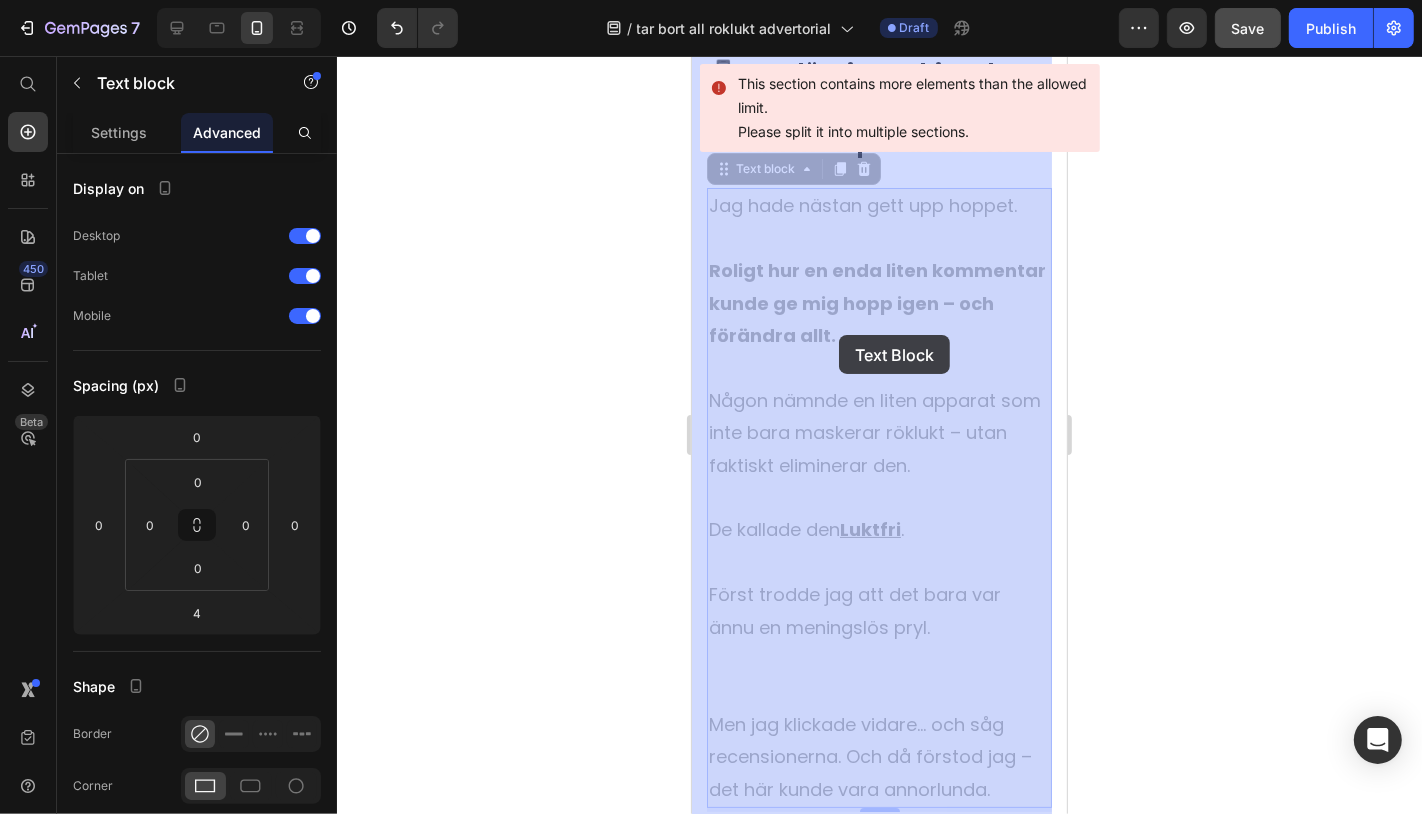 drag, startPoint x: 952, startPoint y: 325, endPoint x: 838, endPoint y: 334, distance: 114.35471 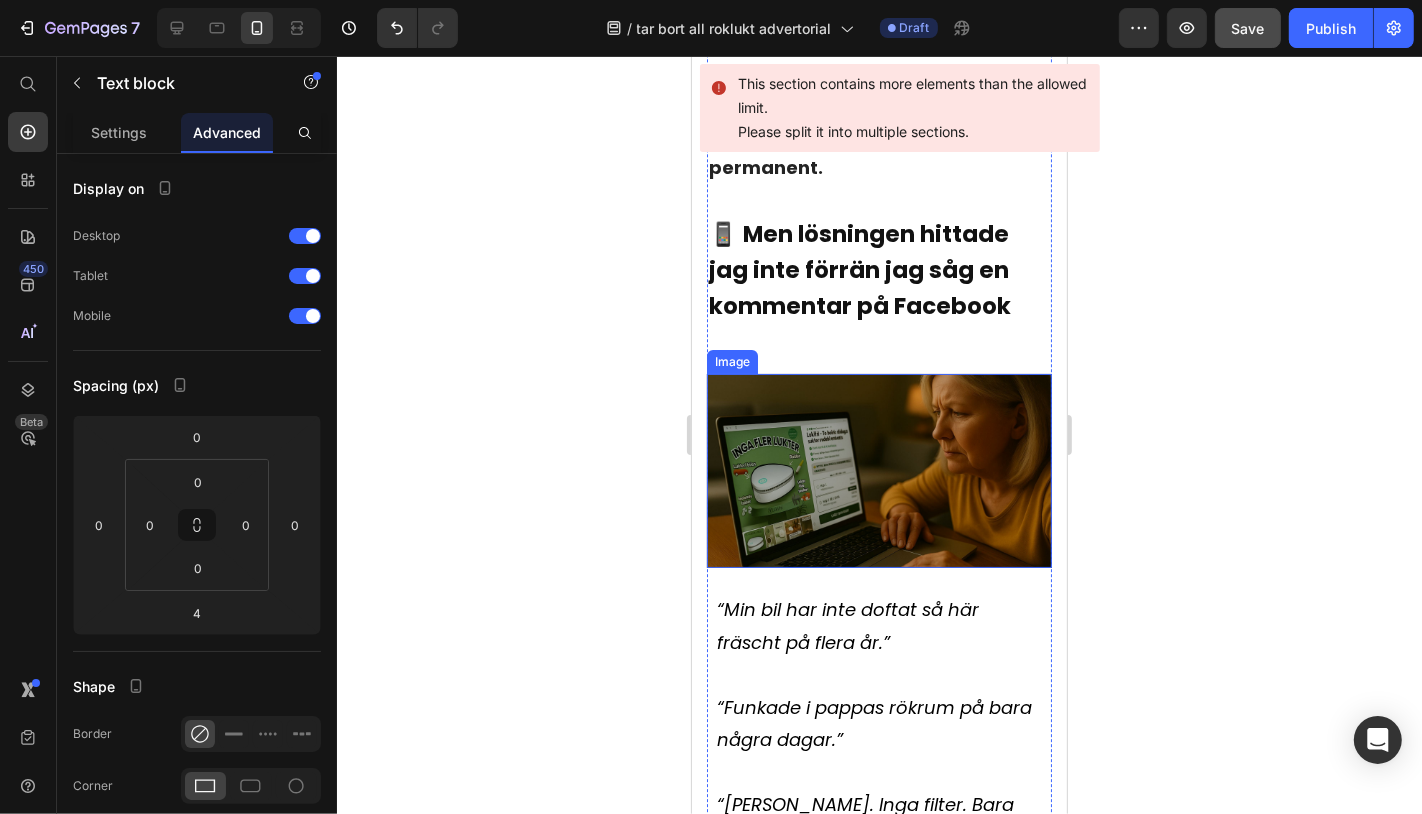 scroll, scrollTop: 6277, scrollLeft: 0, axis: vertical 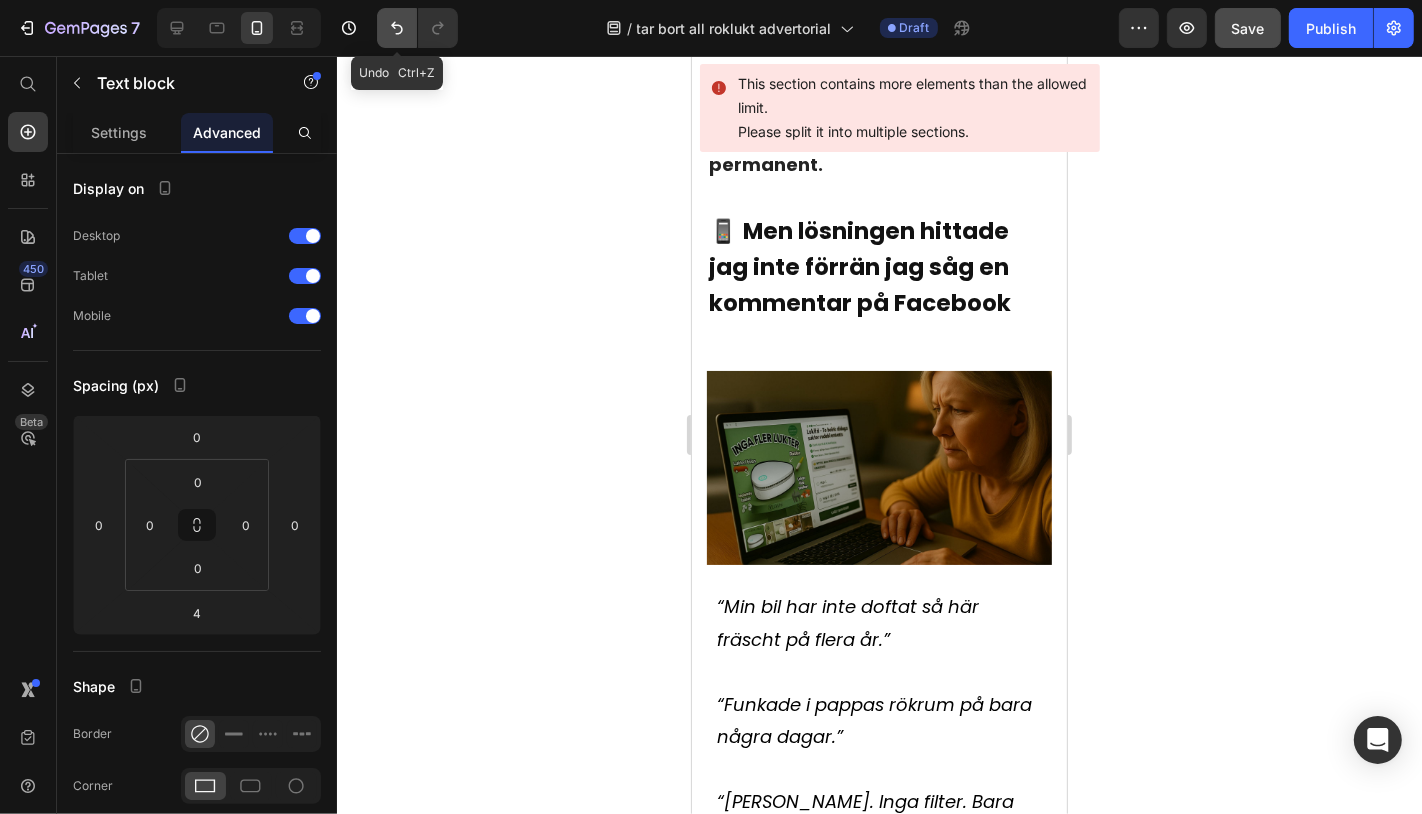 click 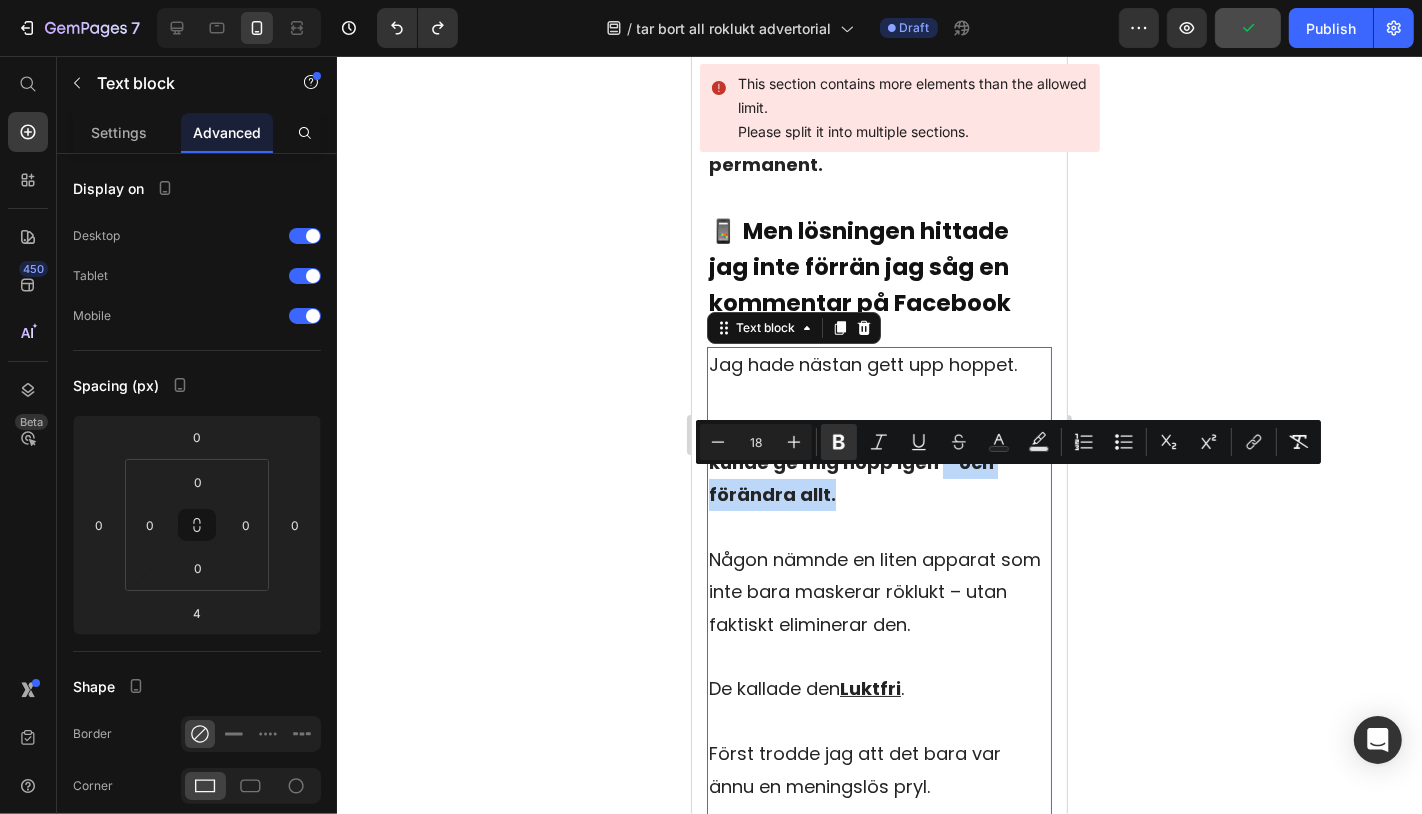 drag, startPoint x: 941, startPoint y: 482, endPoint x: 752, endPoint y: 484, distance: 189.01057 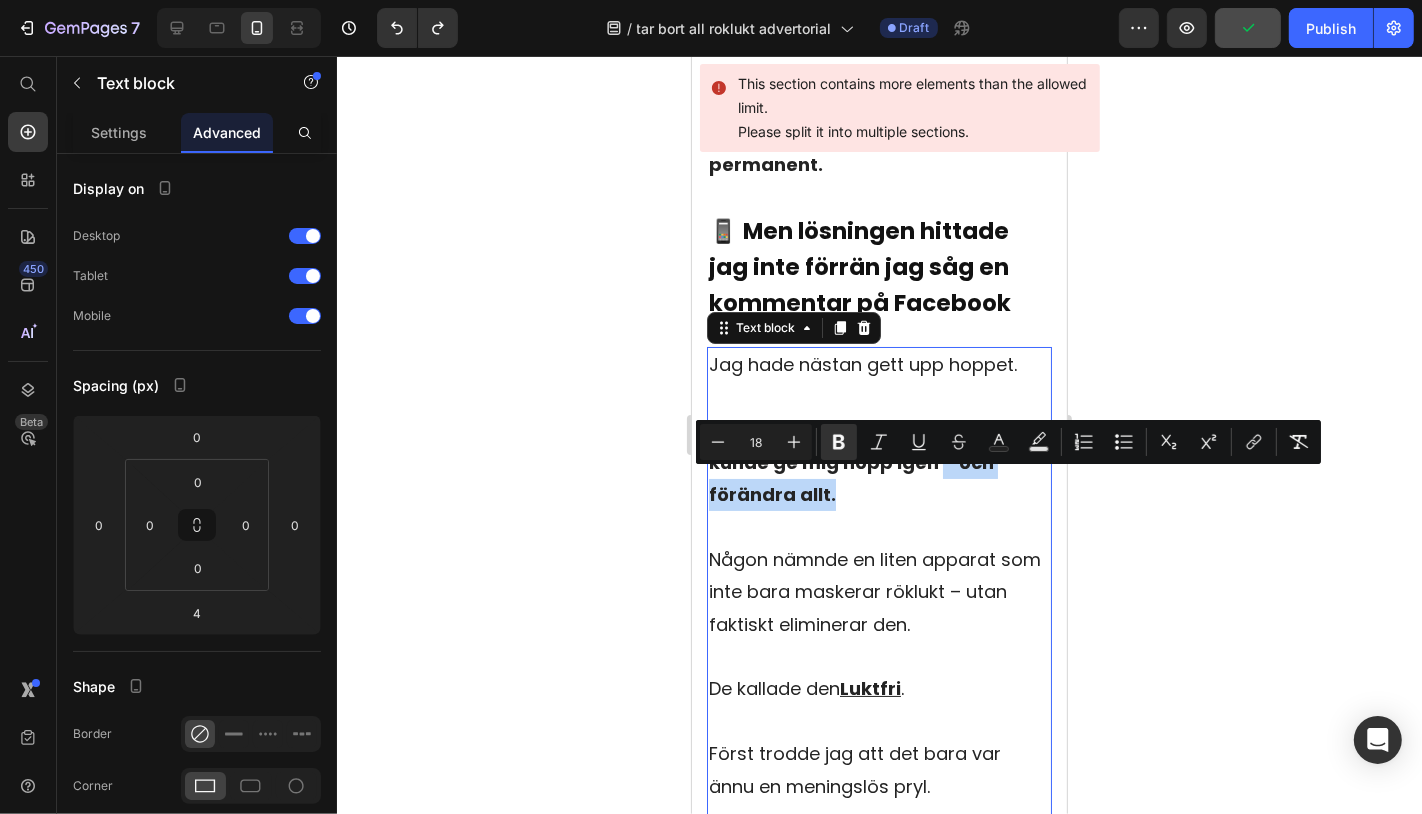 click on "Roligt hur en enda liten kommentar kunde ge mig hopp igen – och förändra allt." at bounding box center [878, 461] 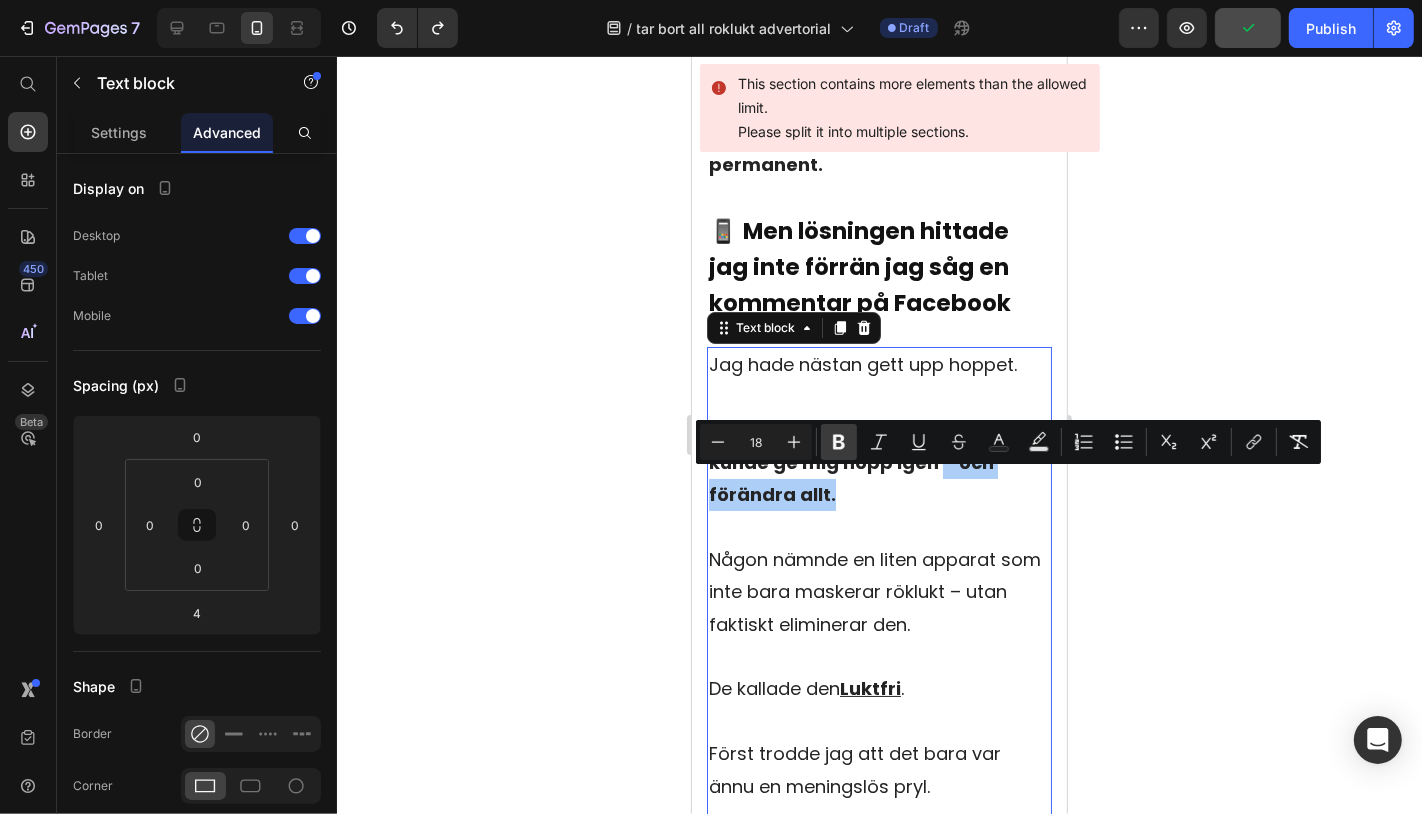 click on "Bold" at bounding box center [839, 442] 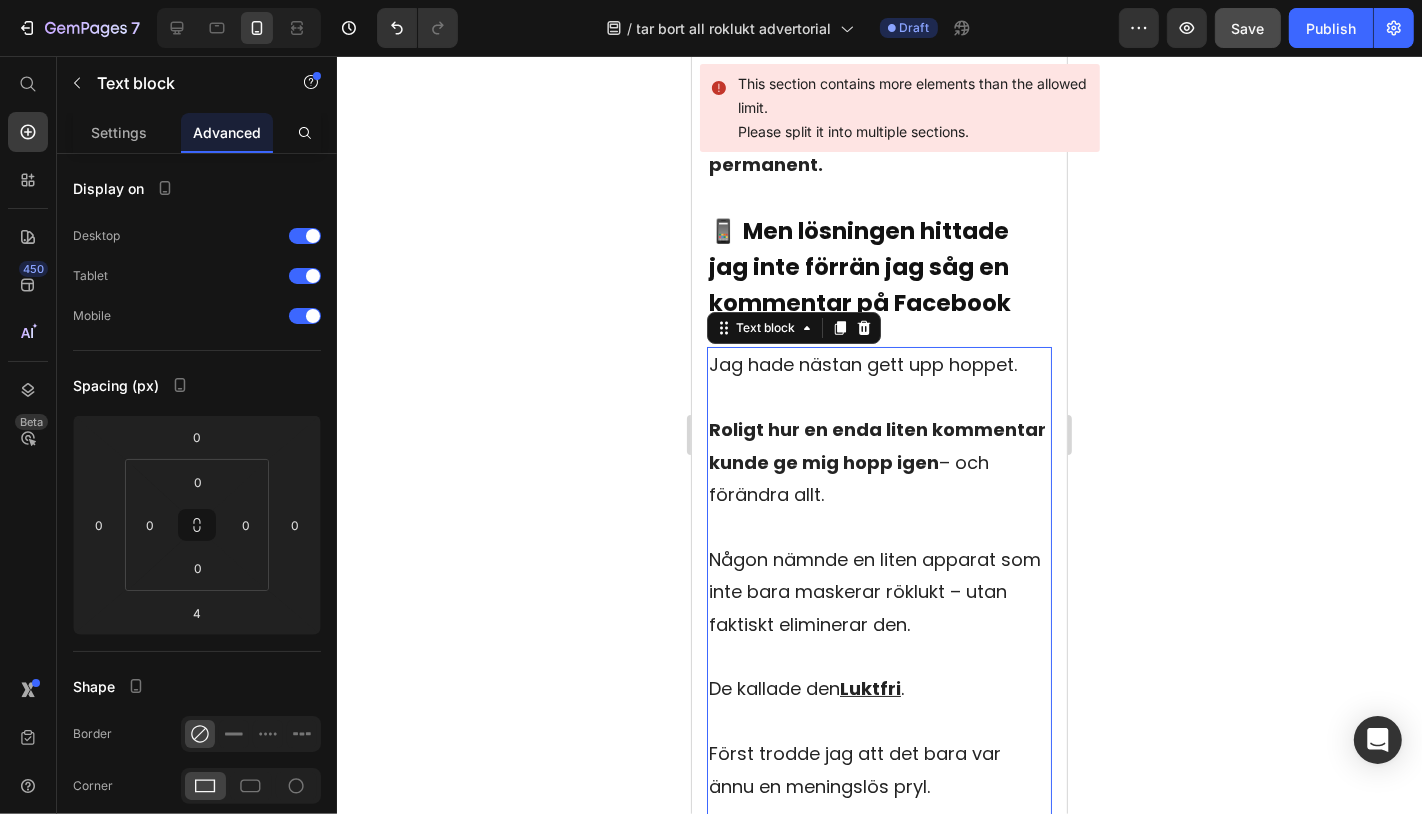 click at bounding box center [878, 526] 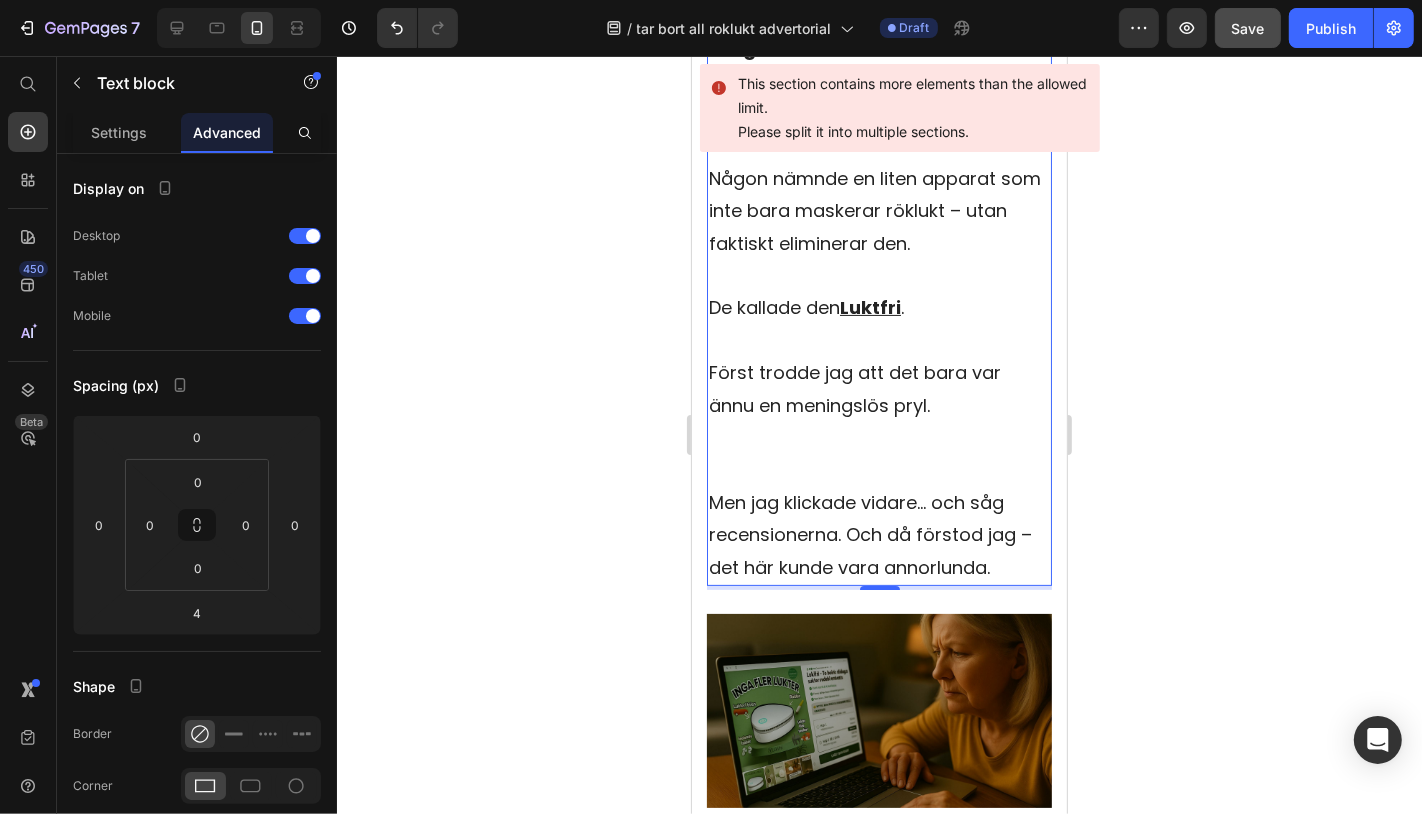 scroll, scrollTop: 6660, scrollLeft: 0, axis: vertical 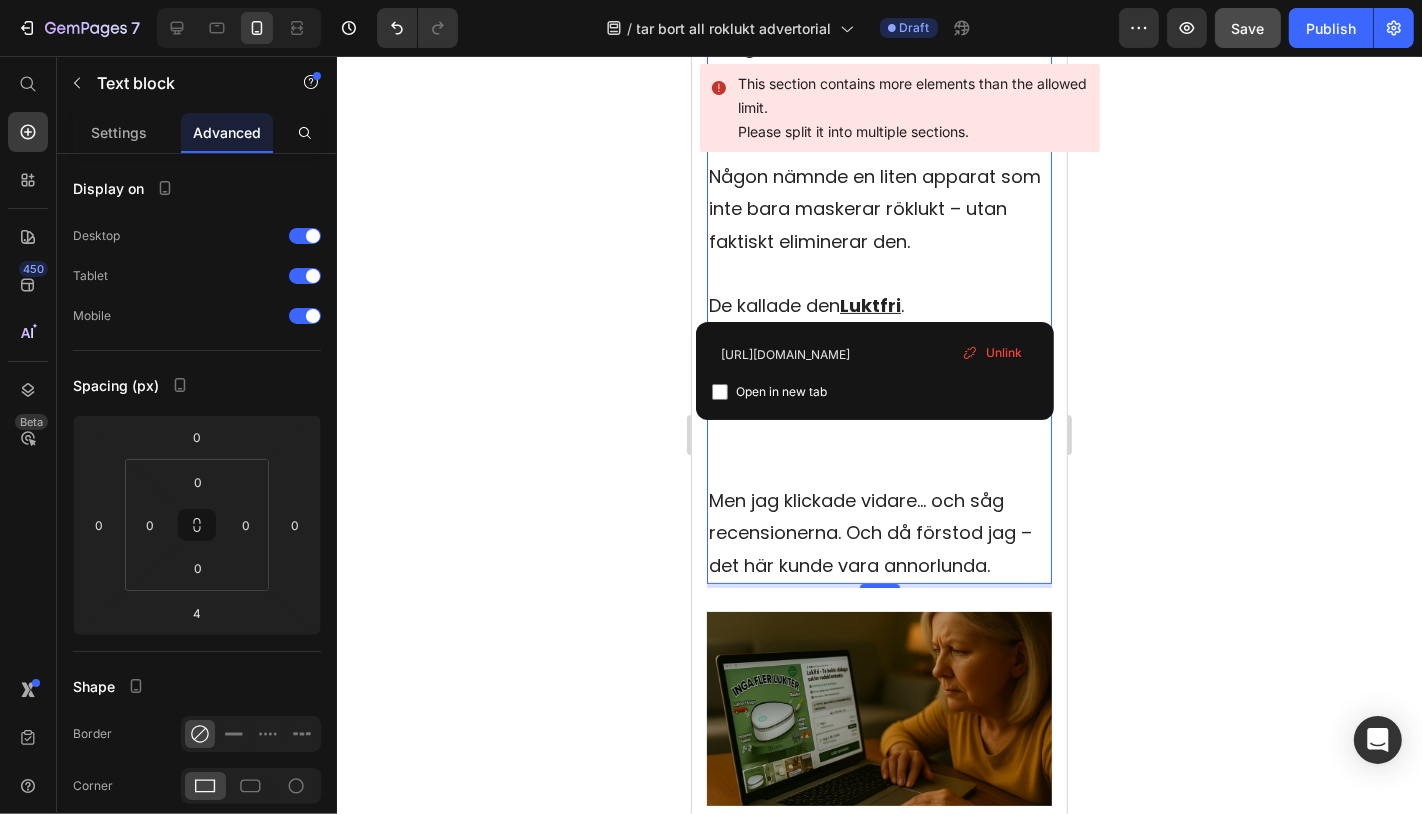 click on "Luktfri" at bounding box center [869, 304] 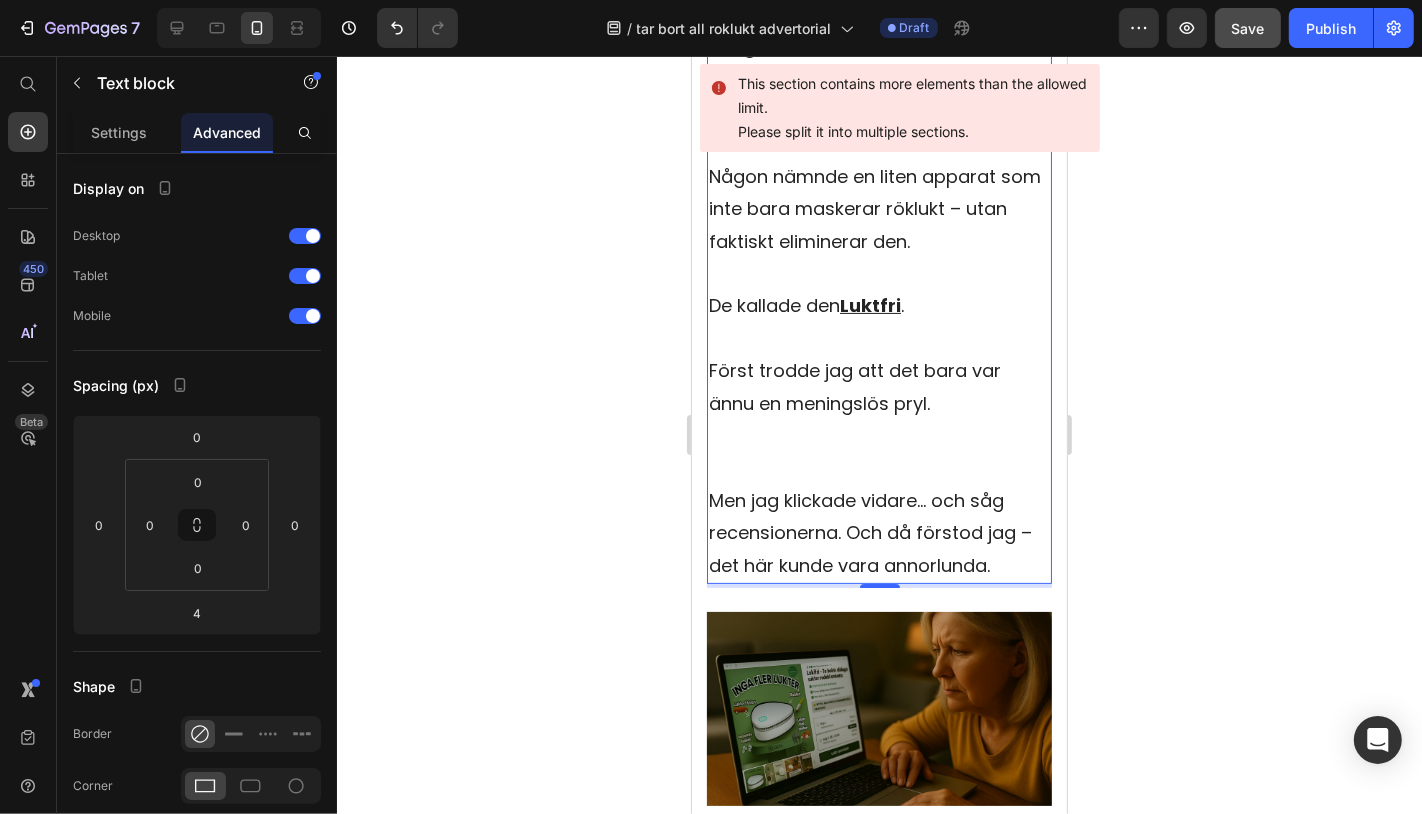 click on "Luktfri" at bounding box center (869, 304) 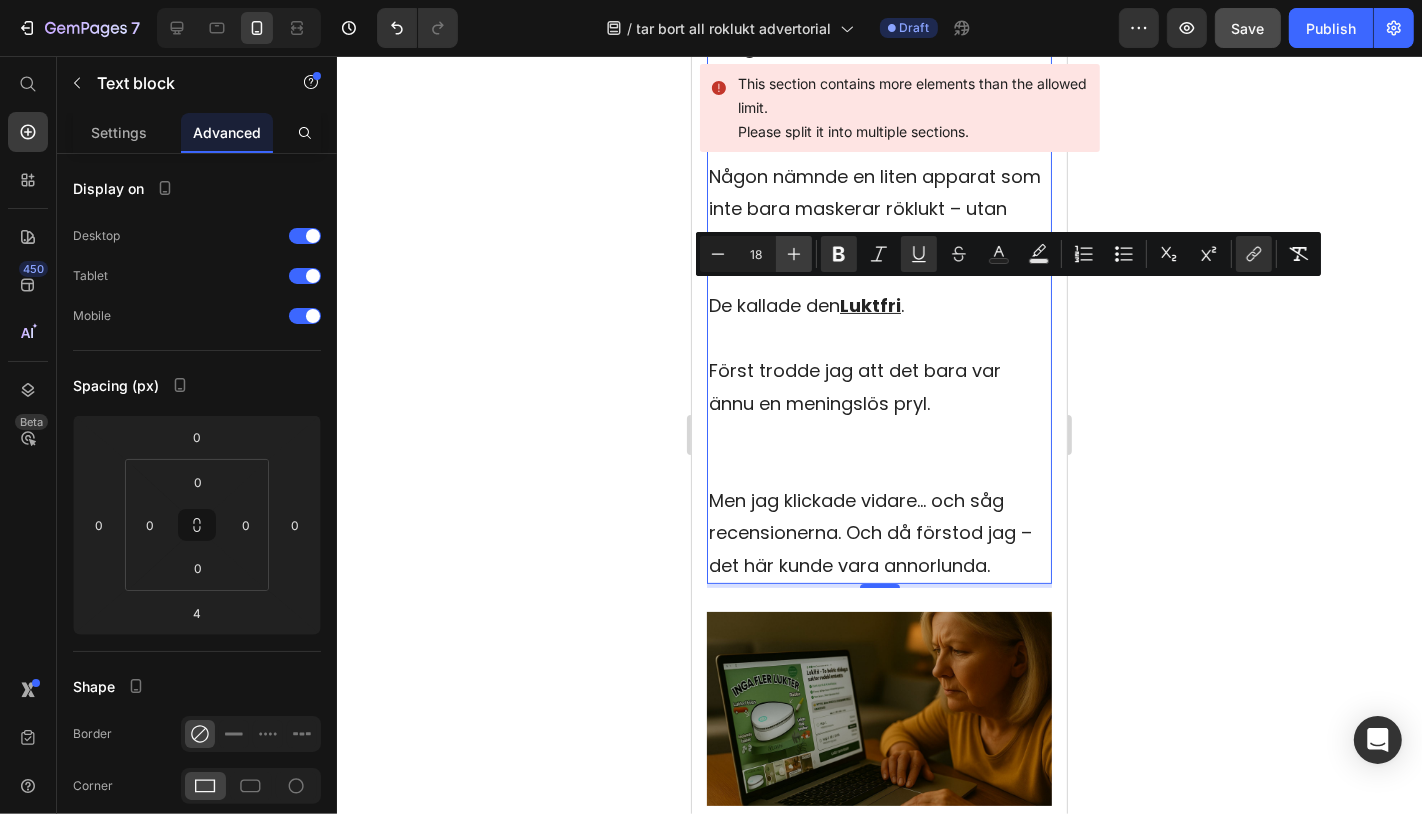 click 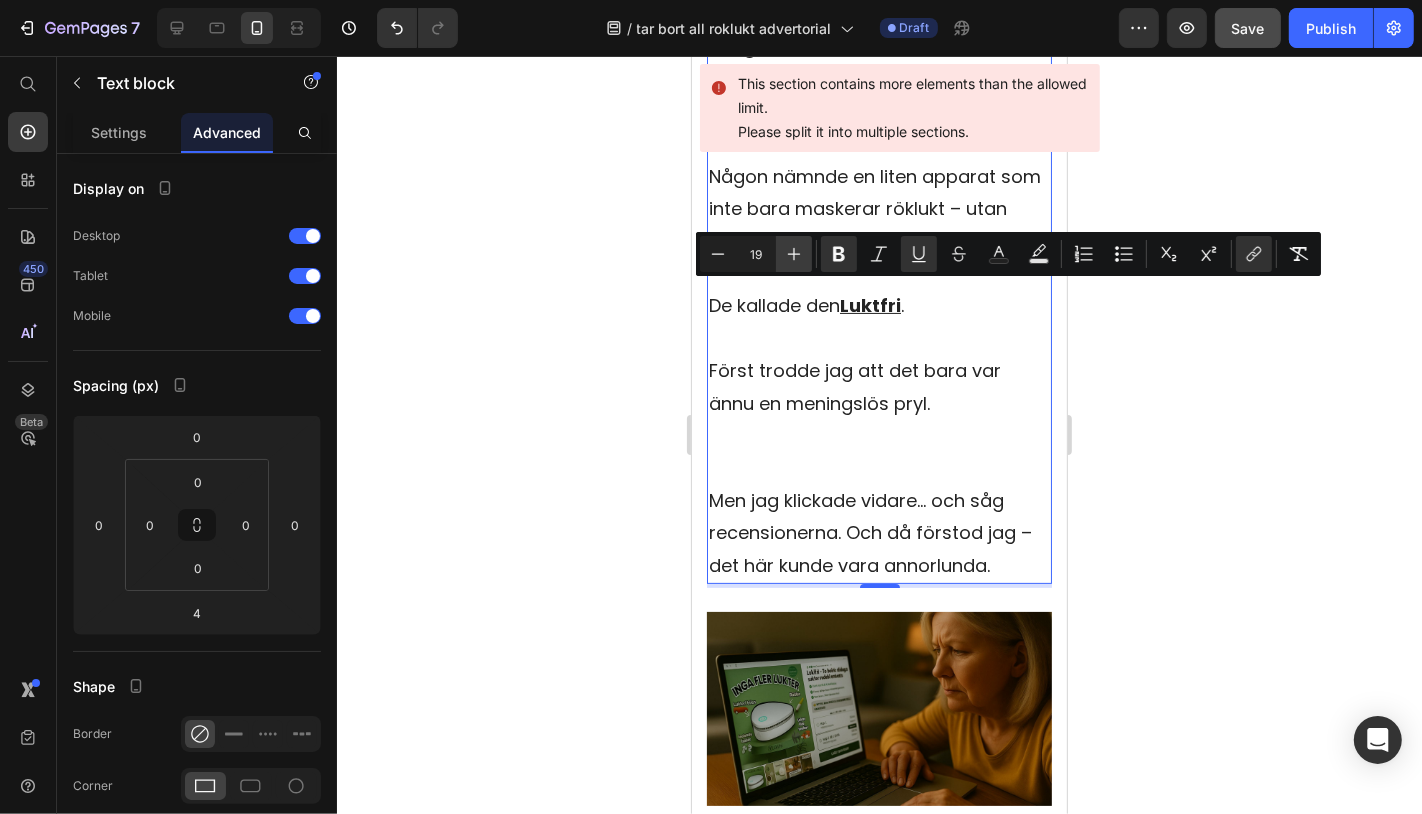 click 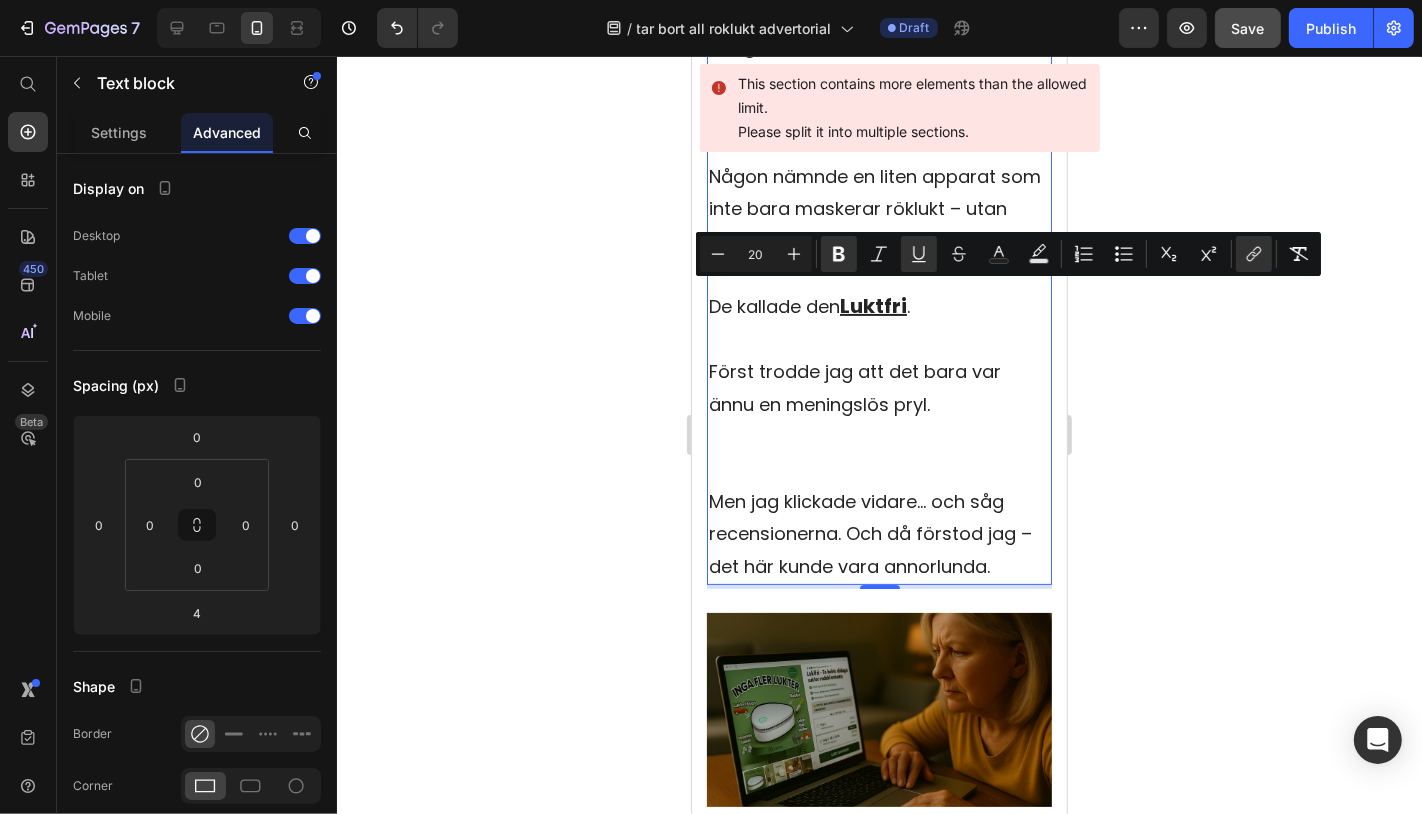 click 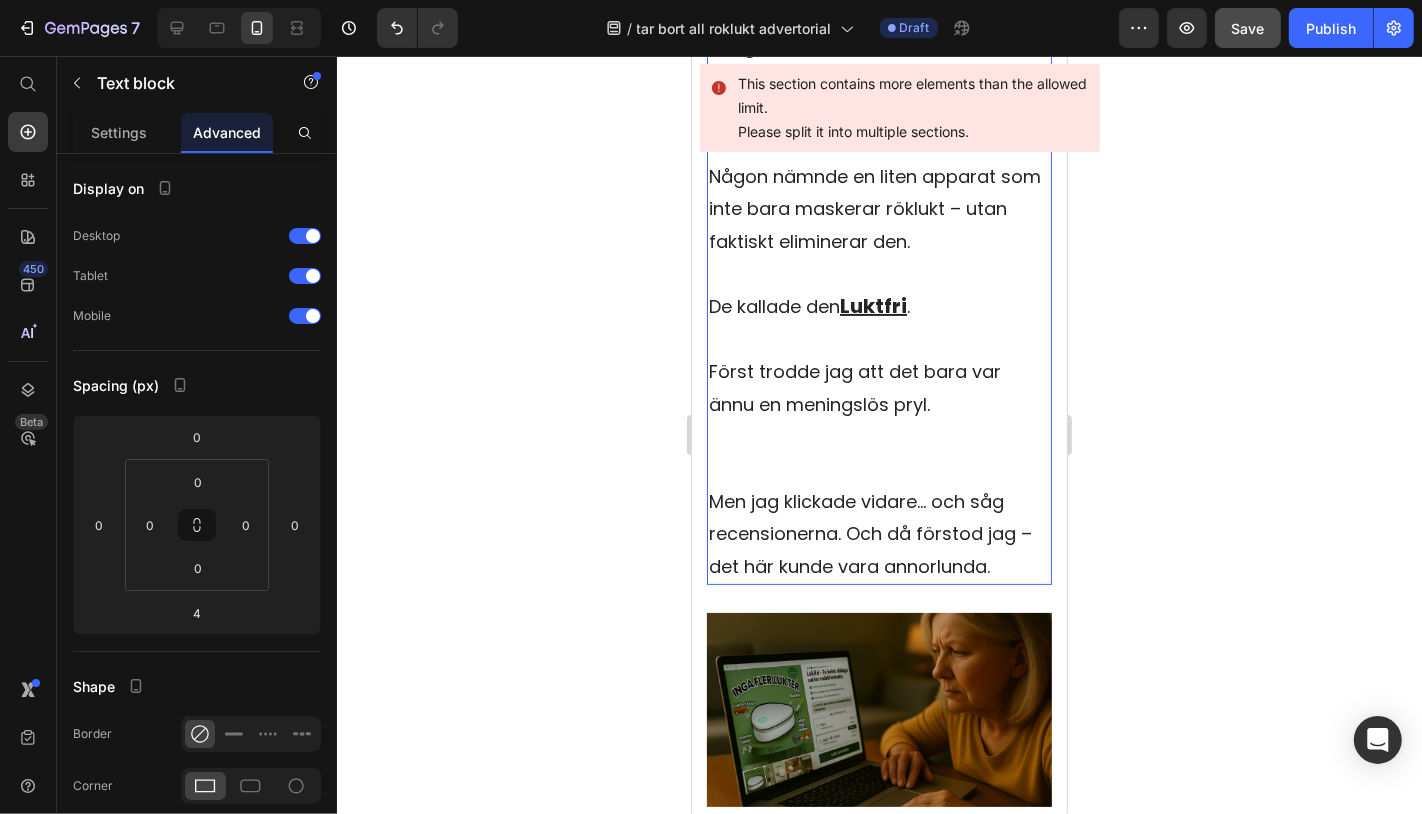 click on "Först trodde jag att det bara var ännu en meningslös pryl." at bounding box center [878, 420] 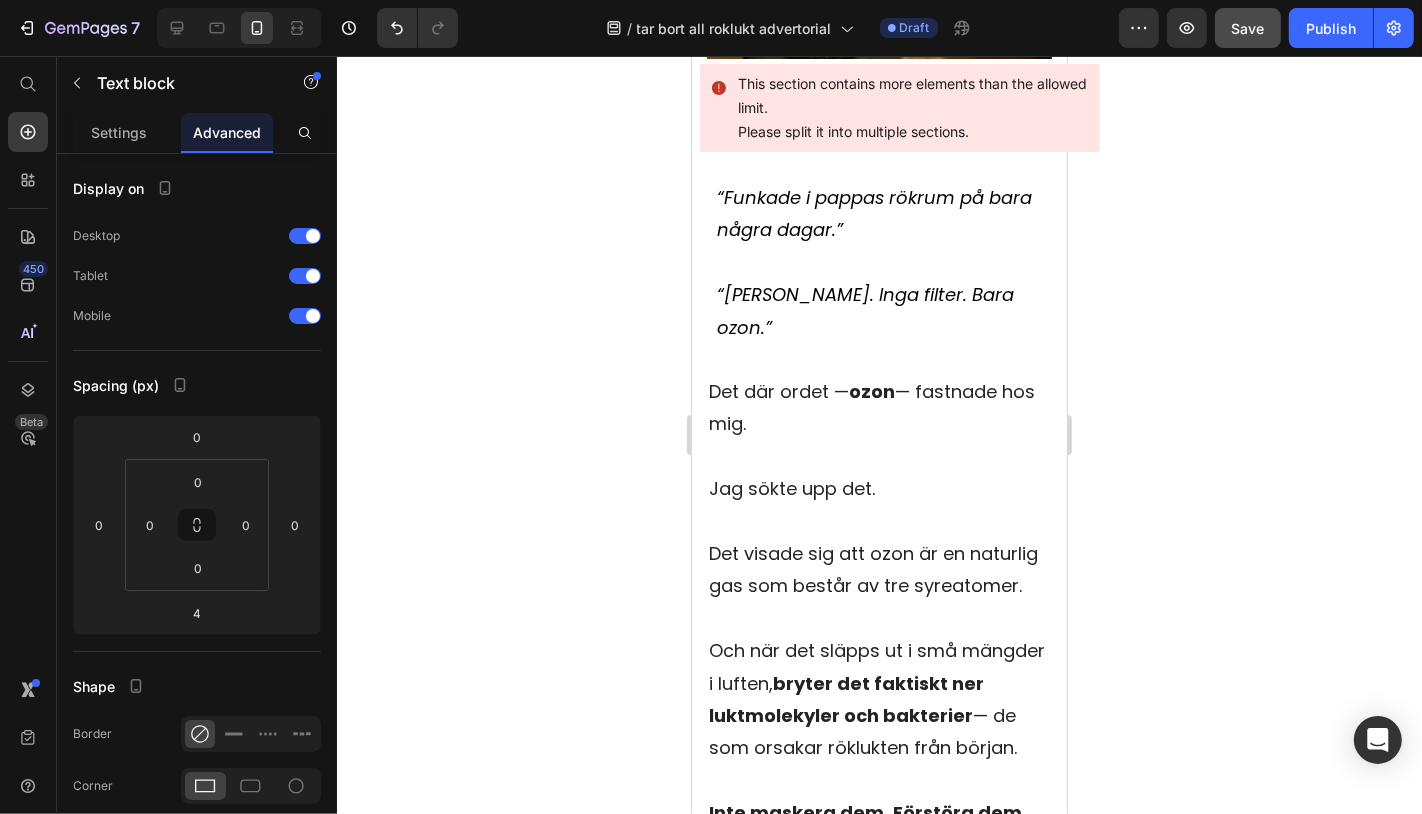 scroll, scrollTop: 7372, scrollLeft: 0, axis: vertical 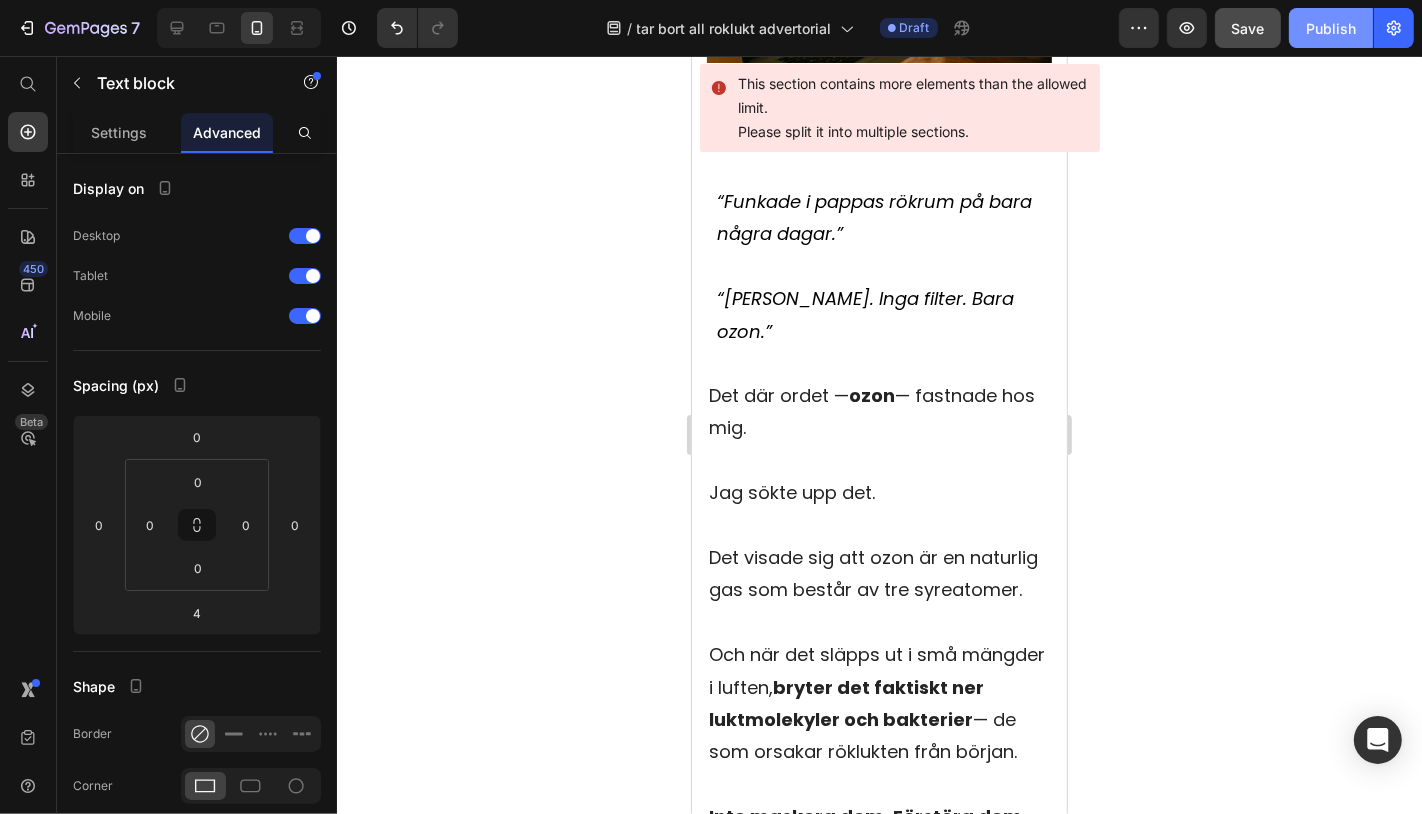 click on "Publish" 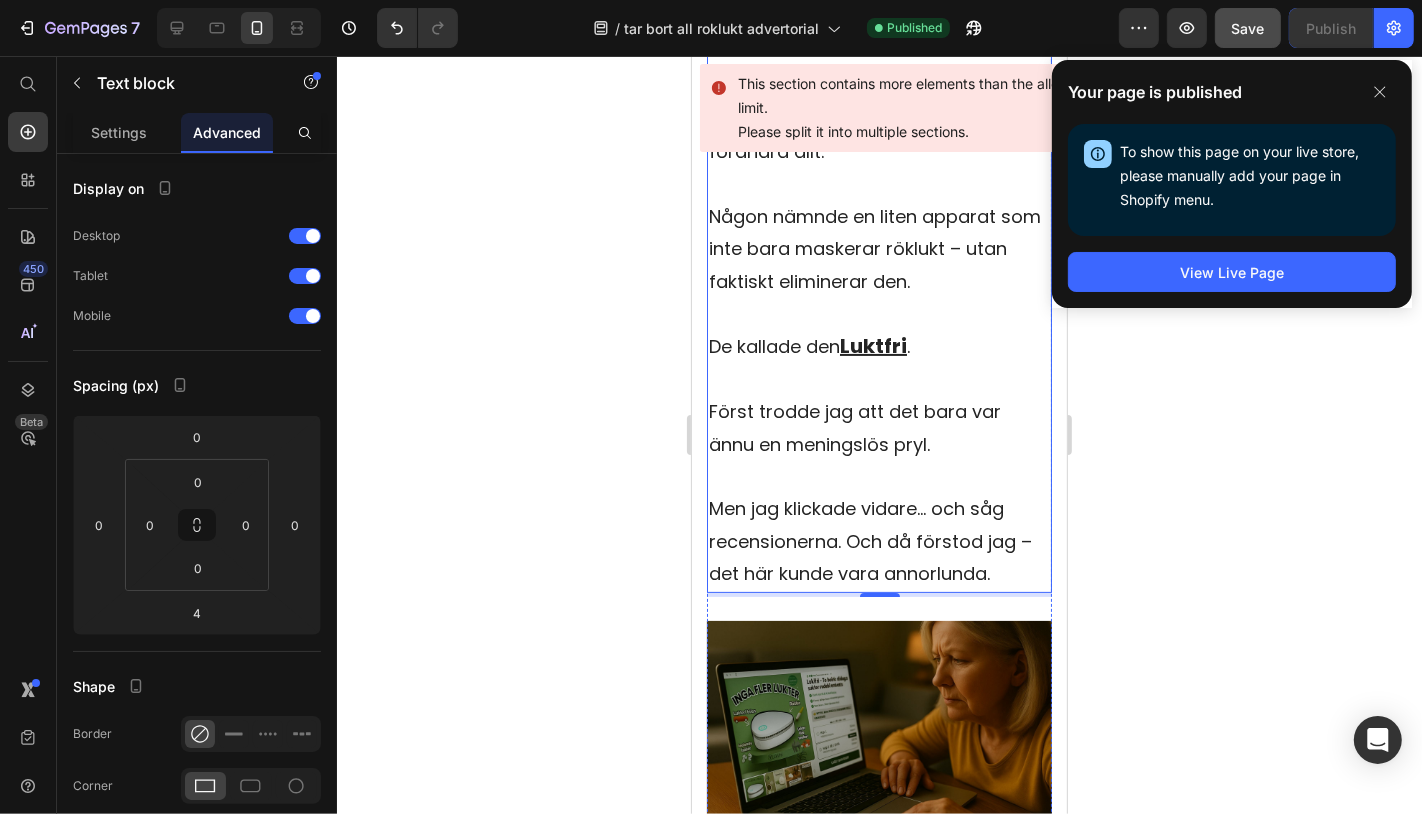 scroll, scrollTop: 6614, scrollLeft: 0, axis: vertical 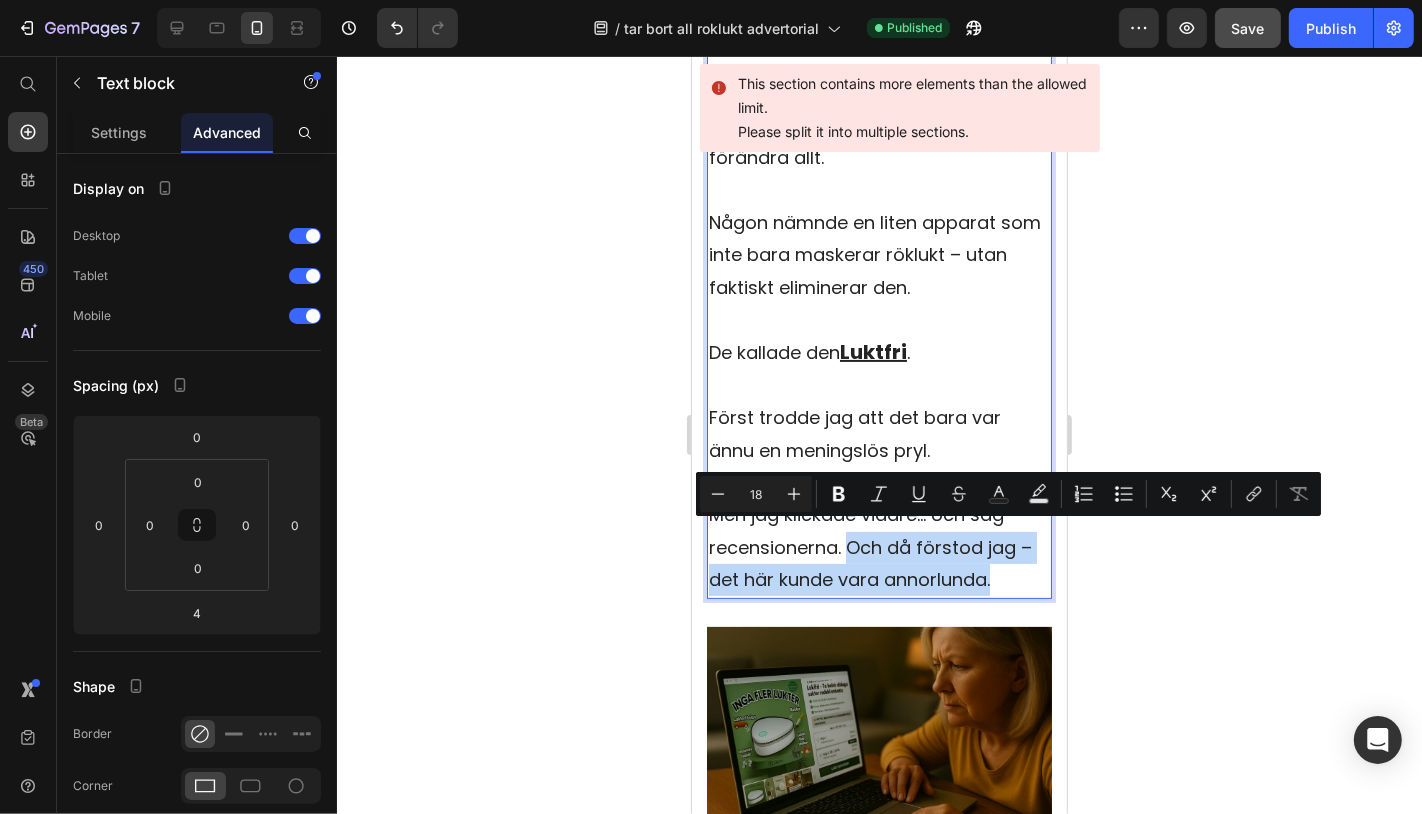 drag, startPoint x: 1001, startPoint y: 569, endPoint x: 850, endPoint y: 540, distance: 153.75955 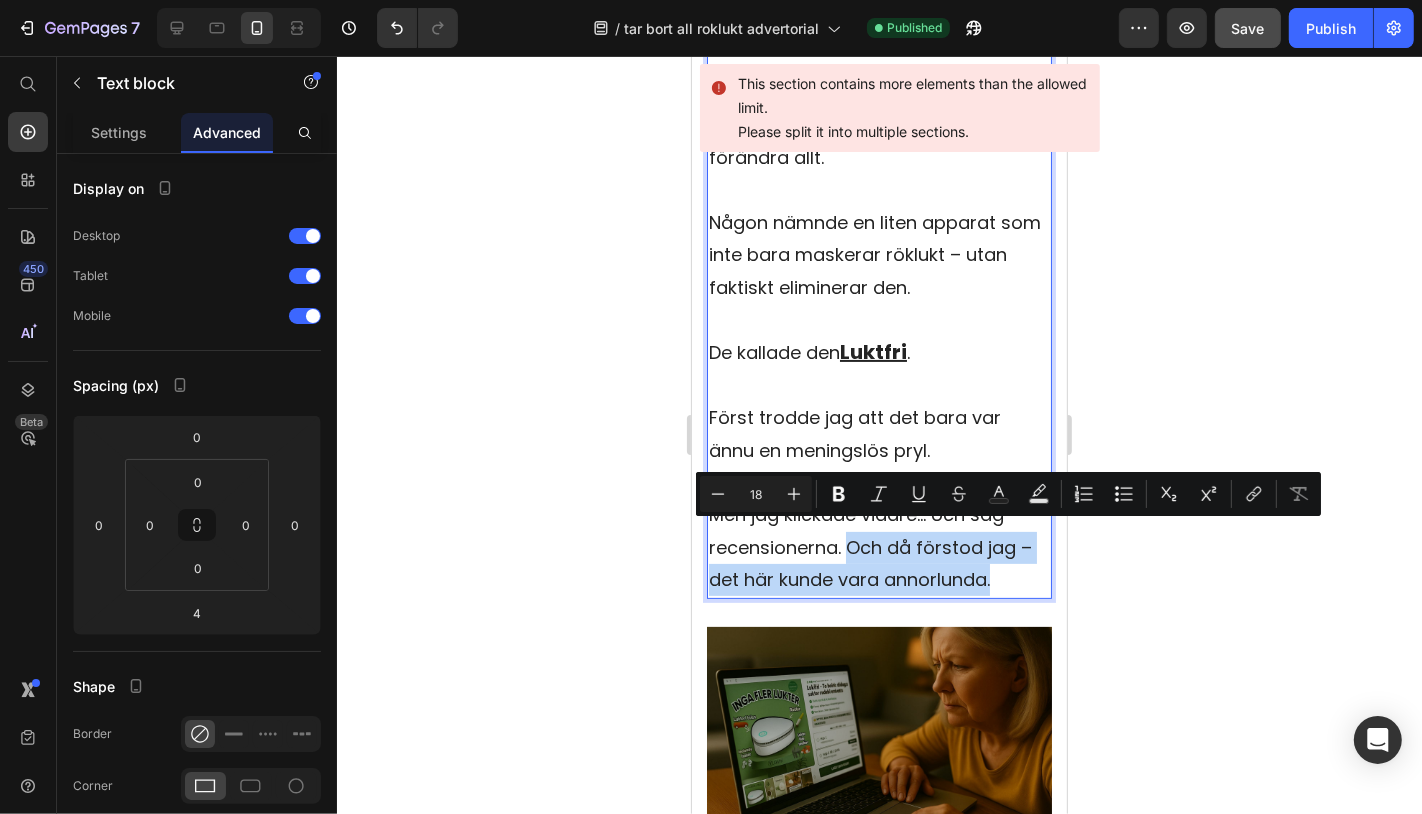 click on "Men jag klickade vidare... och såg recensionerna. Och då förstod jag – det här kunde vara annorlunda." at bounding box center (878, 546) 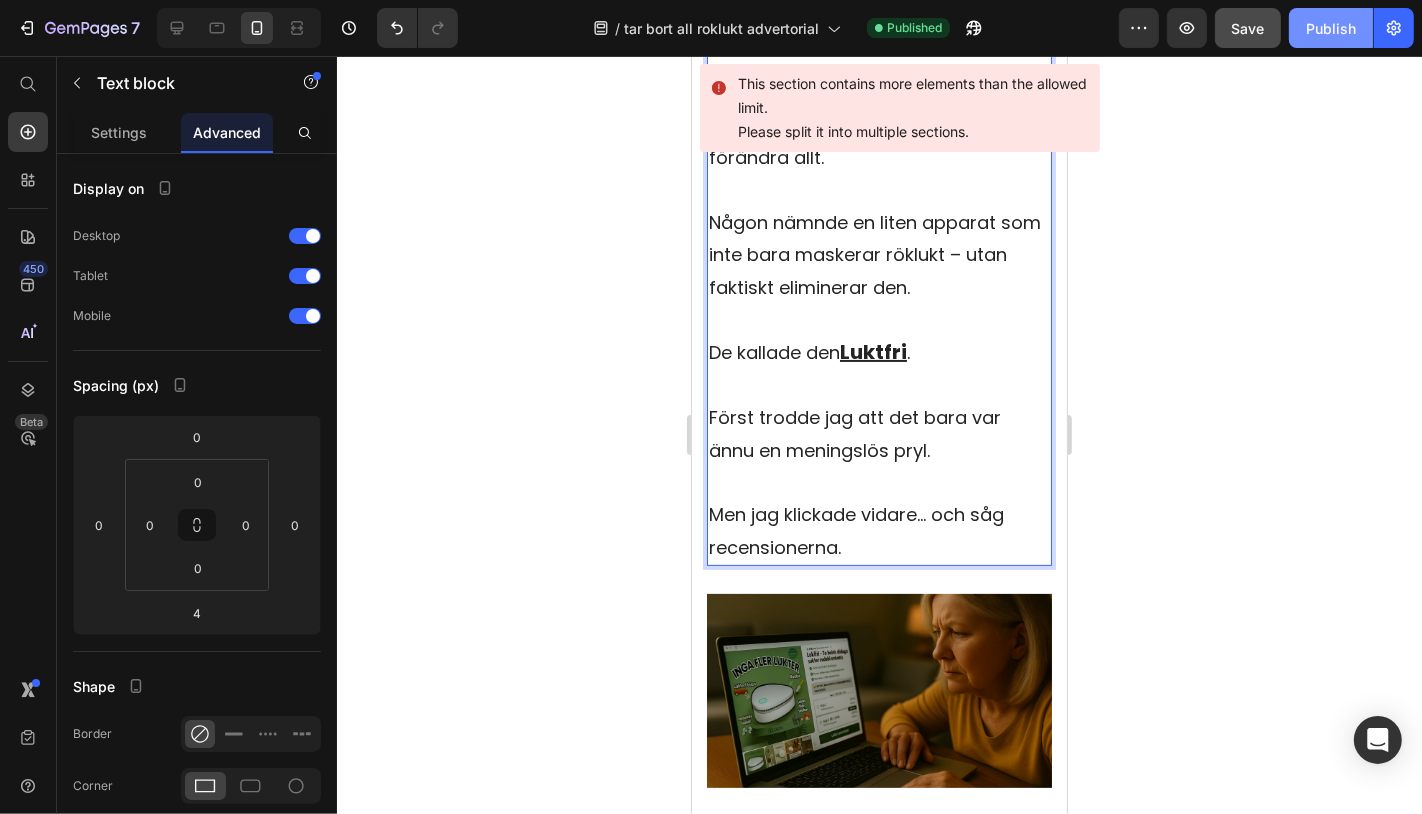 click on "Publish" 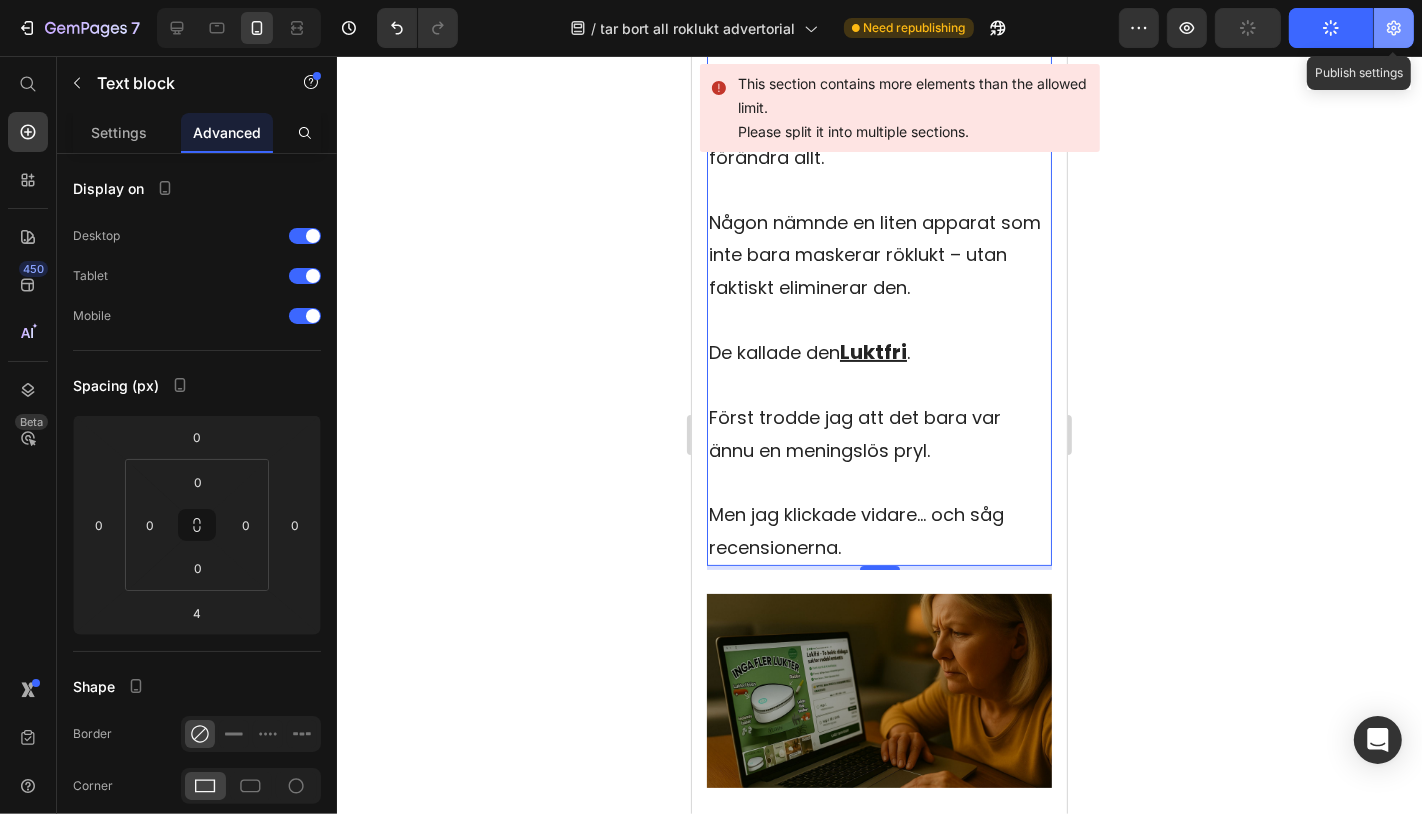 click 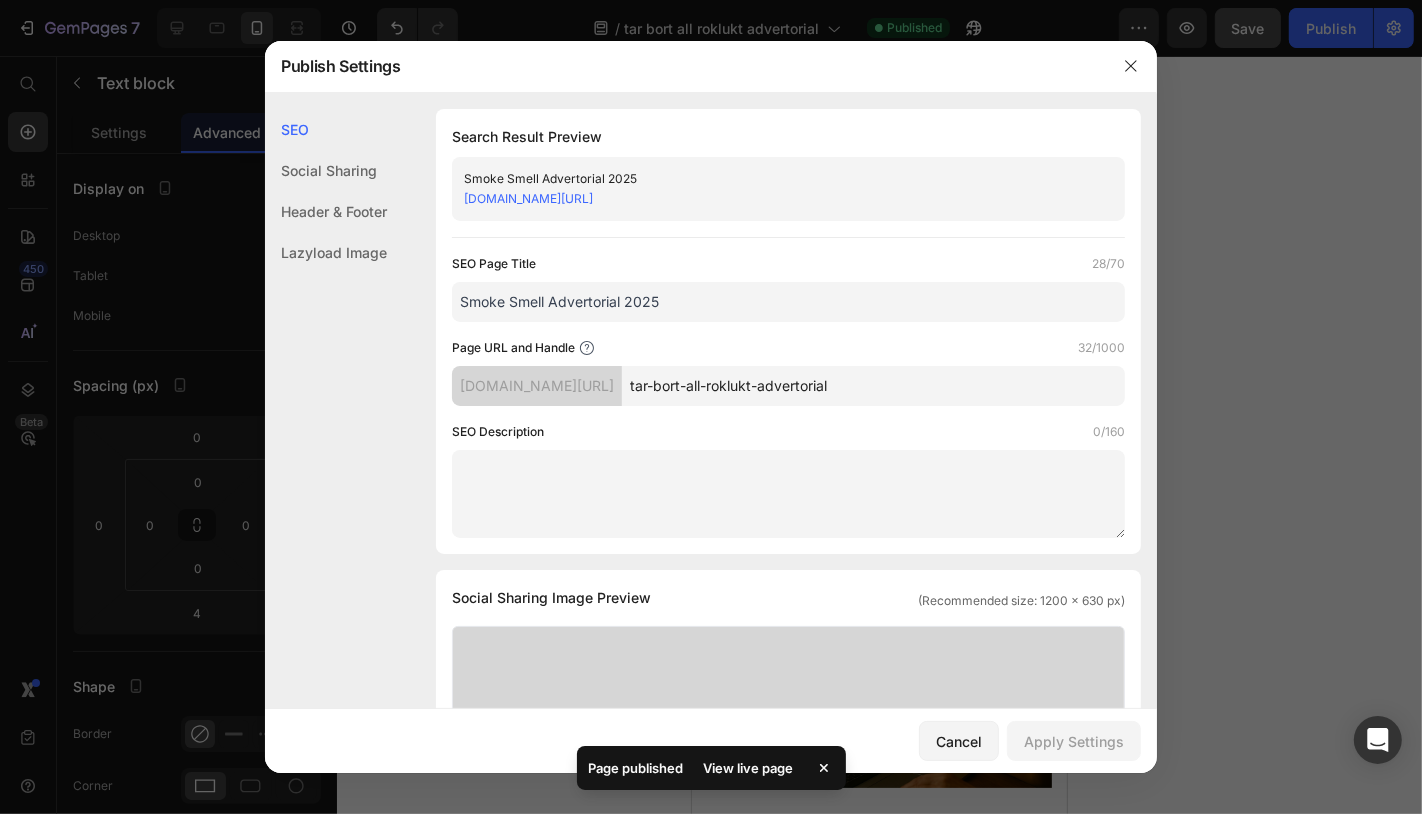 click on "Smoke Smell Advertorial 2025" at bounding box center (788, 302) 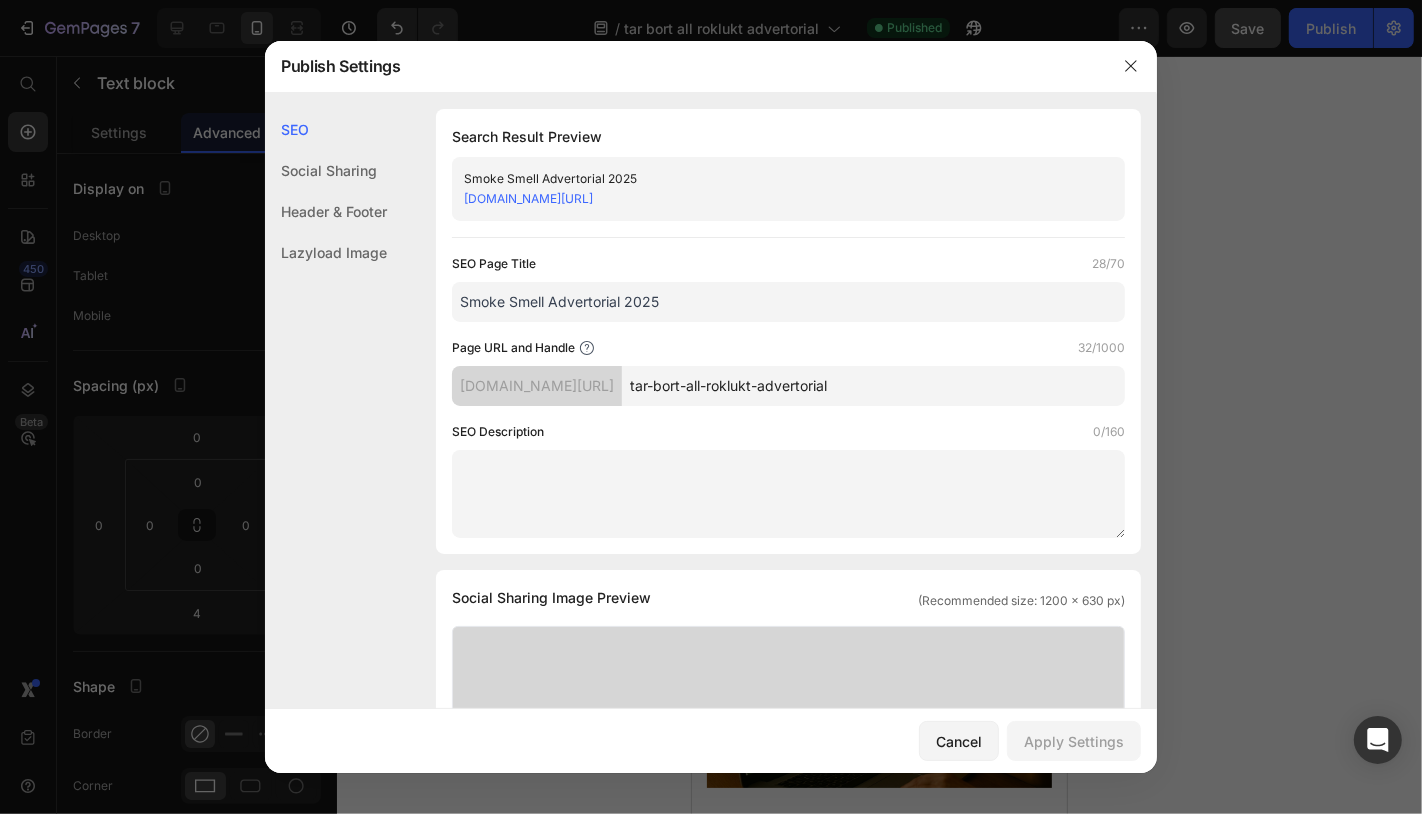 click on "Smoke Smell Advertorial 2025" at bounding box center [788, 302] 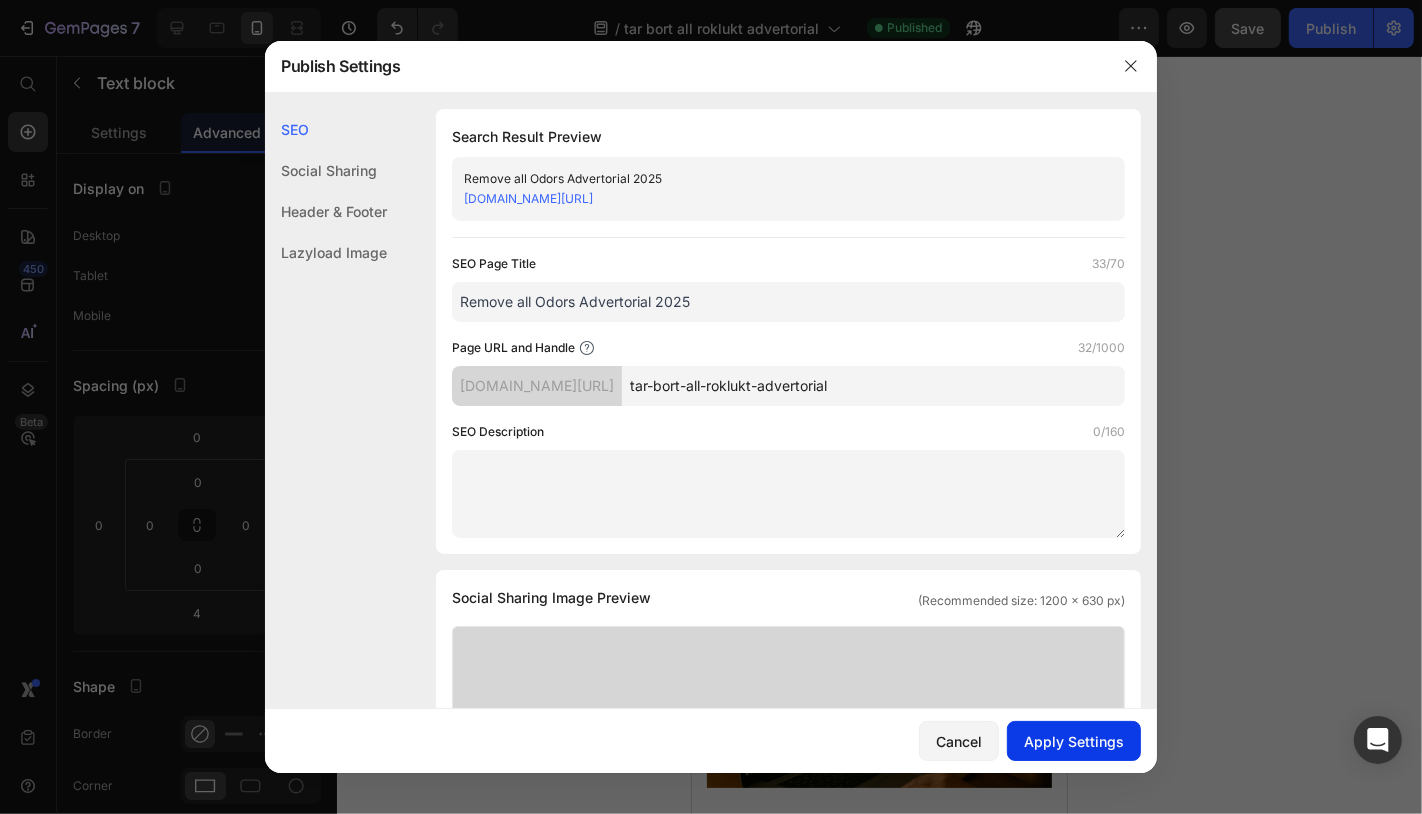 click on "Apply Settings" at bounding box center (1074, 741) 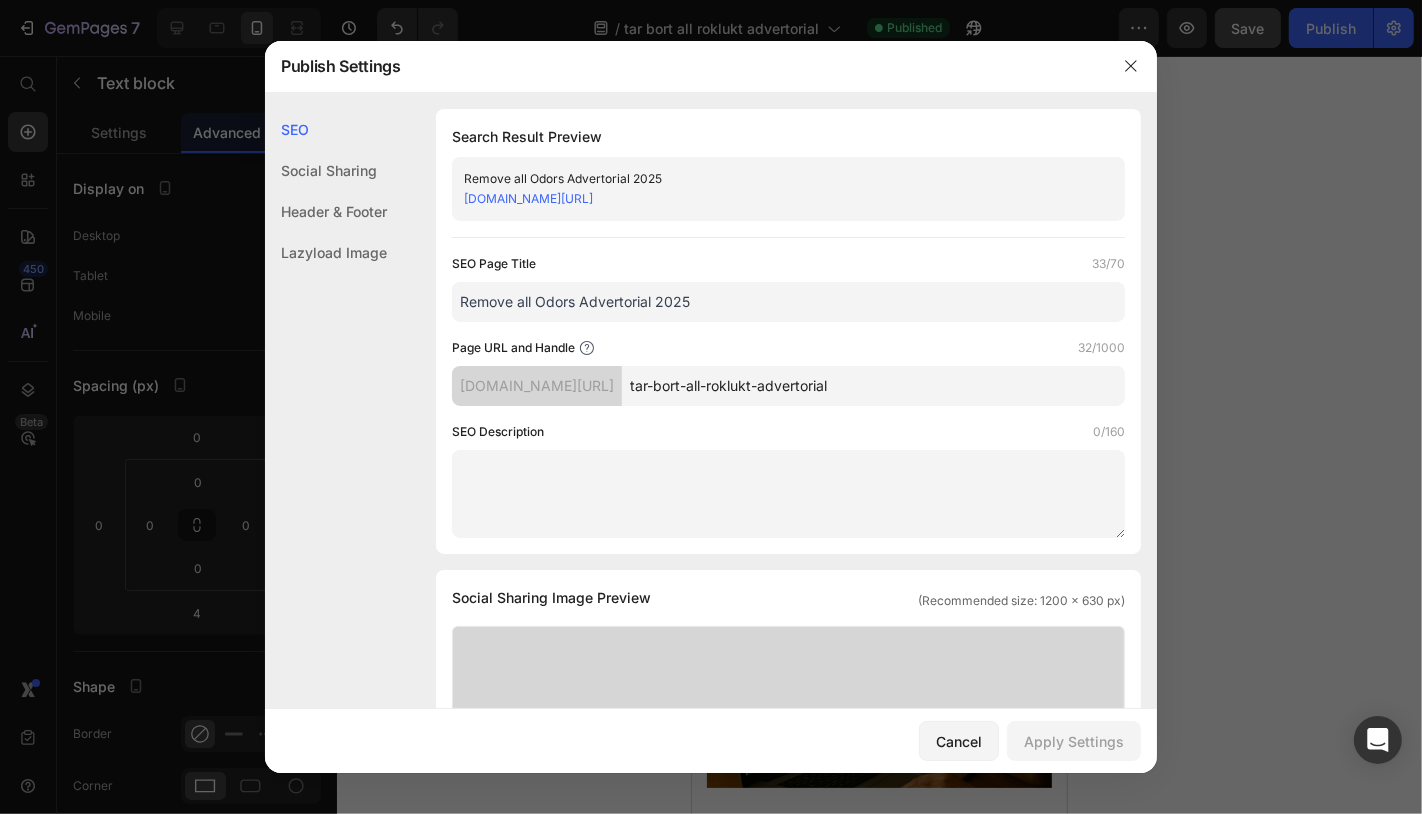 drag, startPoint x: 653, startPoint y: 298, endPoint x: 252, endPoint y: 307, distance: 401.10098 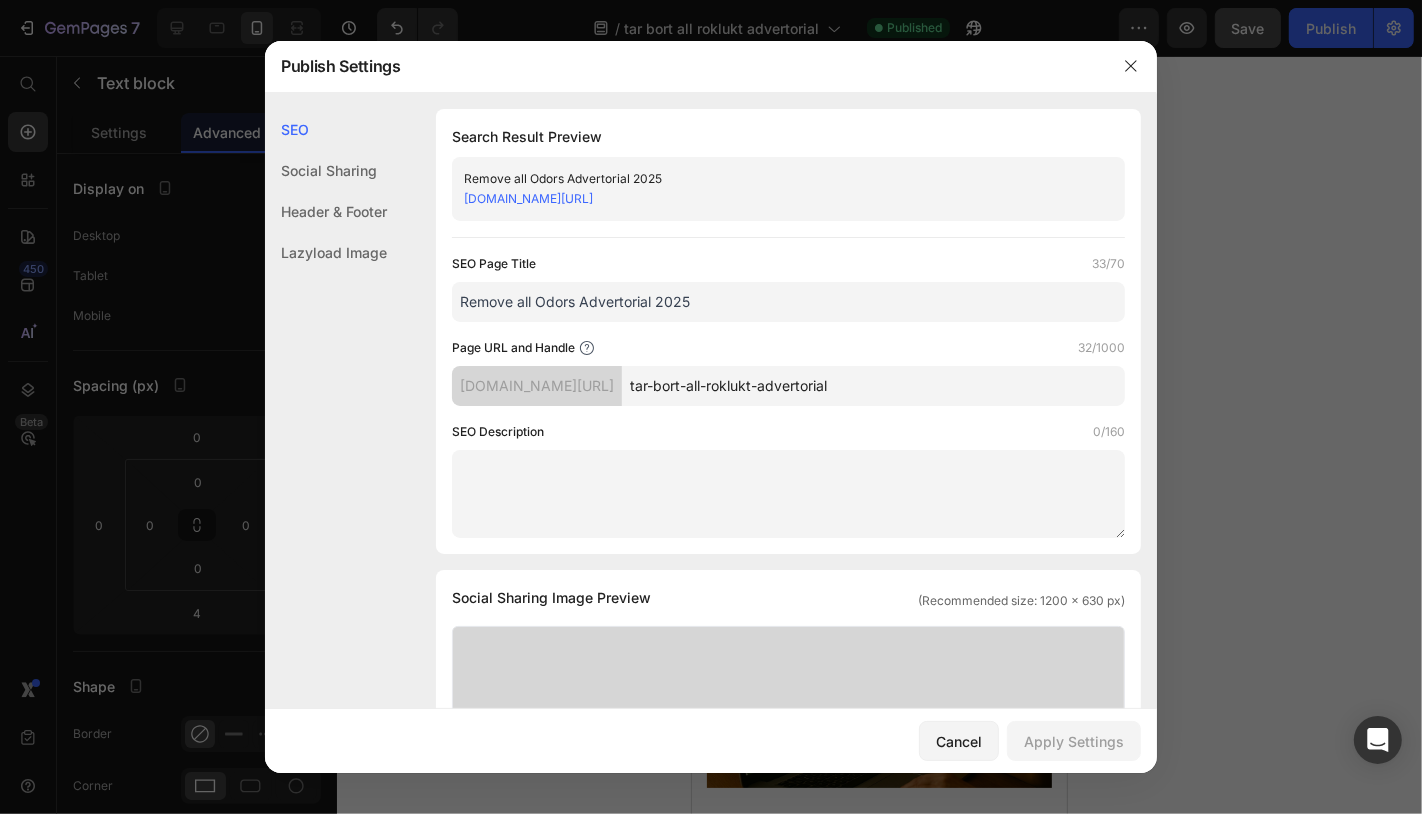 paste on "Ta bort alla lukter Annons" 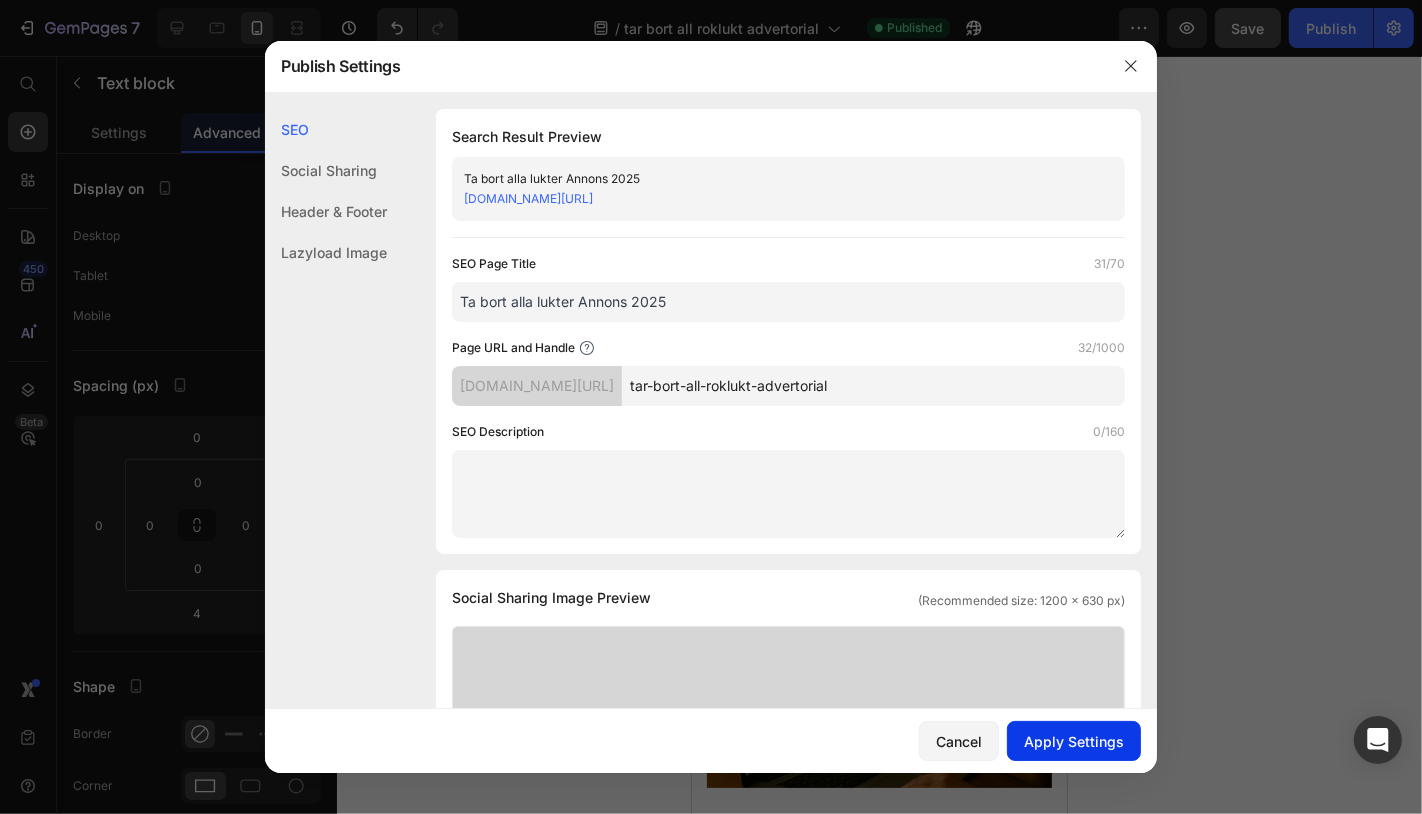 type on "Ta bort alla lukter Annons 2025" 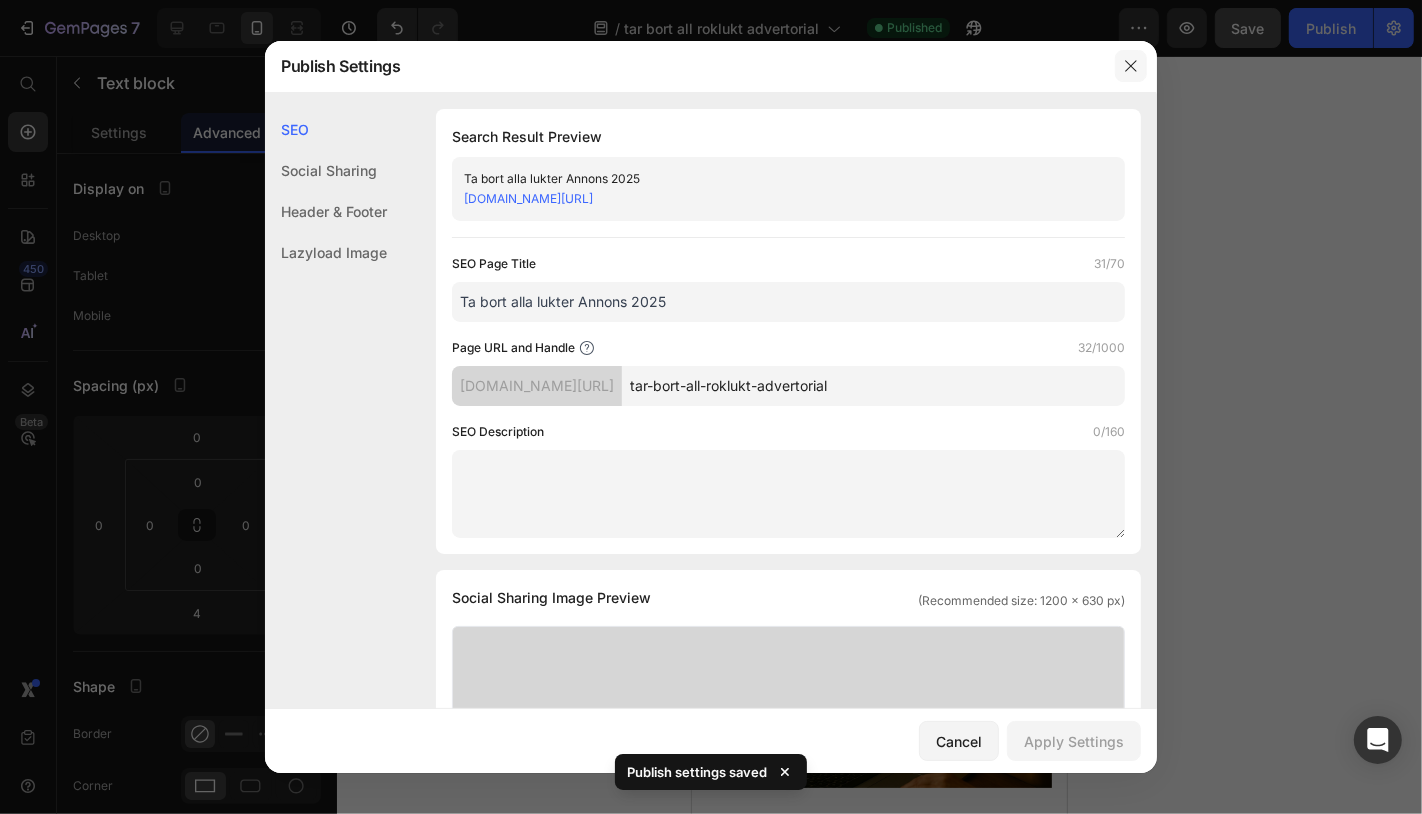 click 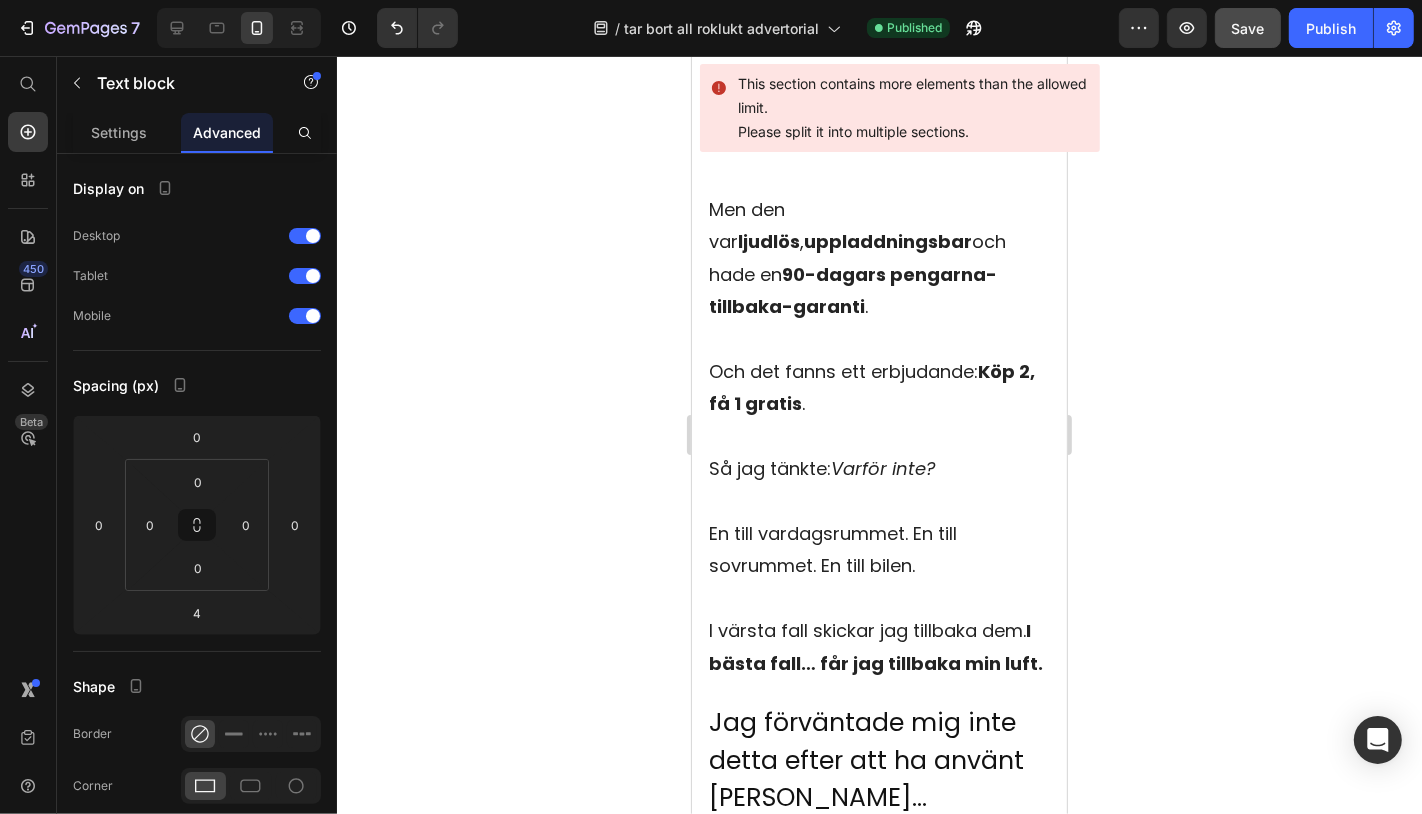 scroll, scrollTop: 8110, scrollLeft: 0, axis: vertical 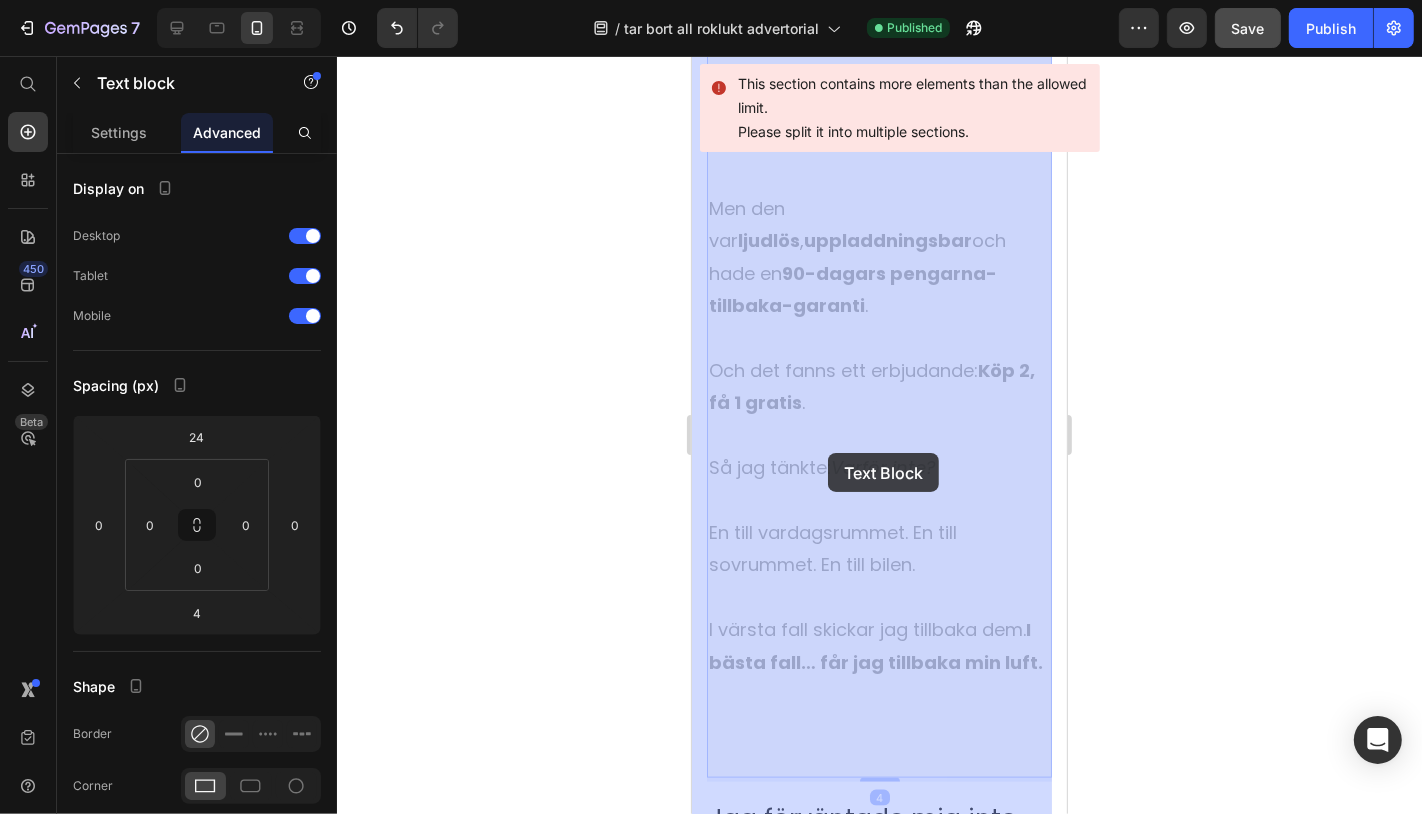 drag, startPoint x: 817, startPoint y: 443, endPoint x: 826, endPoint y: 452, distance: 12.727922 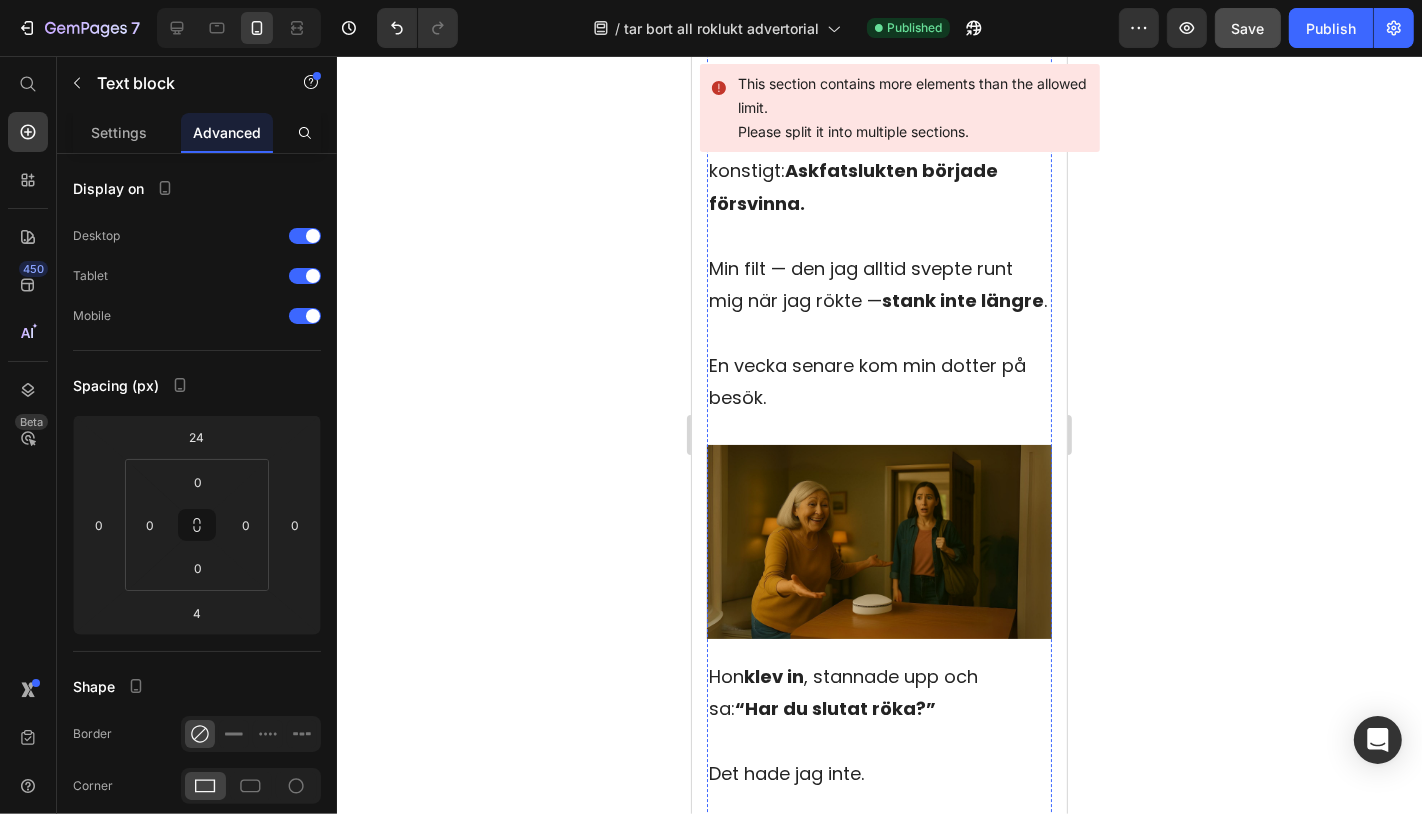 scroll, scrollTop: 6912, scrollLeft: 0, axis: vertical 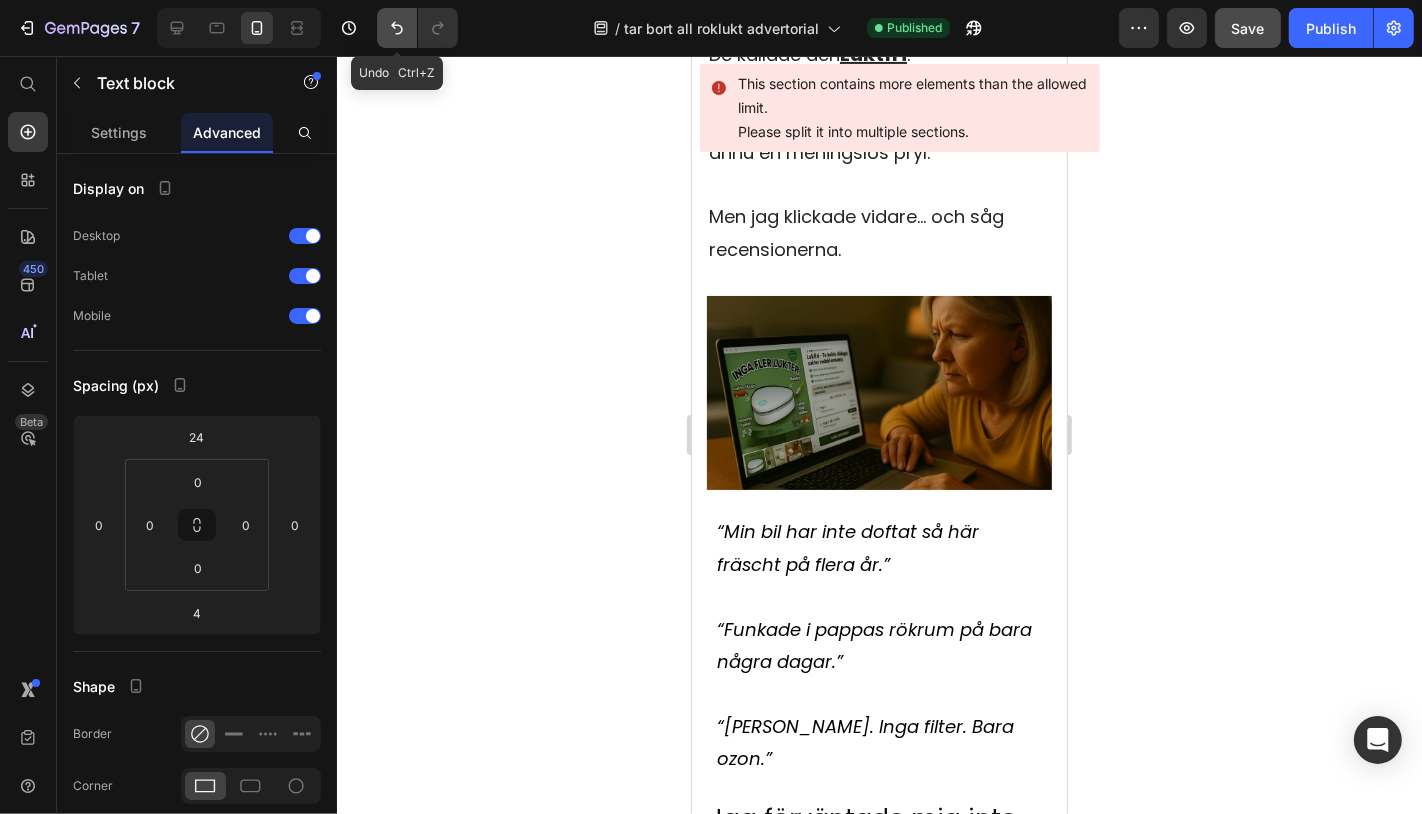 click 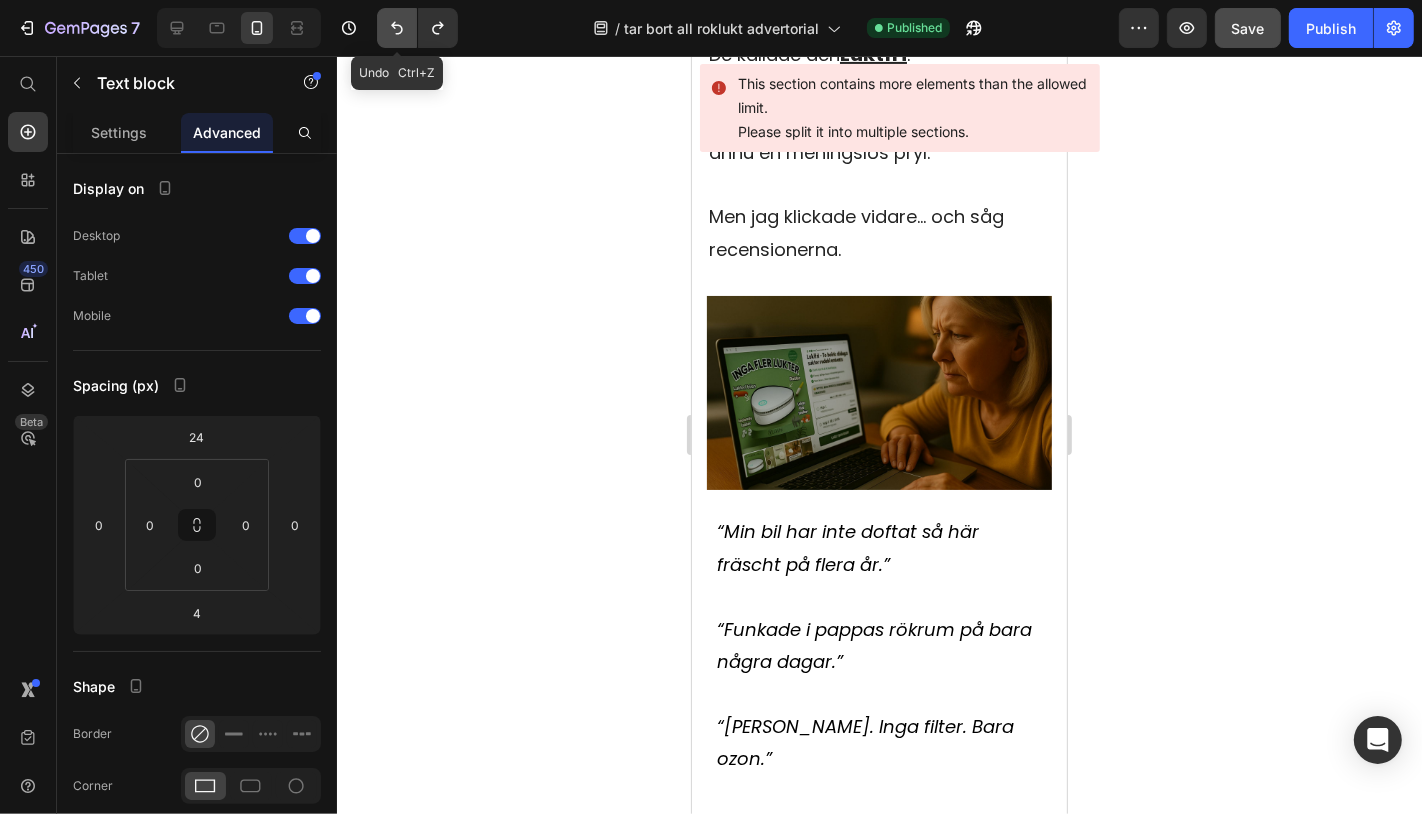 scroll, scrollTop: 8110, scrollLeft: 0, axis: vertical 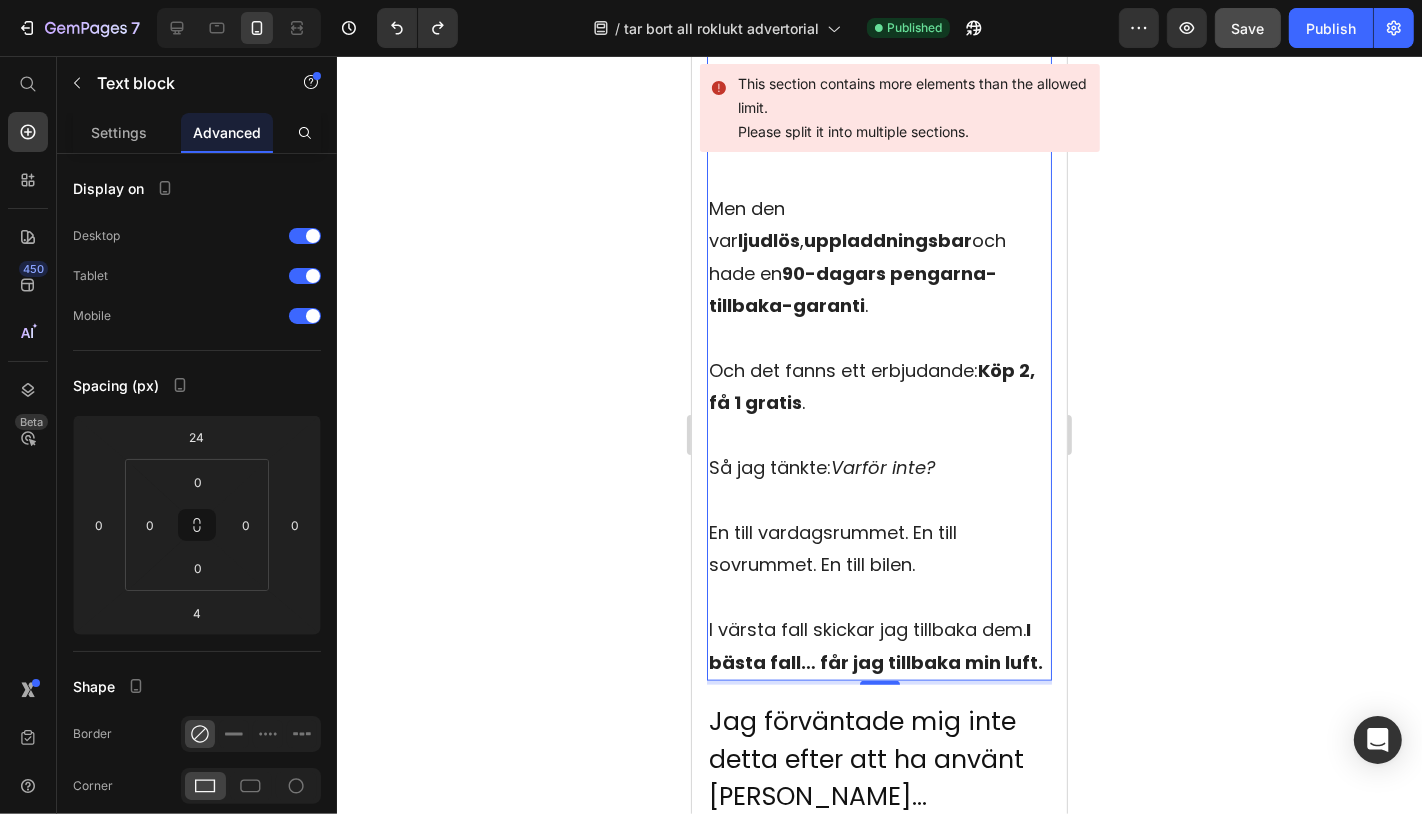 click on "Och det fanns ett erbjudande:  Köp 2, få 1 gratis ." at bounding box center (878, 402) 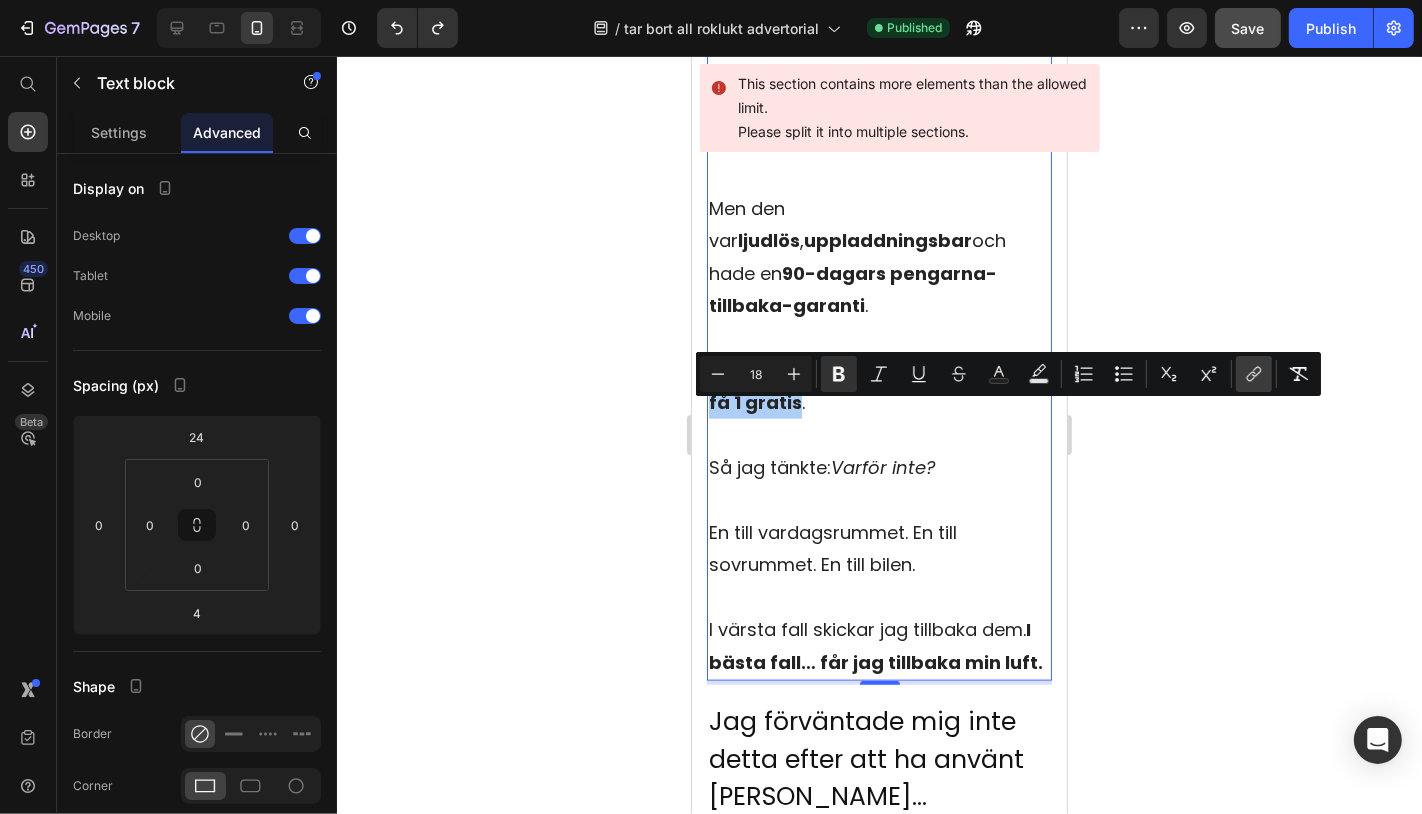 click on "link" at bounding box center [1254, 374] 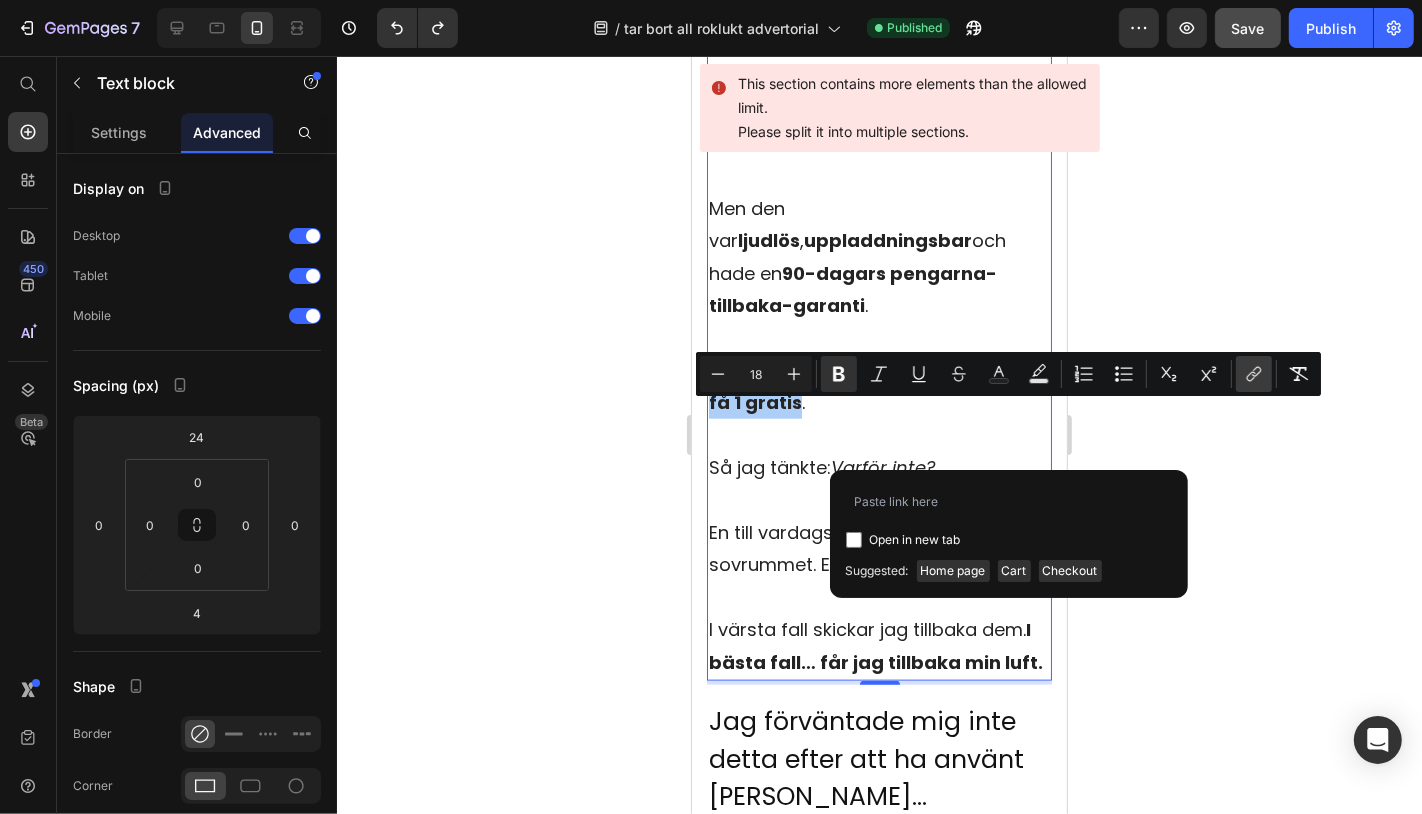 type on "[URL][DOMAIN_NAME]" 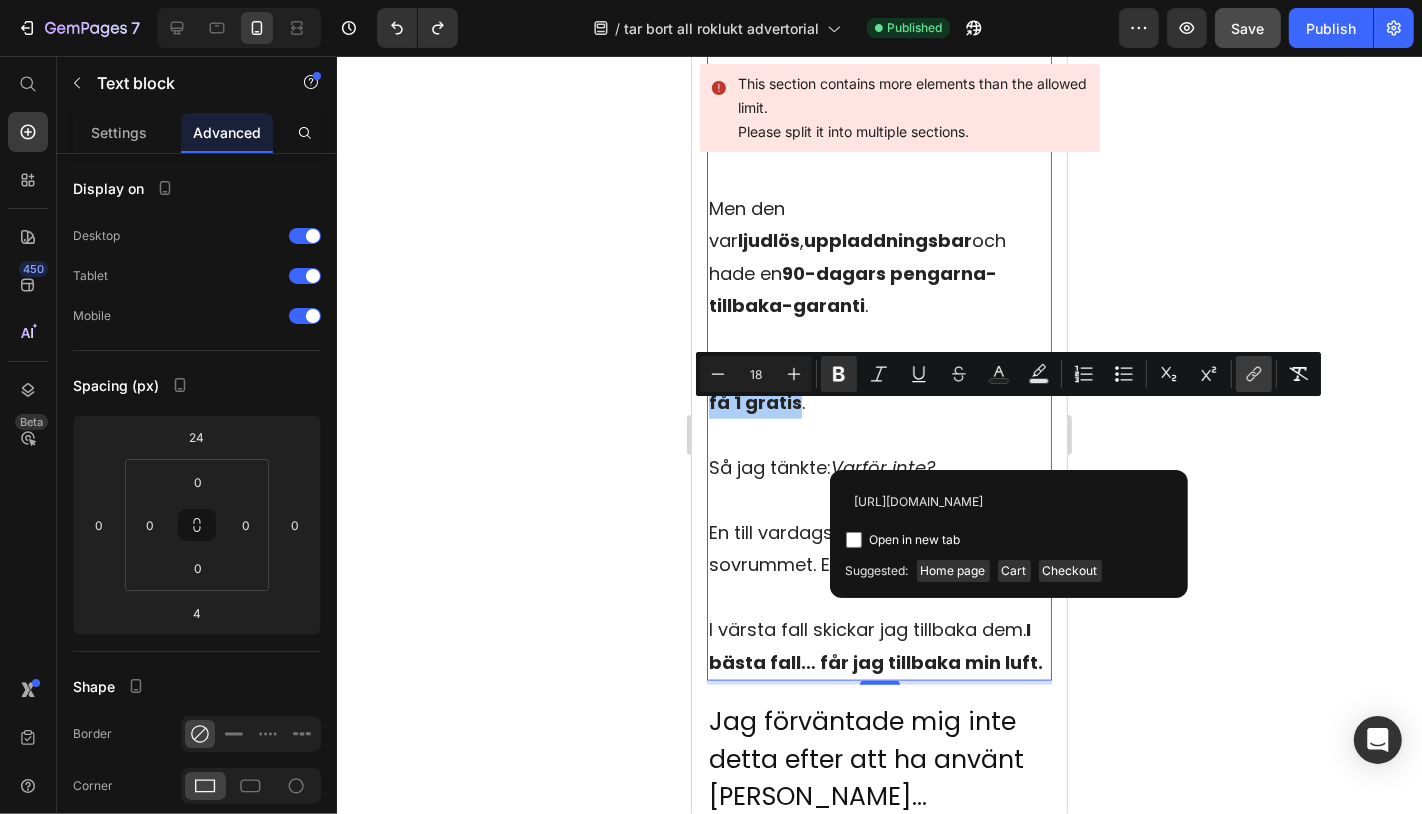 scroll, scrollTop: 0, scrollLeft: 229, axis: horizontal 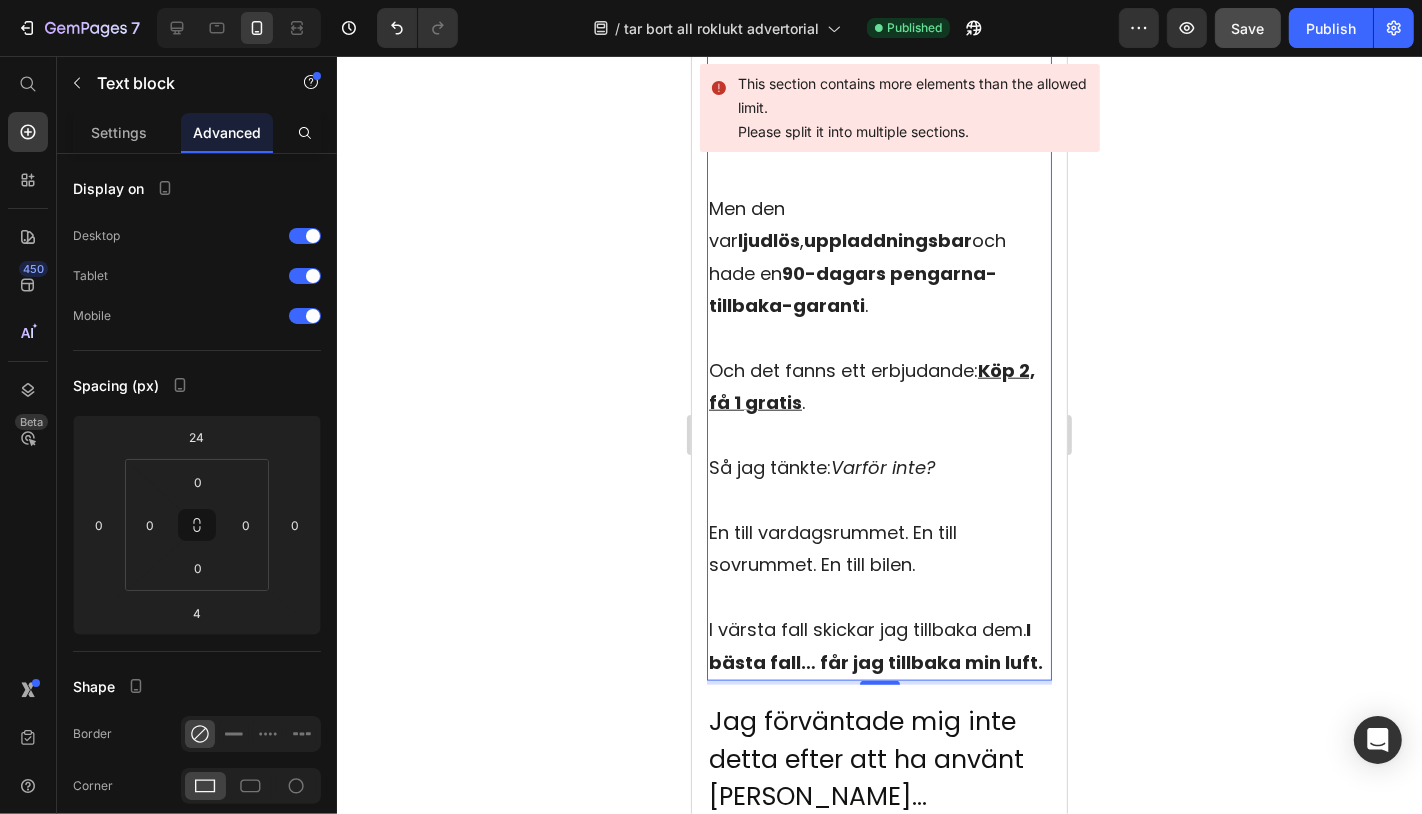 click on "En till vardagsrummet. En till sovrummet. En till bilen." at bounding box center (878, 564) 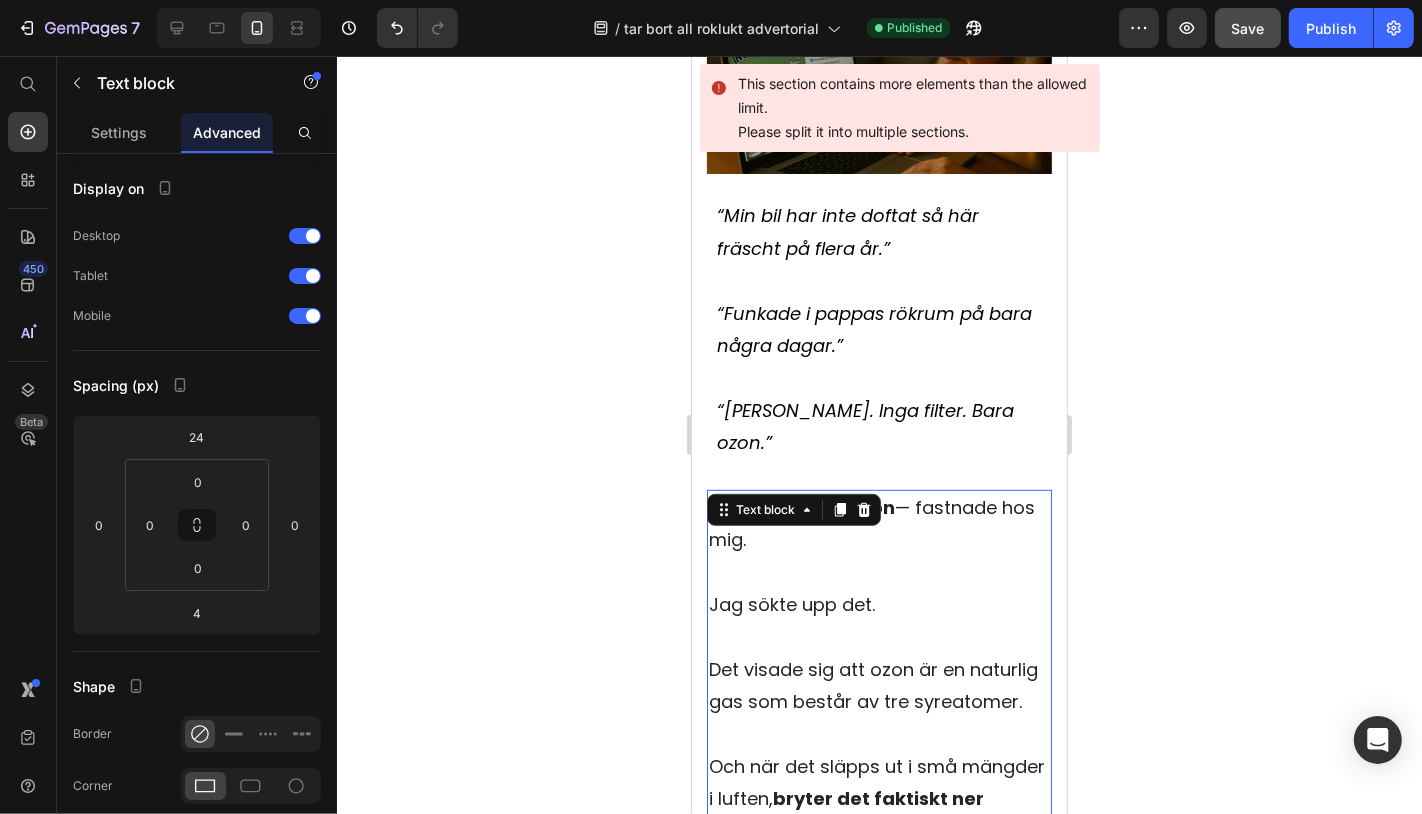 scroll, scrollTop: 7229, scrollLeft: 0, axis: vertical 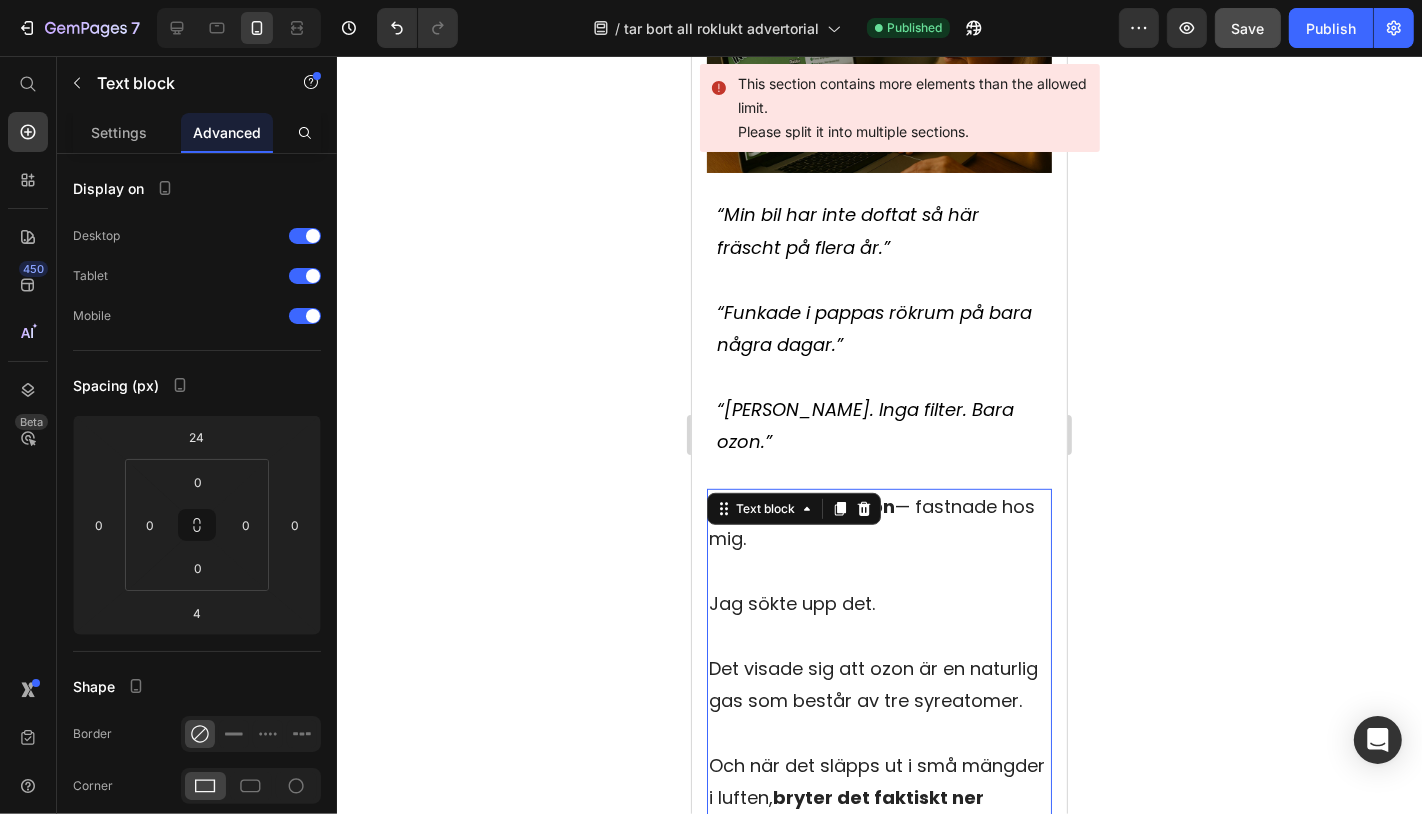 click on "Det där ordet —  ozon  — fastnade hos mig." at bounding box center (878, 538) 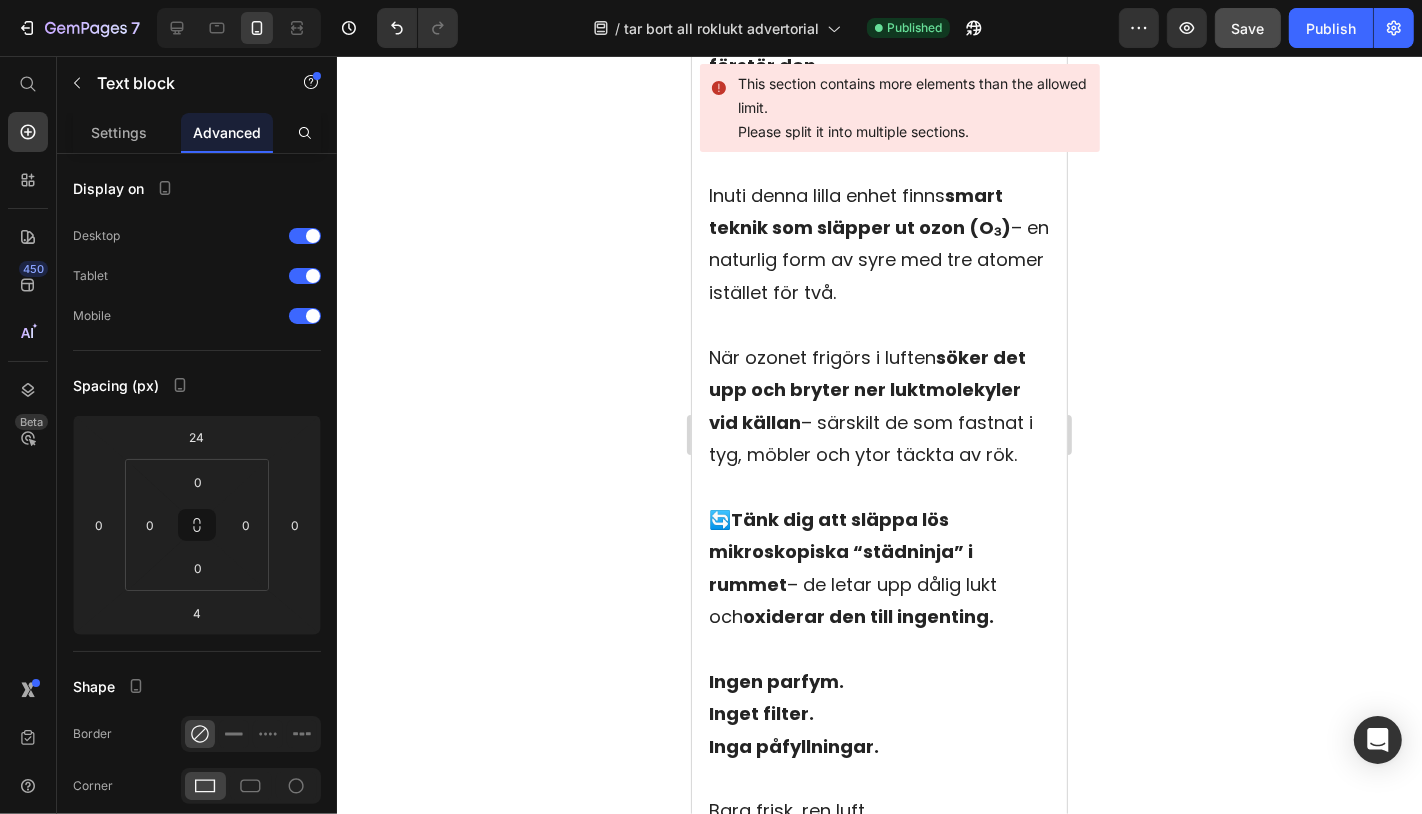 scroll, scrollTop: 11978, scrollLeft: 0, axis: vertical 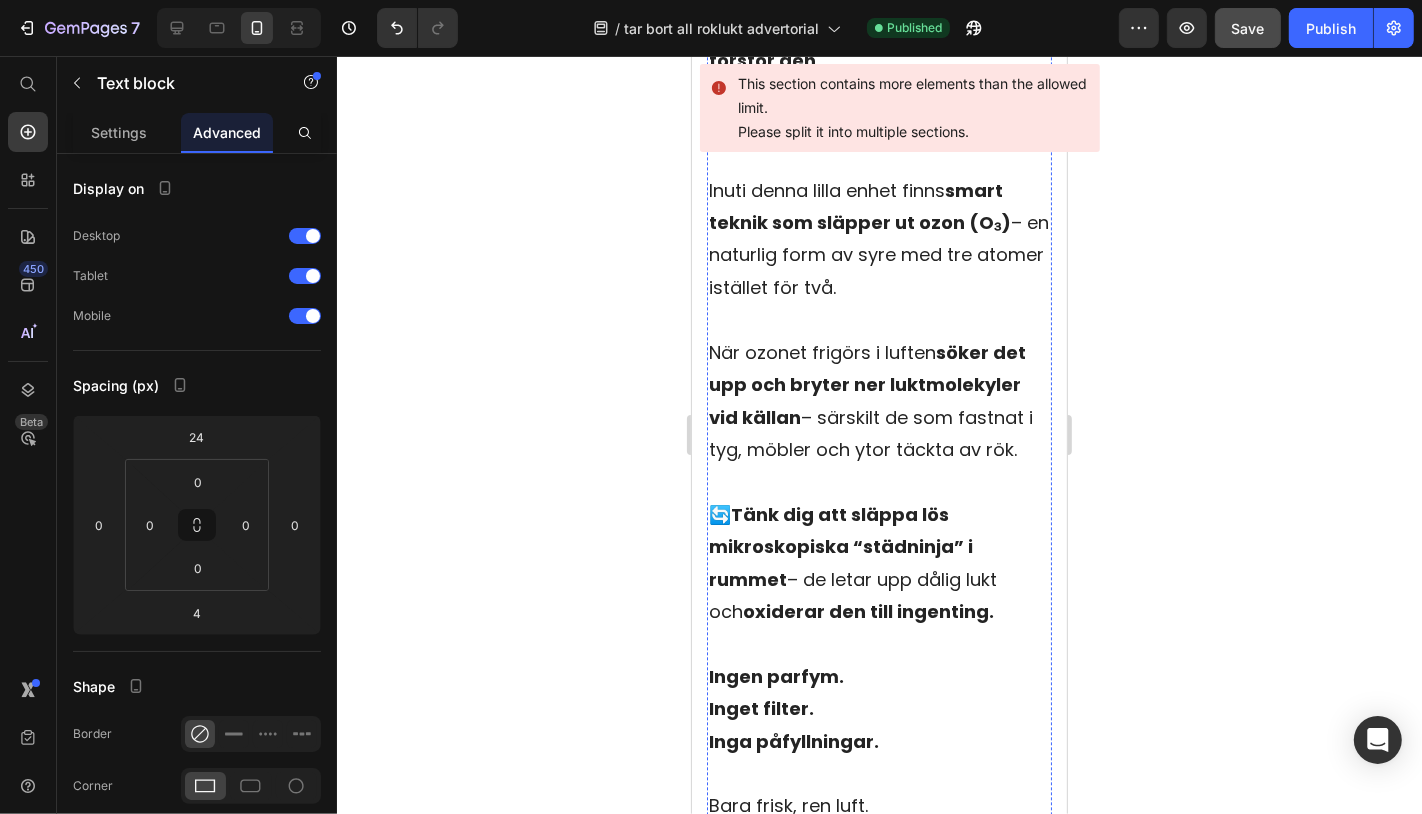 click on "Begränsat lagererbjudande: [PERSON_NAME] här för att se tillgänglighet" at bounding box center [878, -171] 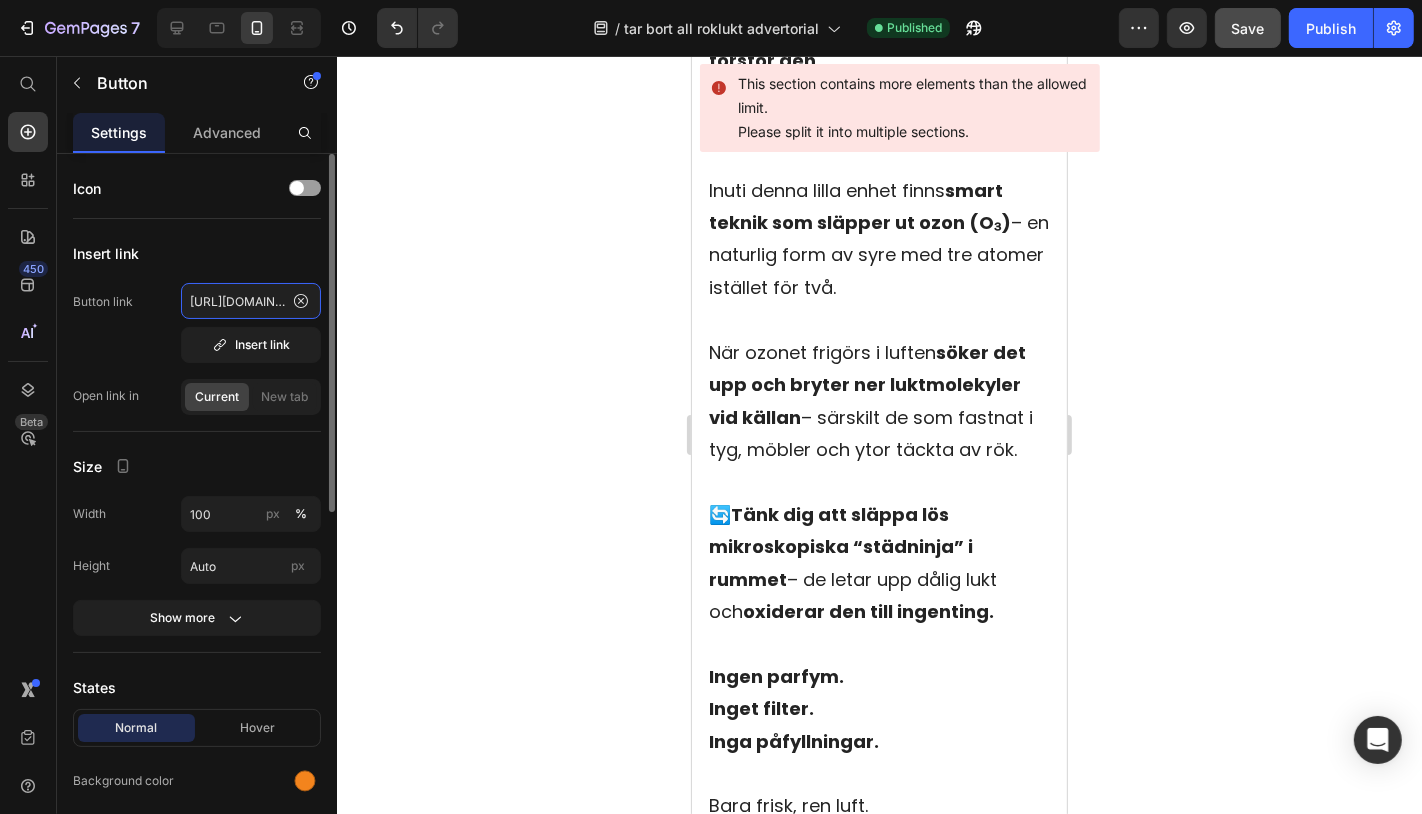 click on "[URL][DOMAIN_NAME]" 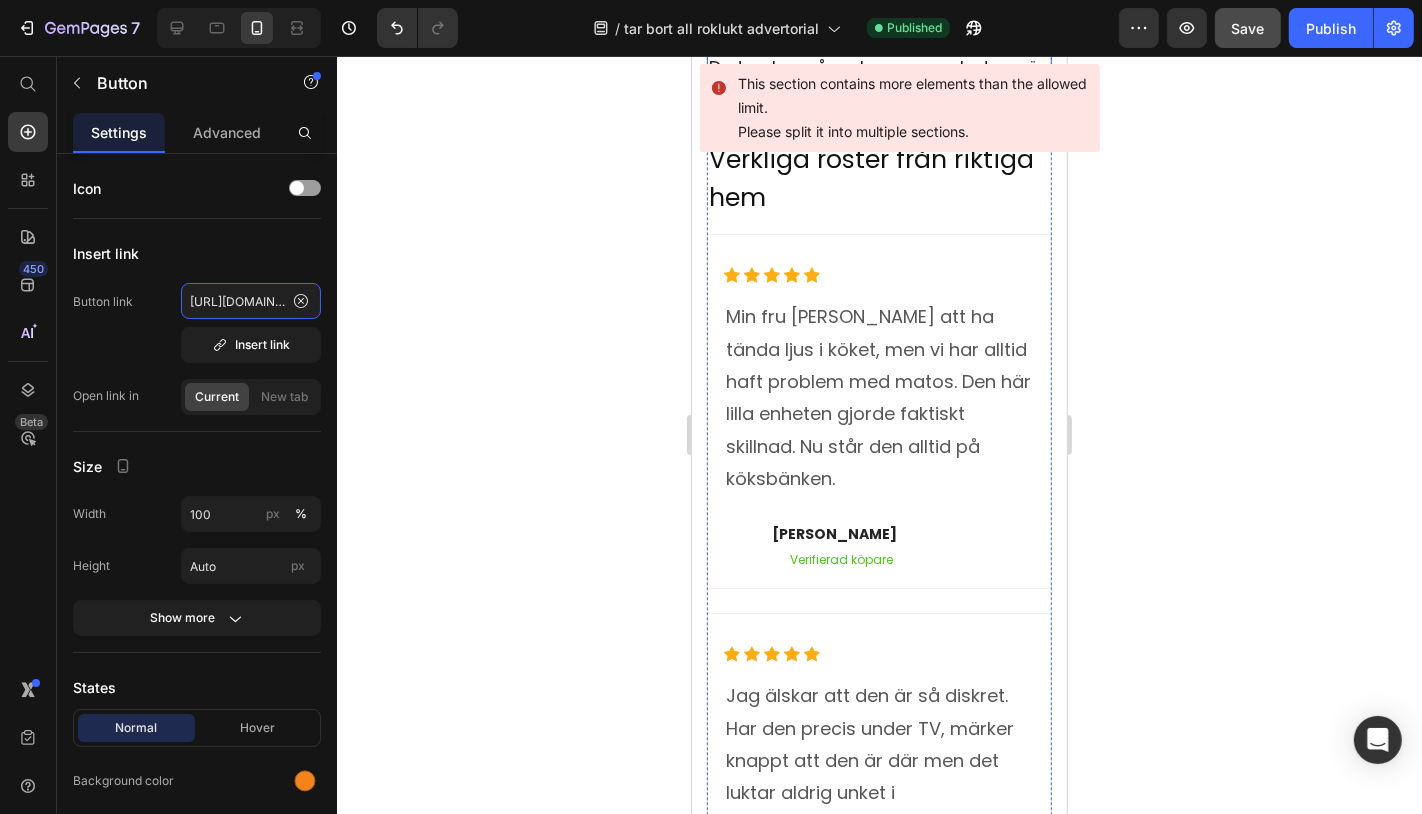 scroll, scrollTop: 12880, scrollLeft: 0, axis: vertical 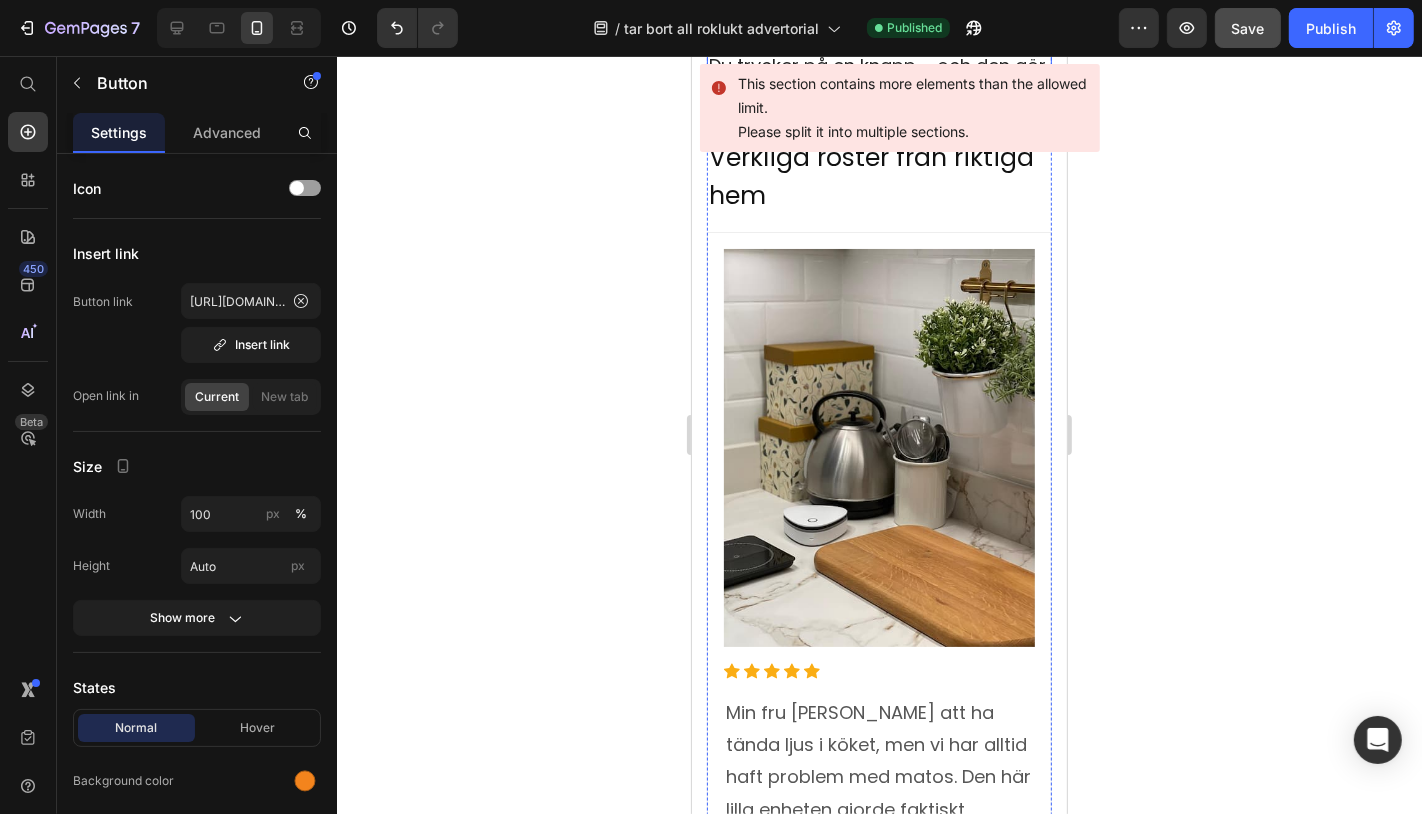 click on "Ingen parfym." at bounding box center [775, -227] 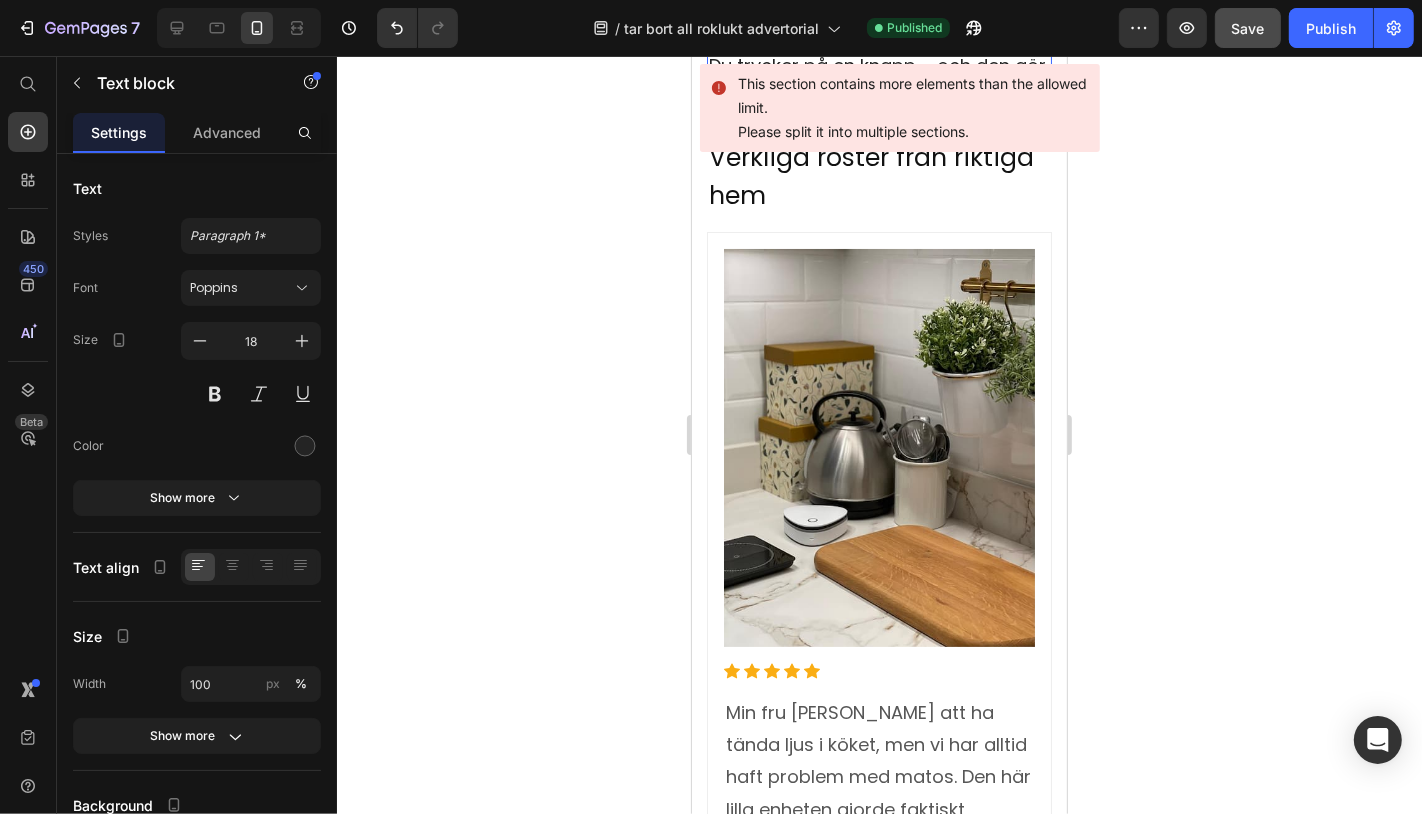 click on "Ingen parfym." at bounding box center [775, -227] 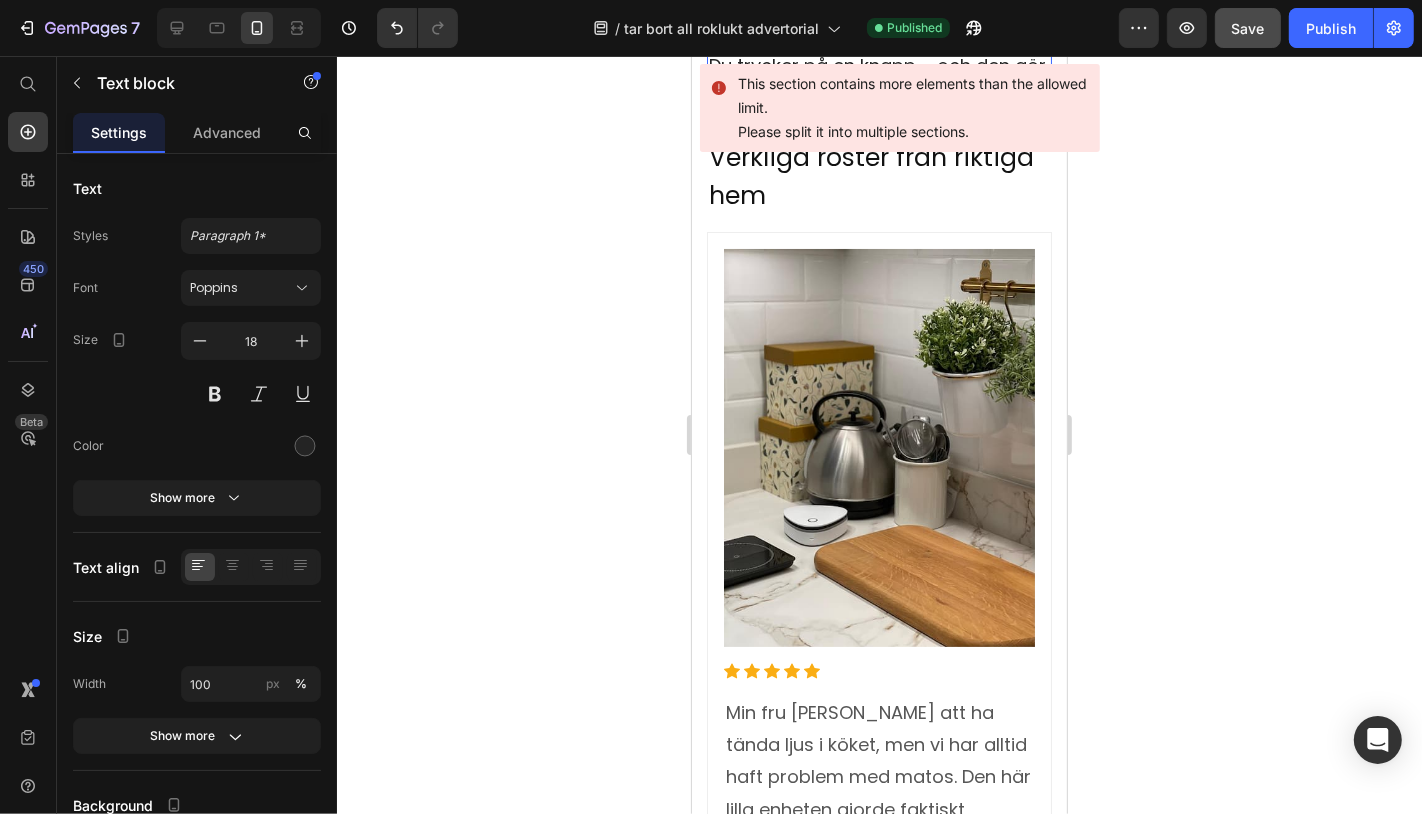 type 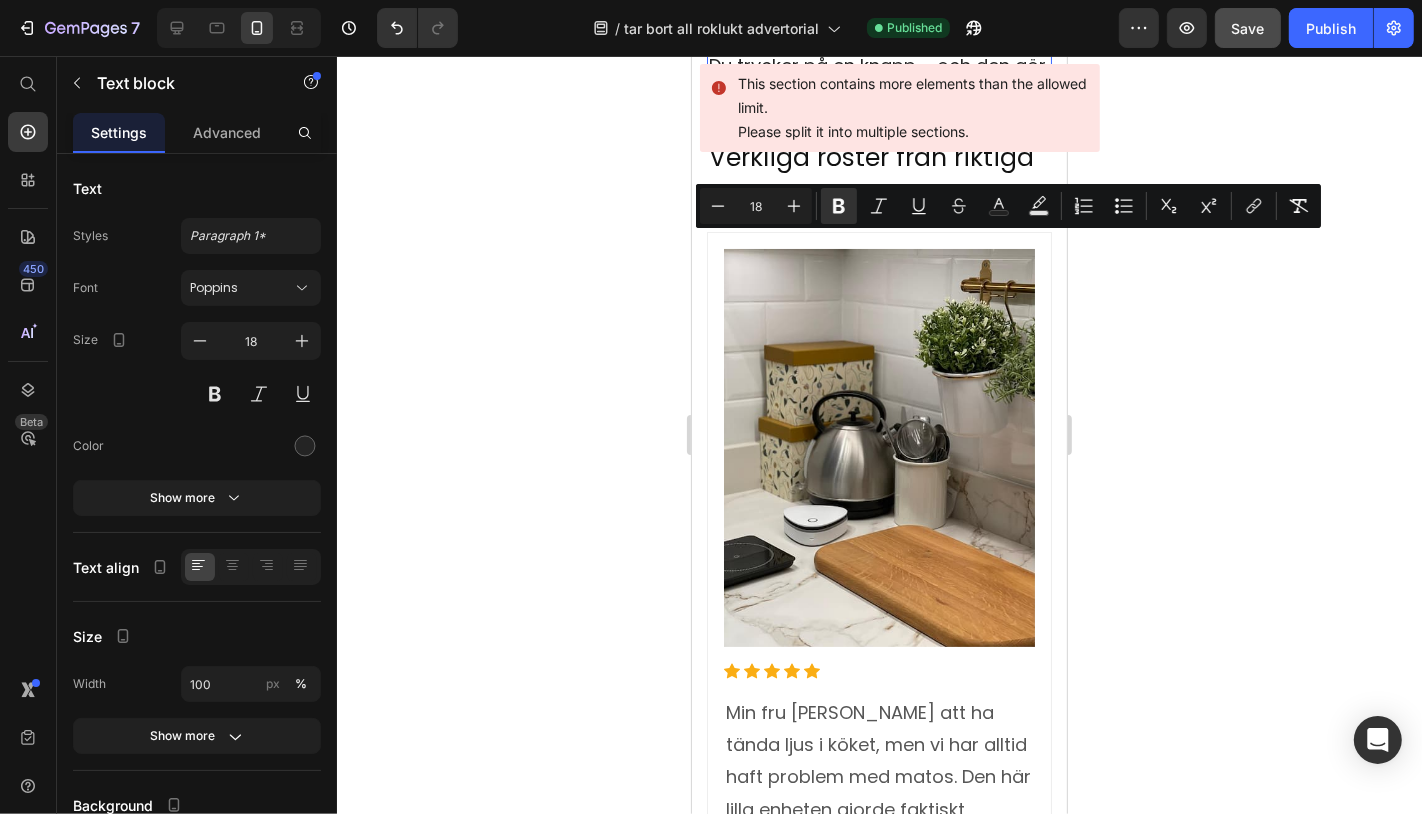 drag, startPoint x: 733, startPoint y: 246, endPoint x: 708, endPoint y: 249, distance: 25.179358 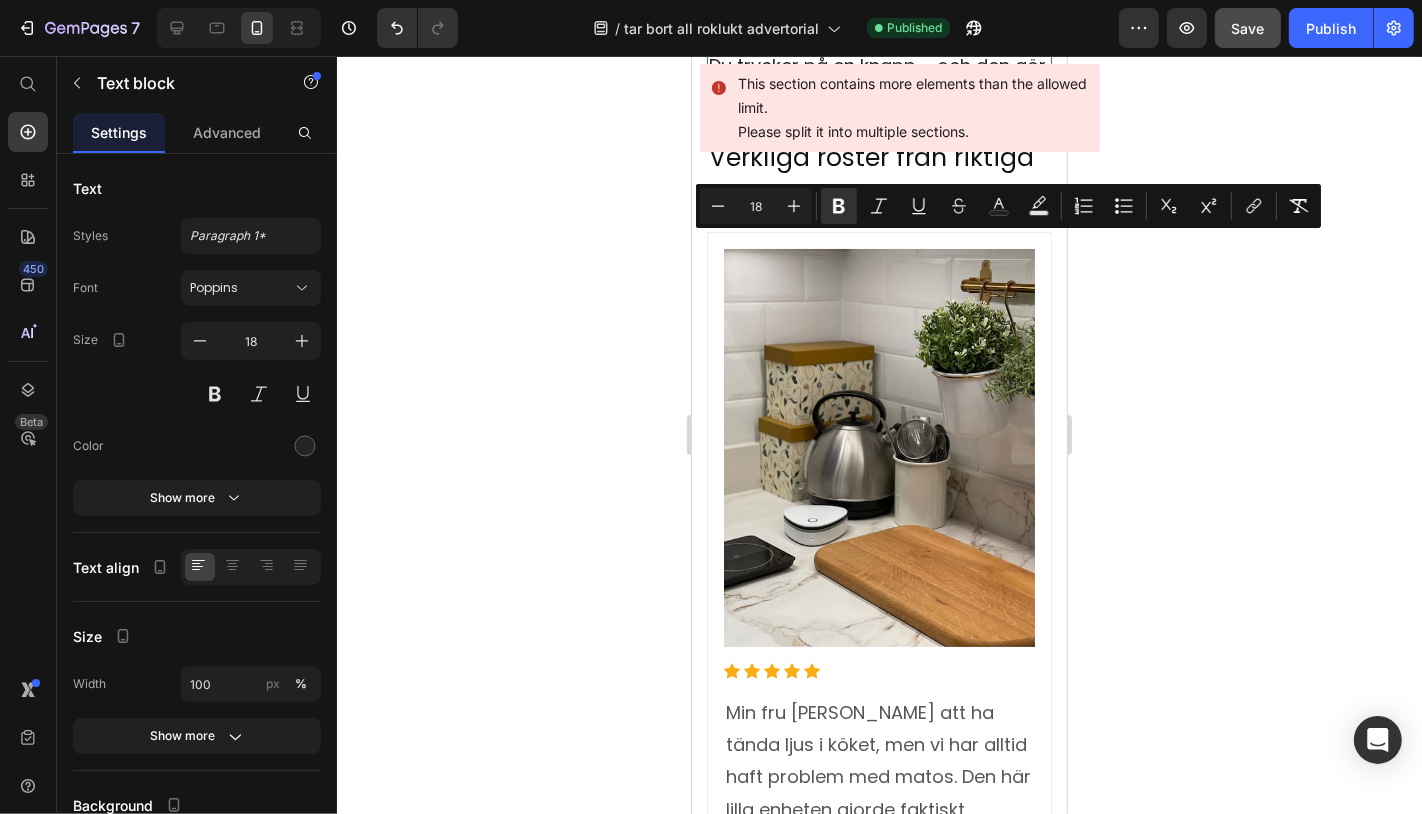 copy on "✔️" 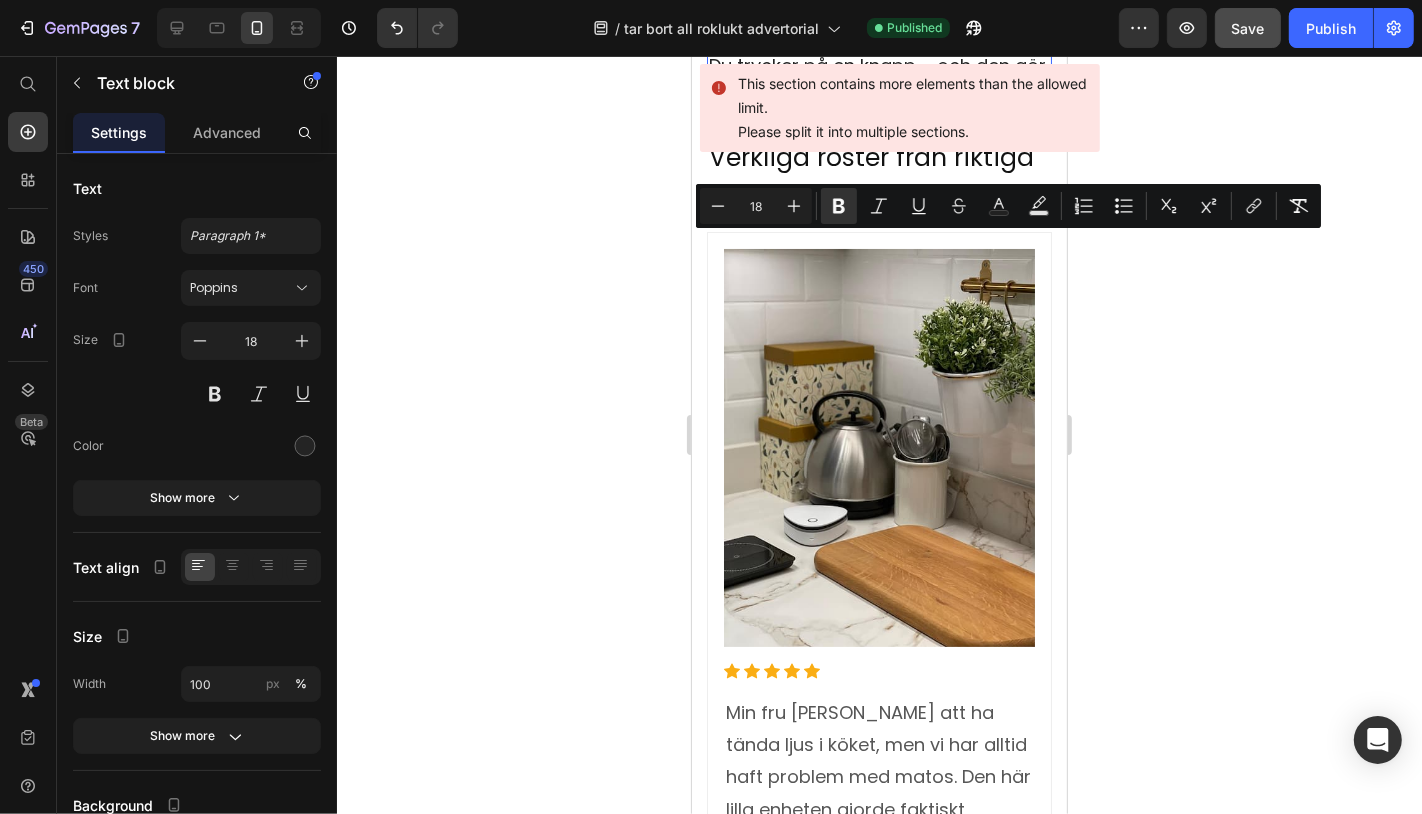 click on "Inget filter." at bounding box center [760, -195] 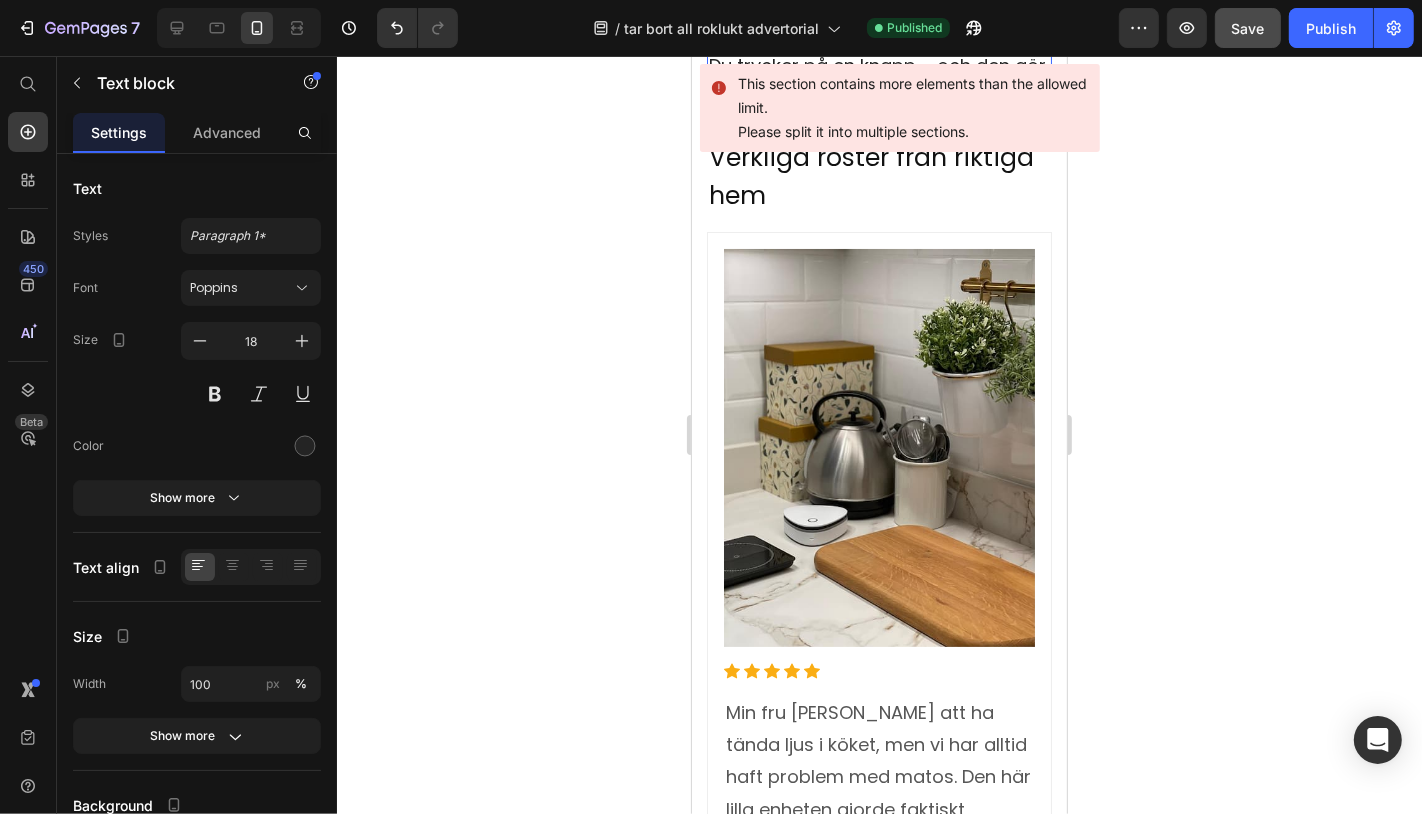 click on "Inga påfyllningar." at bounding box center [793, -162] 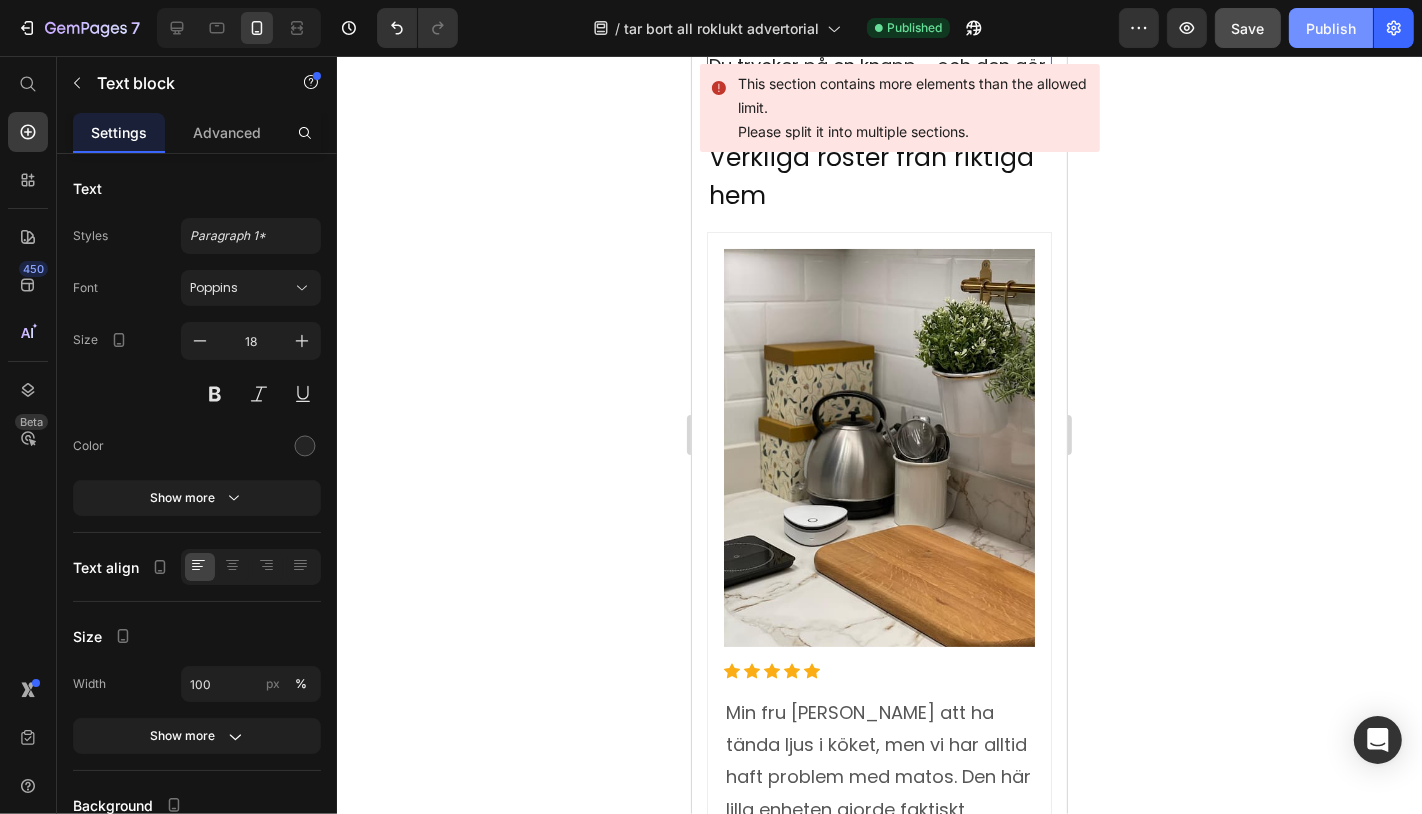 click on "Publish" at bounding box center [1331, 28] 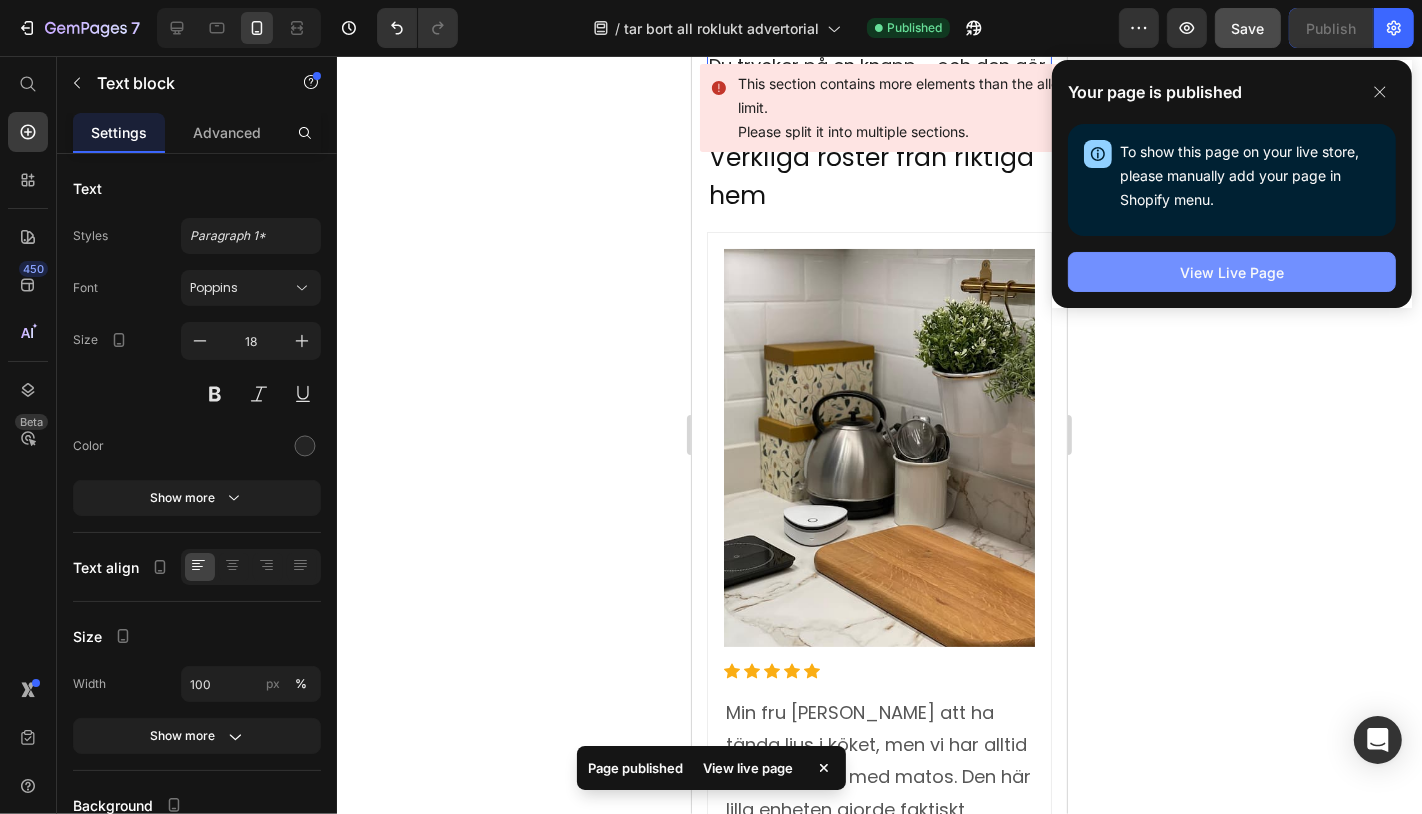 click on "View Live Page" at bounding box center (1232, 272) 